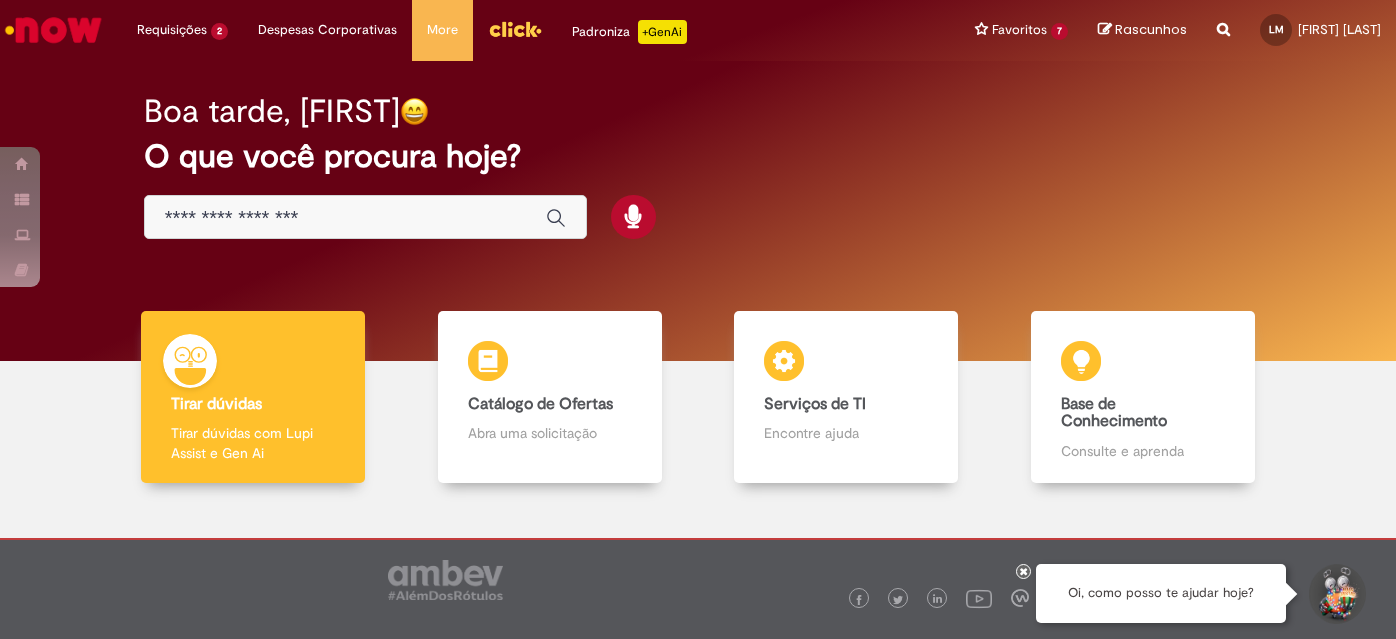 scroll, scrollTop: 0, scrollLeft: 0, axis: both 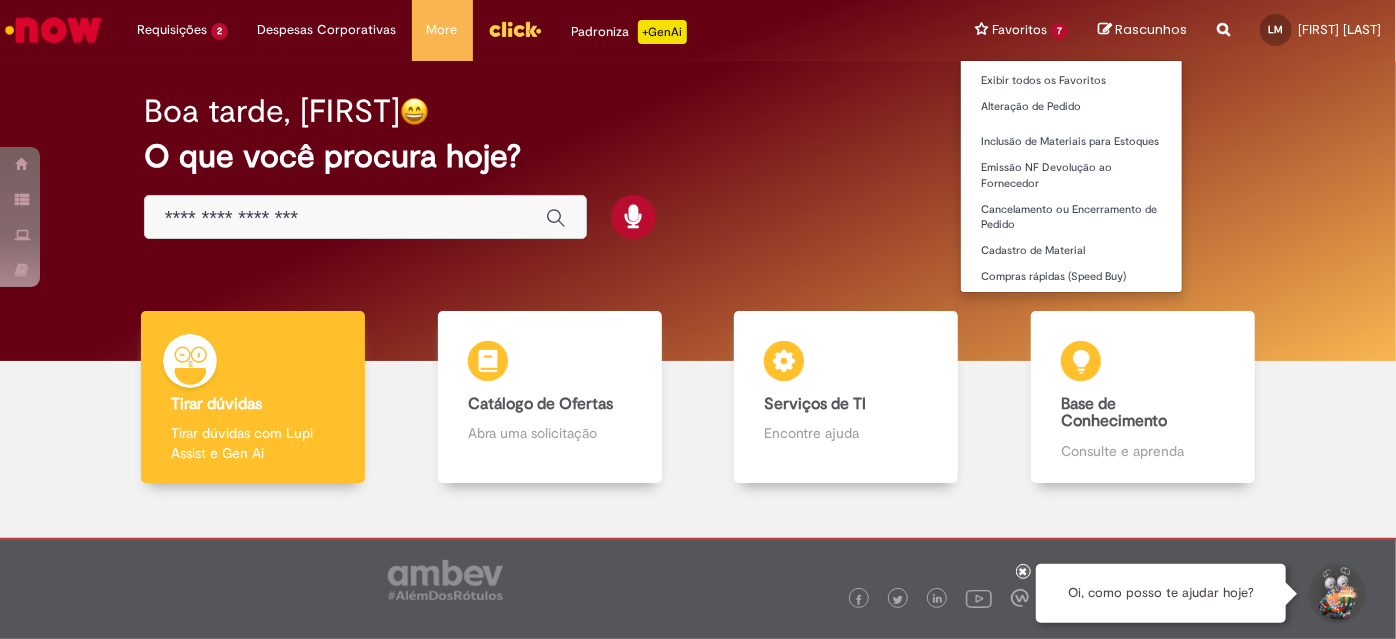 click on "Favoritos   7
Exibir todos os Favoritos
Alteração de Pedido
Inclusão de Materiais para Estoques
Emissão NF Devolução ao Fornecedor
Cancelamento ou Encerramento de Pedido
Cadastro de Material
Compras rápidas (Speed Buy)" at bounding box center (1021, 30) 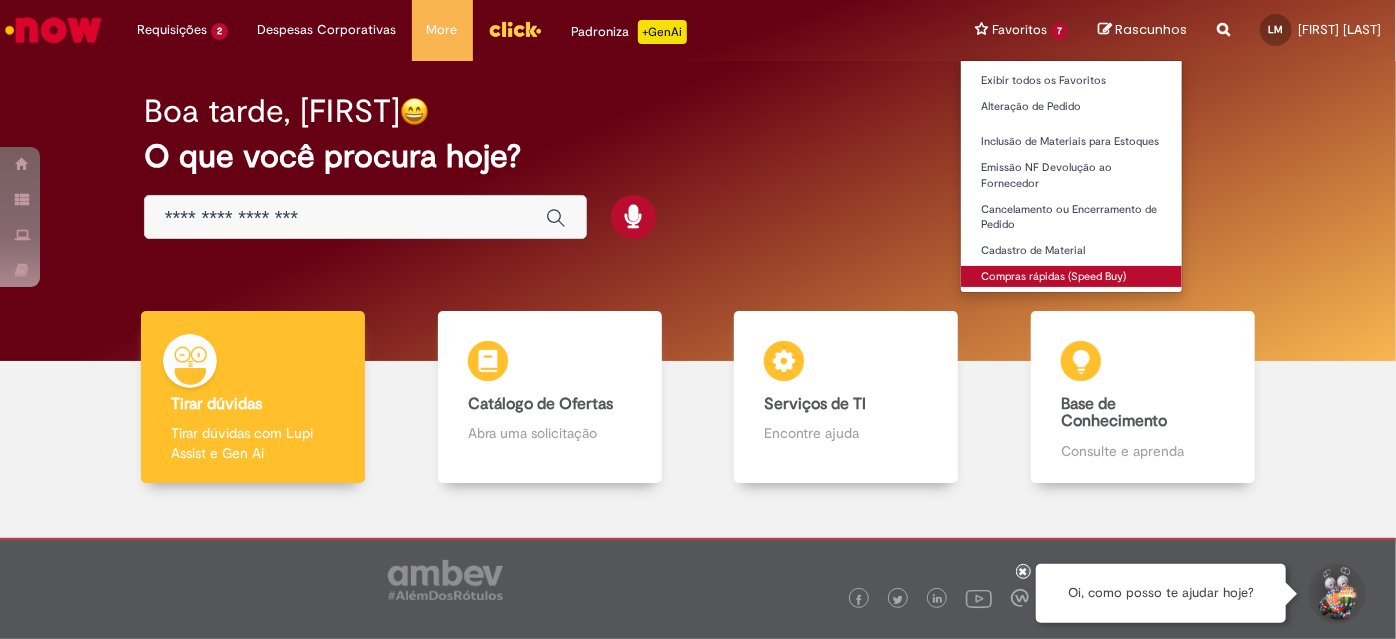click on "Compras rápidas (Speed Buy)" at bounding box center [1071, 277] 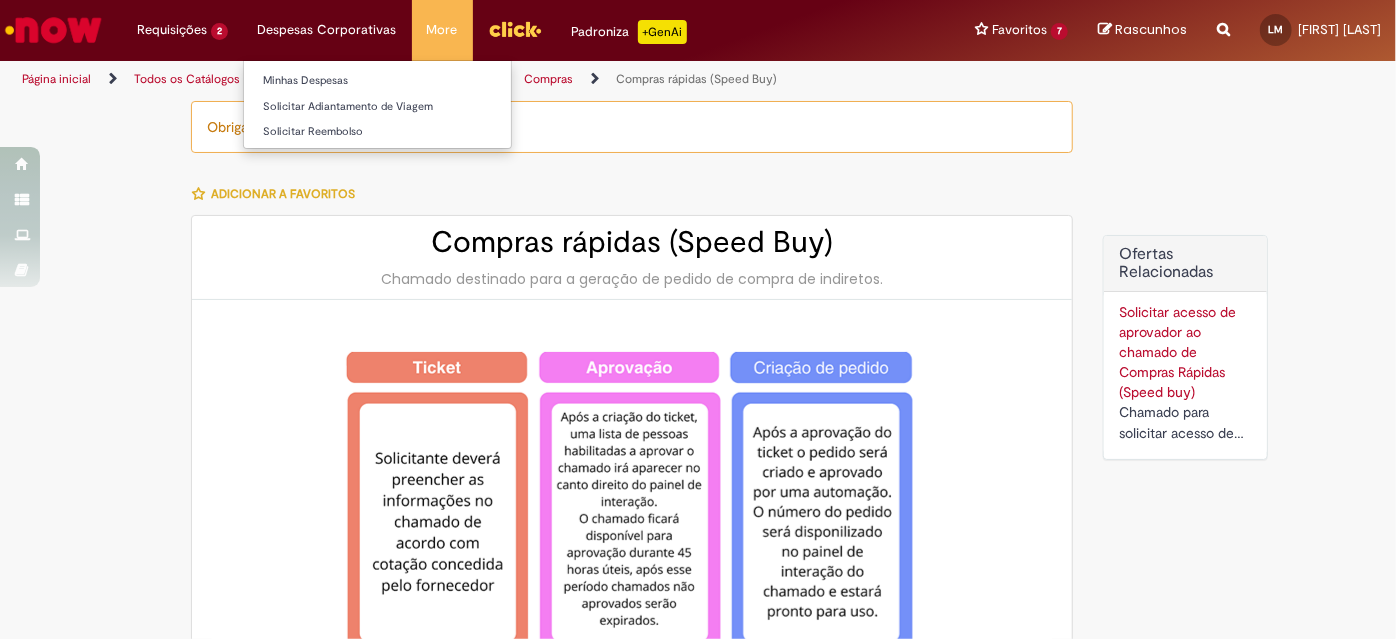 type on "********" 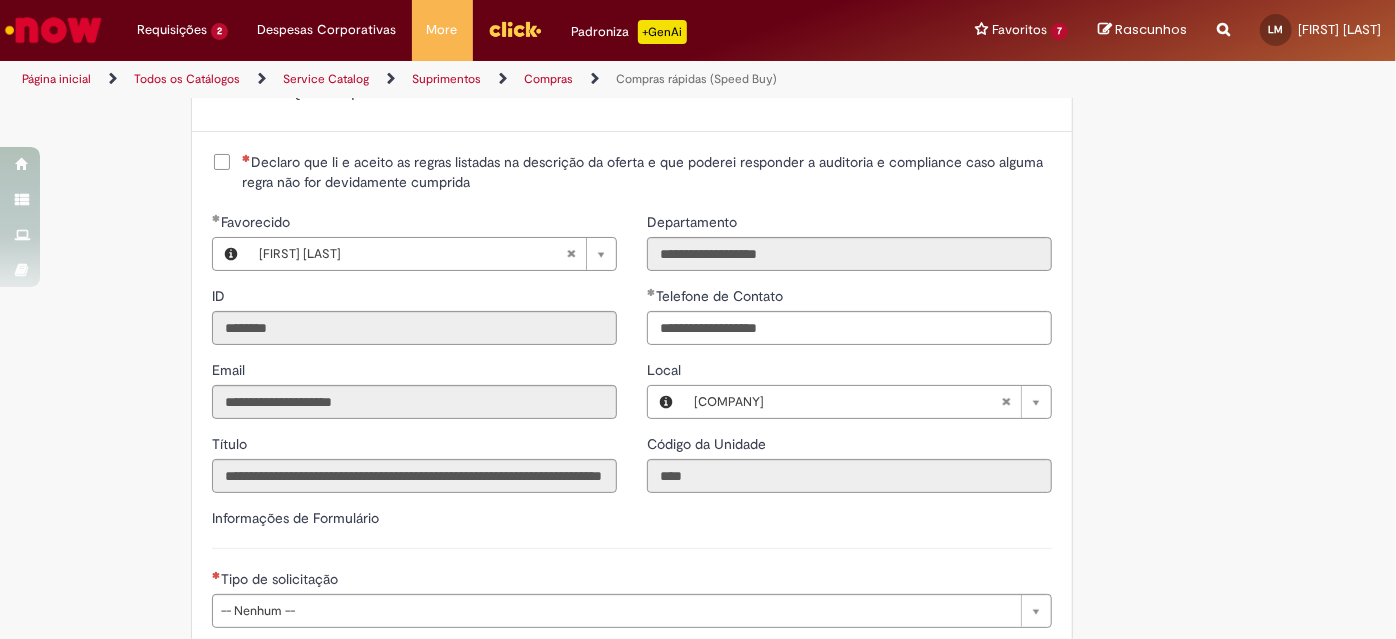 scroll, scrollTop: 2747, scrollLeft: 0, axis: vertical 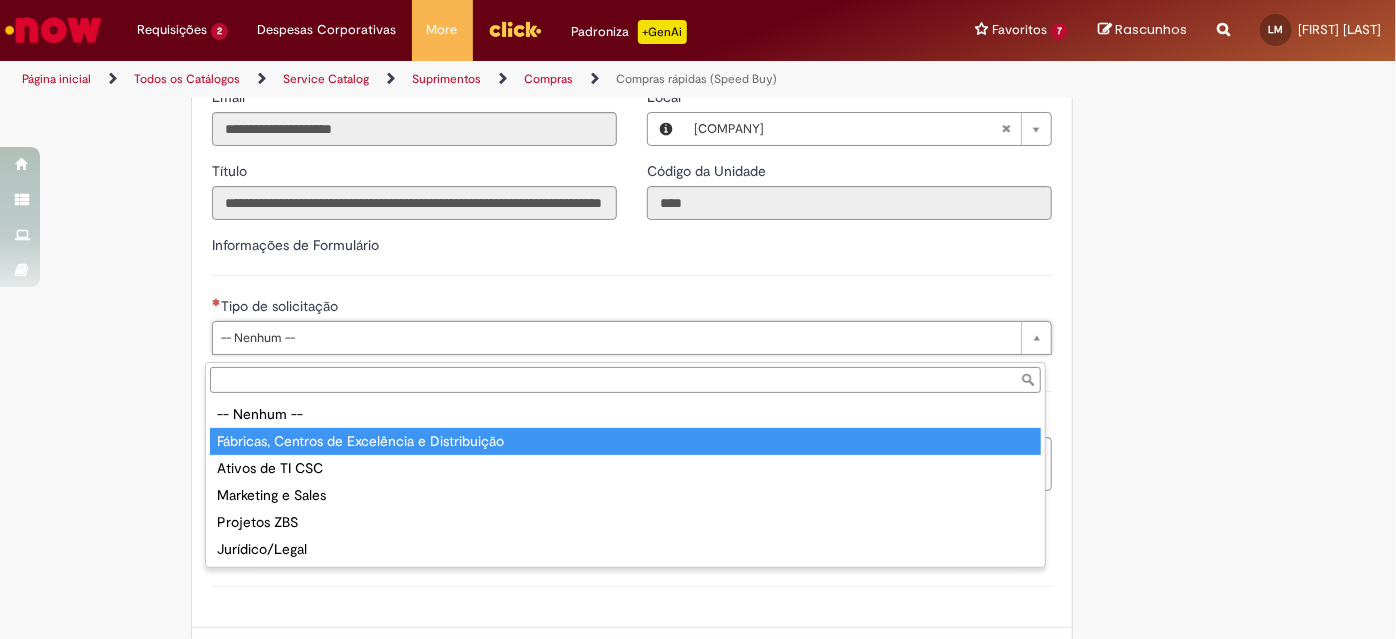 type on "**********" 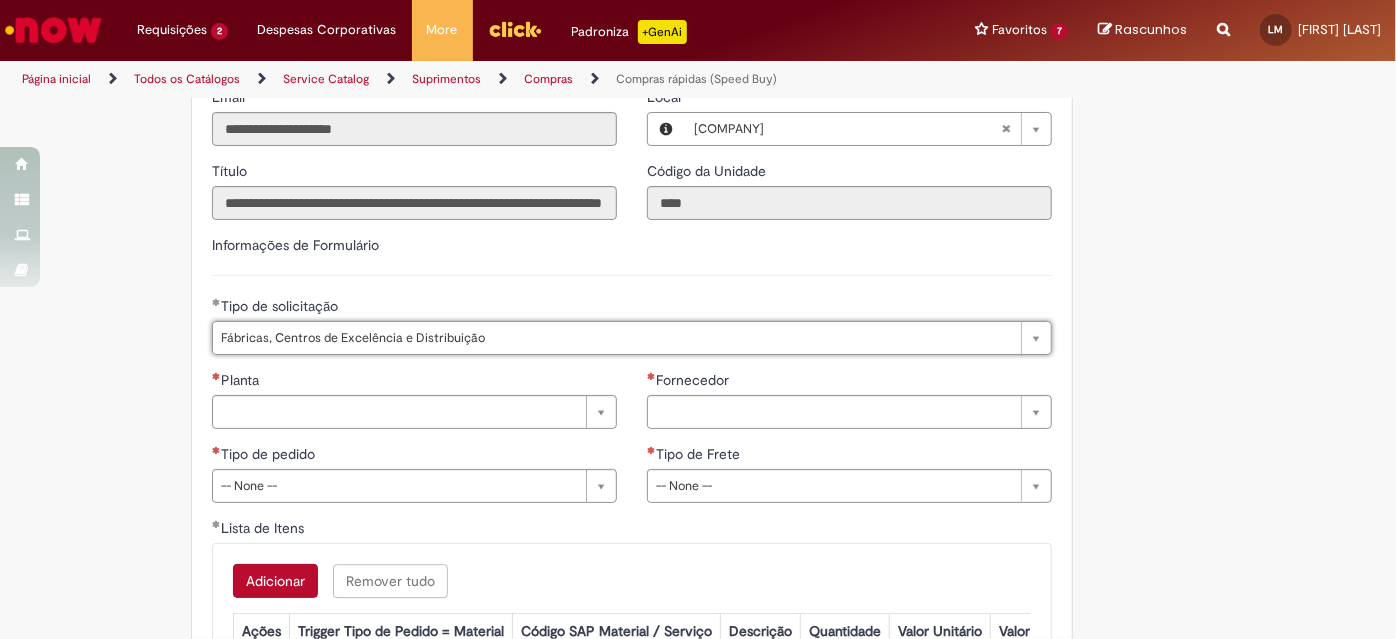 scroll, scrollTop: 2474, scrollLeft: 0, axis: vertical 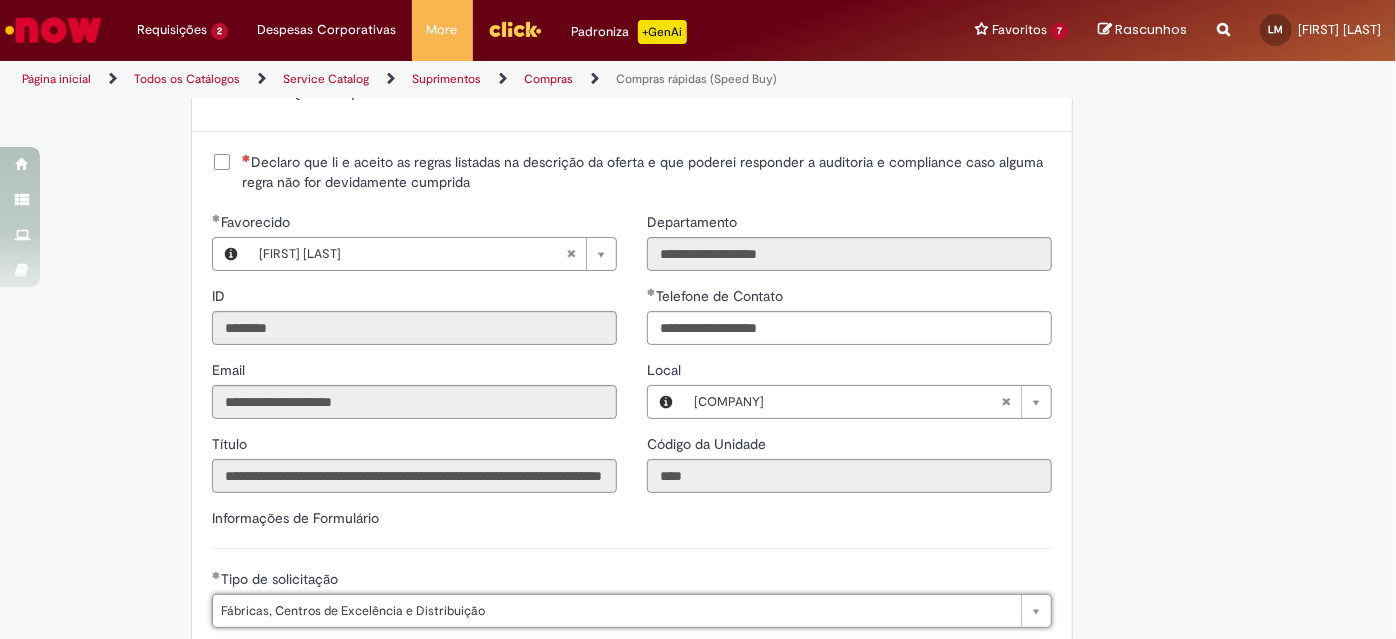 drag, startPoint x: 214, startPoint y: 172, endPoint x: 239, endPoint y: 204, distance: 40.60788 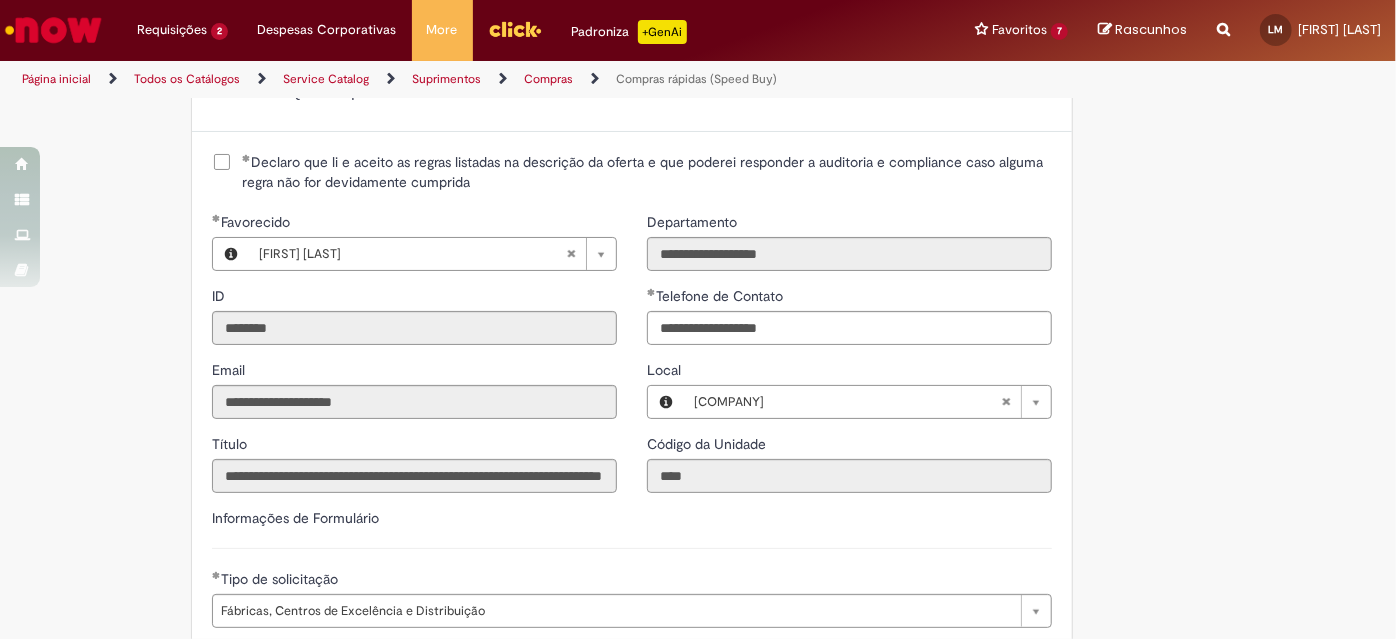 scroll, scrollTop: 2929, scrollLeft: 0, axis: vertical 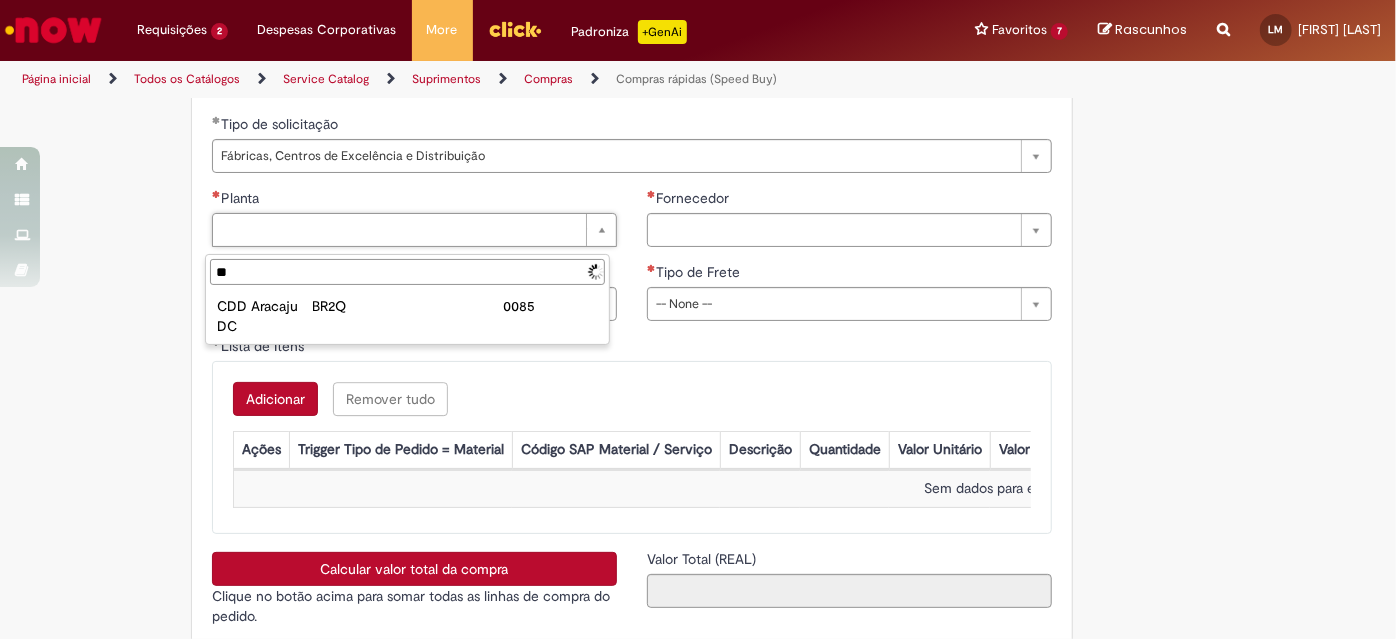 type on "*" 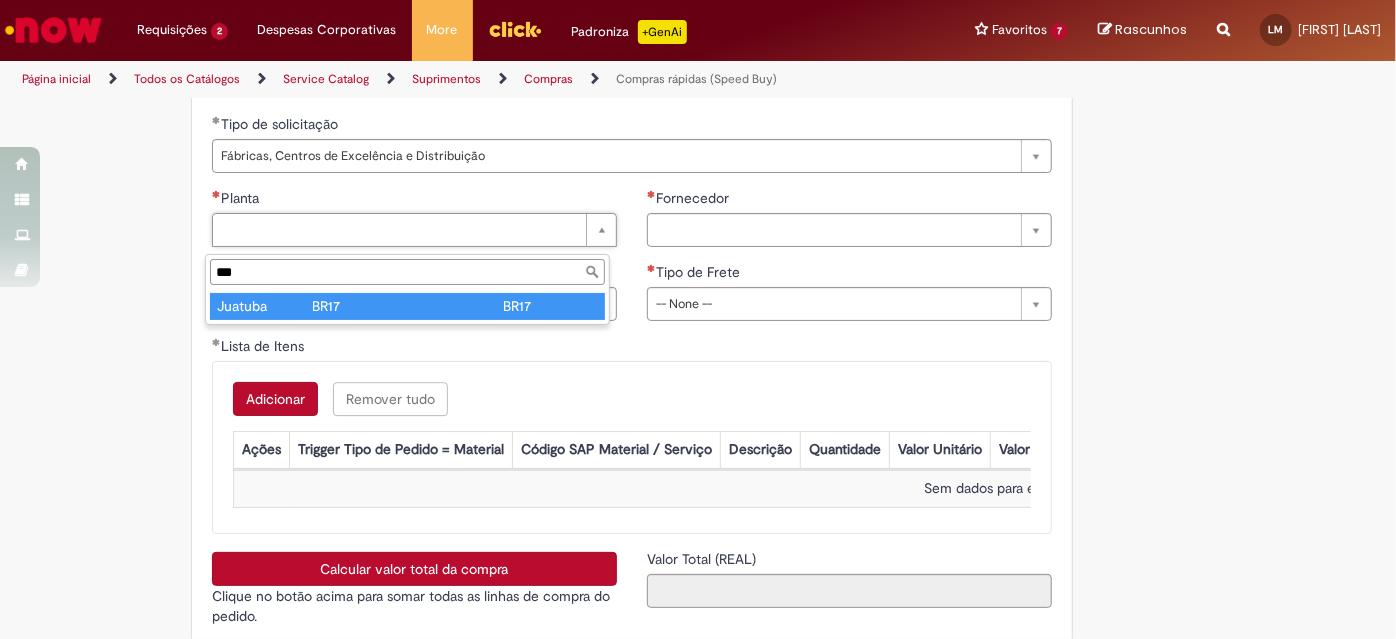type on "***" 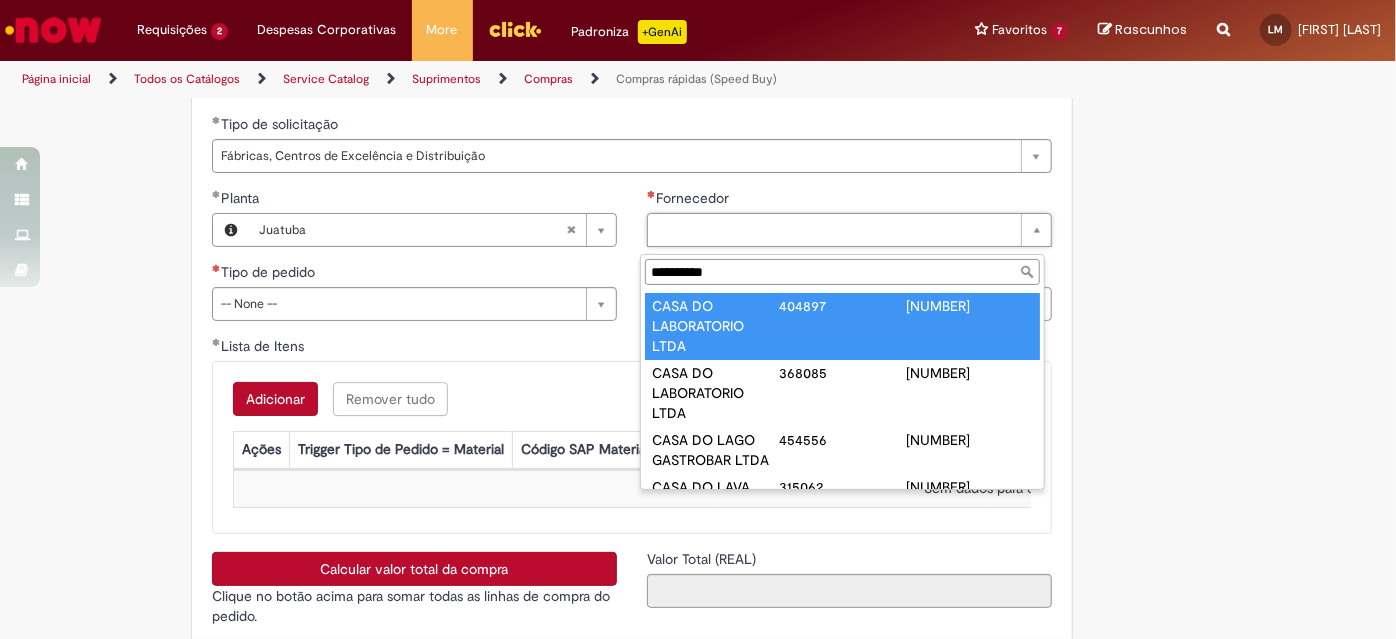 drag, startPoint x: 731, startPoint y: 279, endPoint x: 610, endPoint y: 279, distance: 121 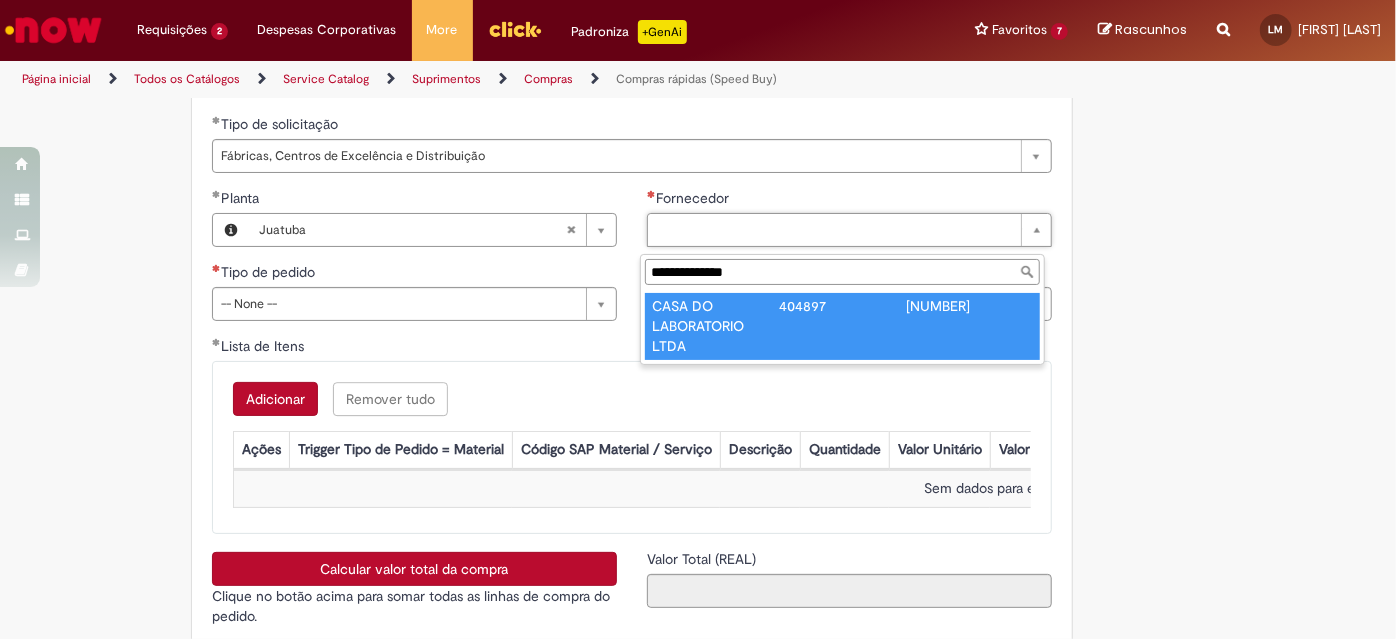 type on "**********" 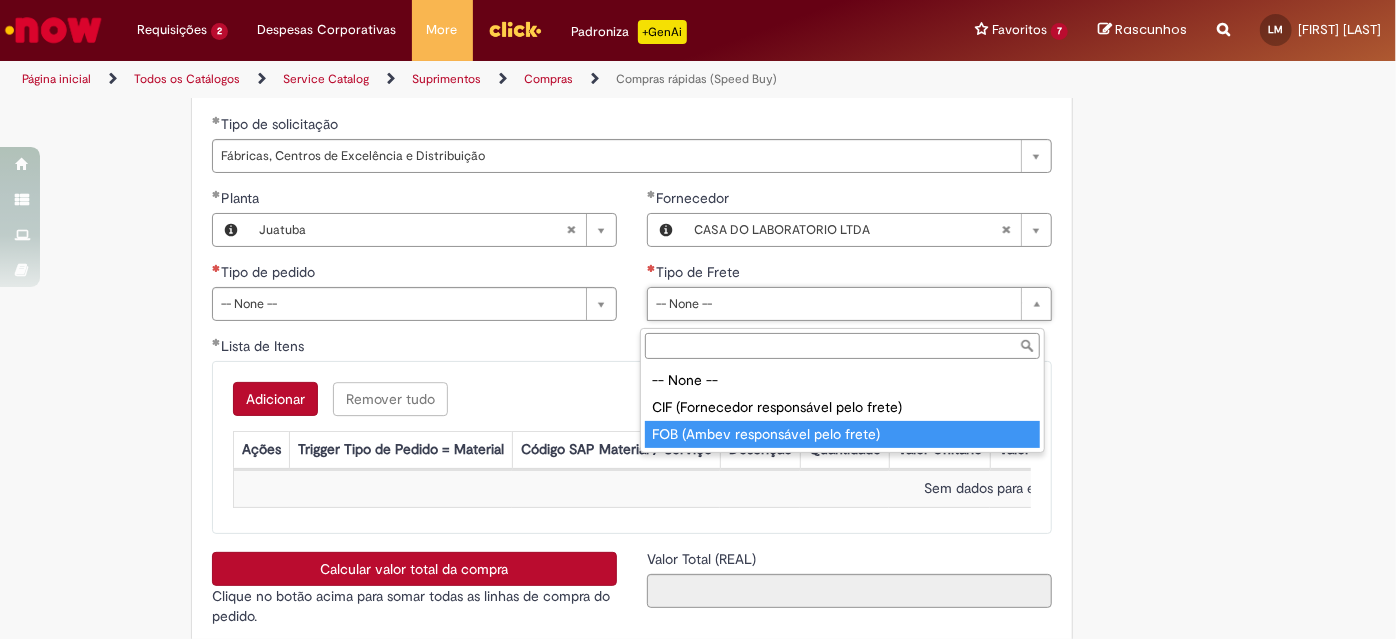 type on "**********" 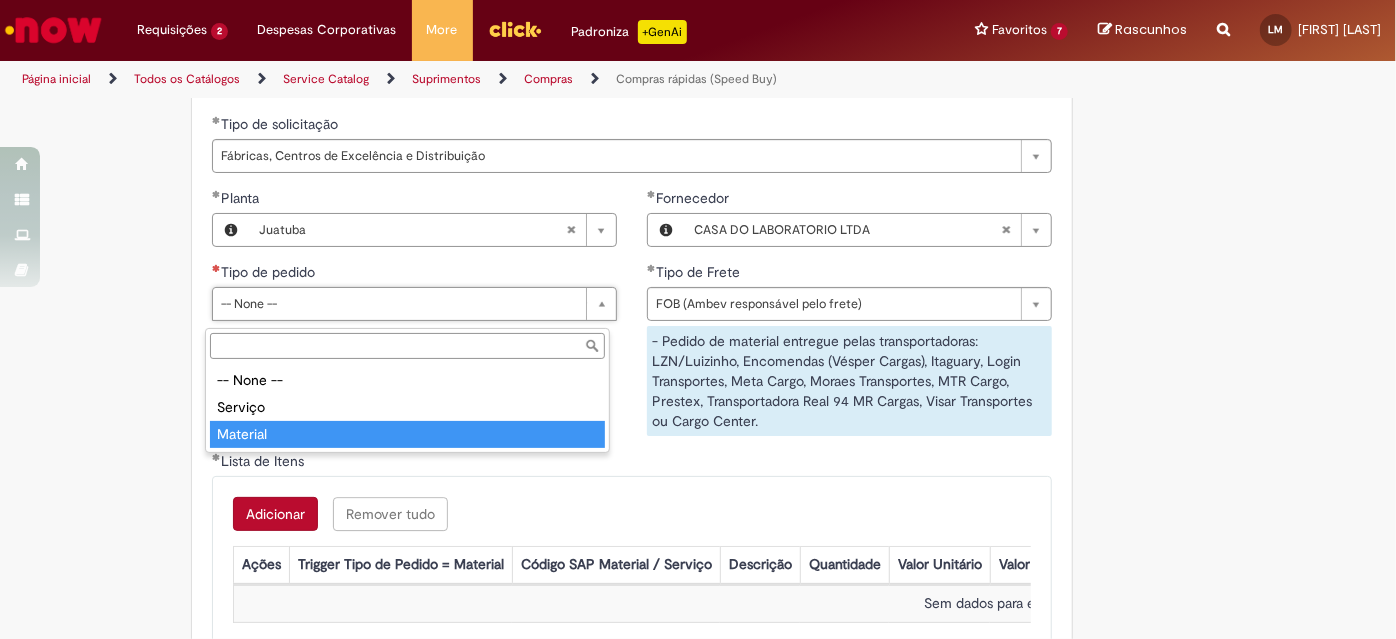 type on "********" 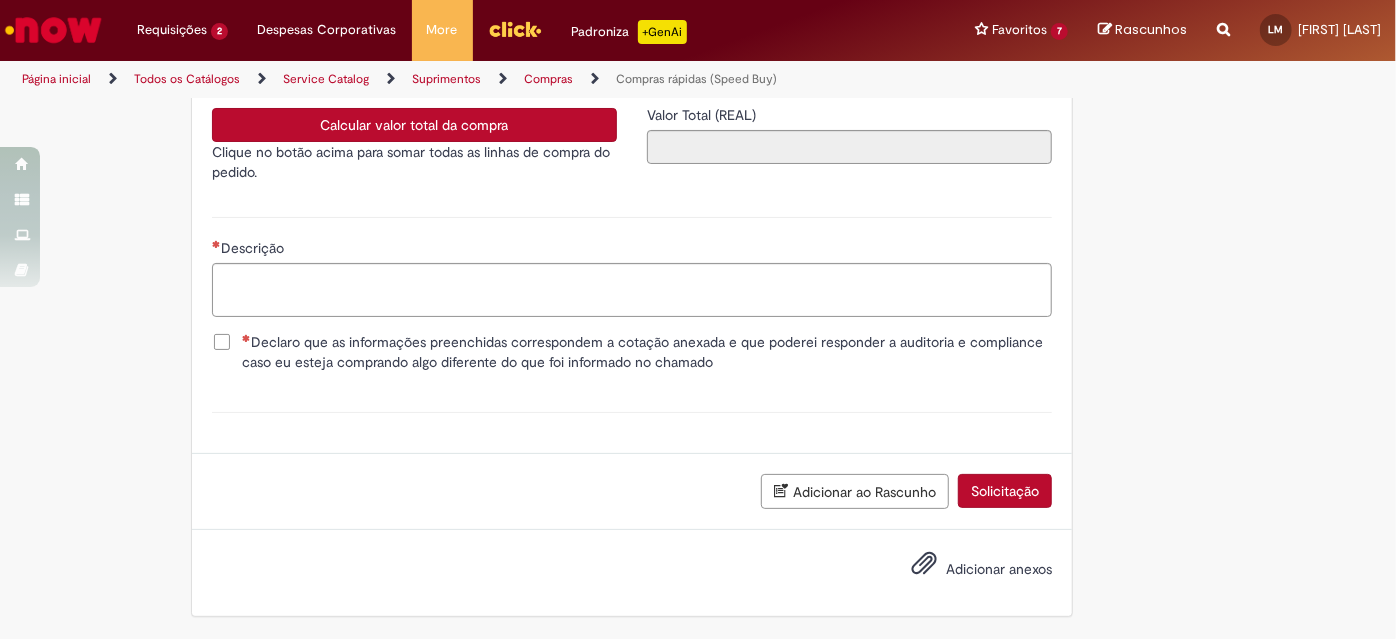 scroll, scrollTop: 3210, scrollLeft: 0, axis: vertical 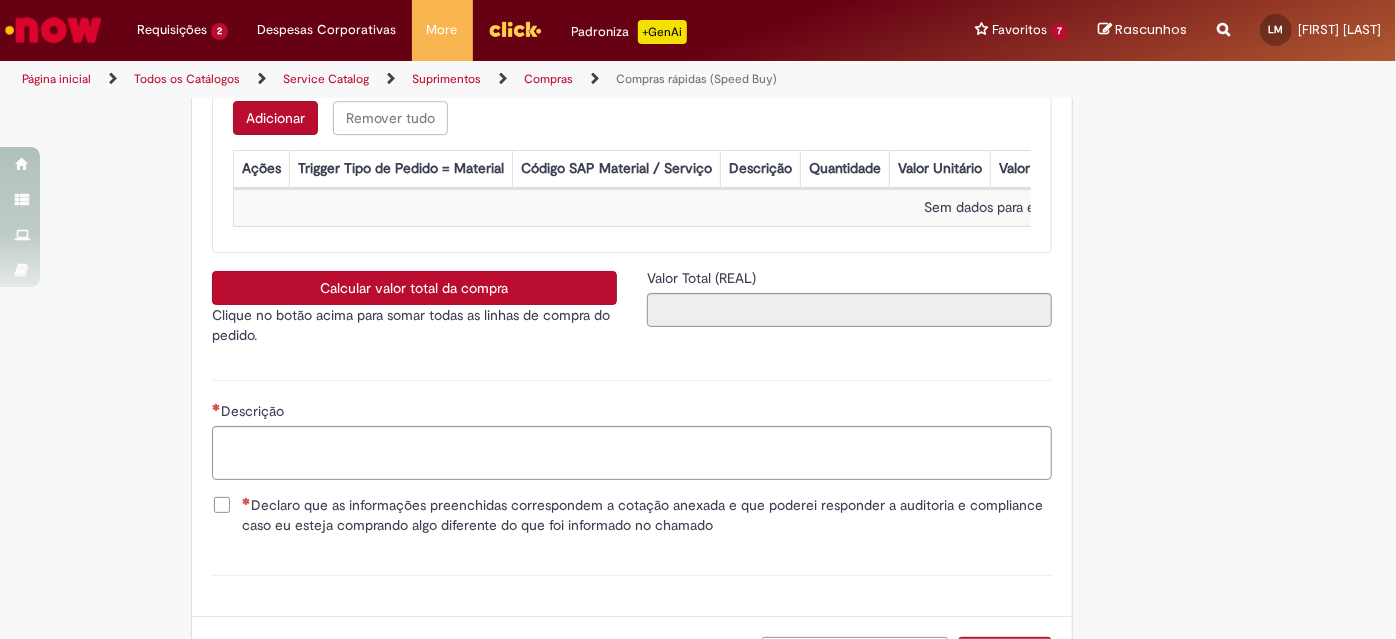 click on "Adicionar" at bounding box center (275, 118) 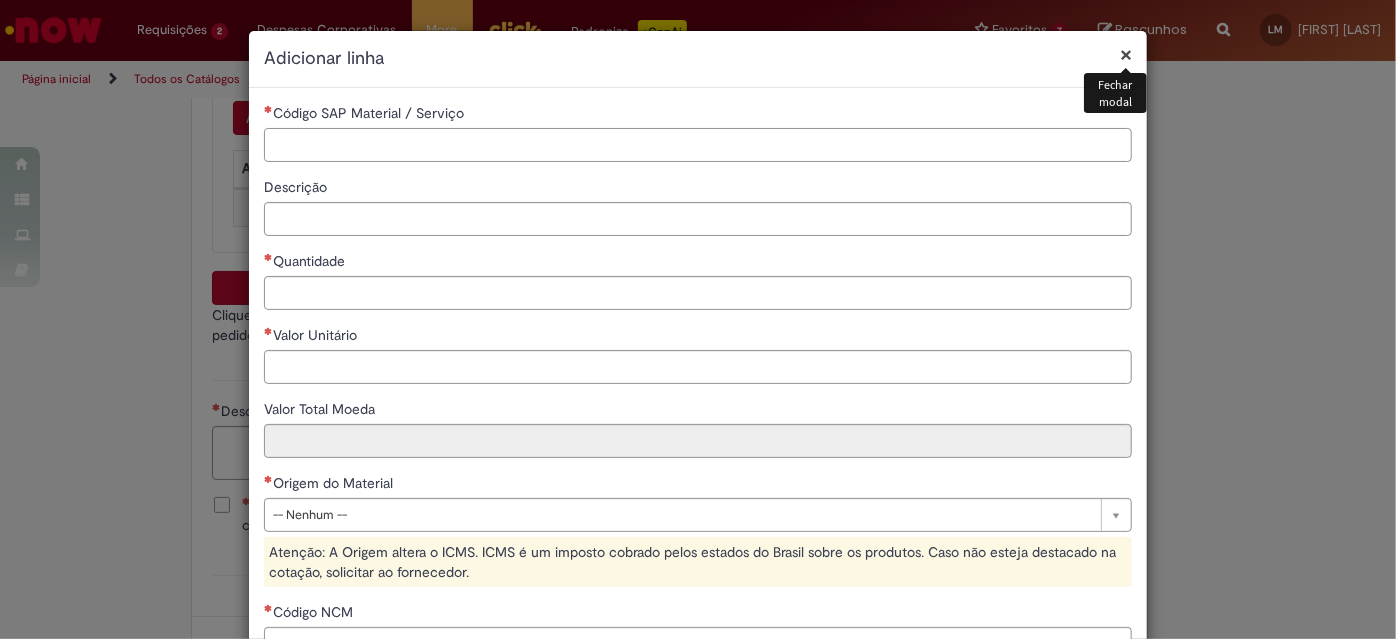click on "Código SAP Material / Serviço" at bounding box center [698, 145] 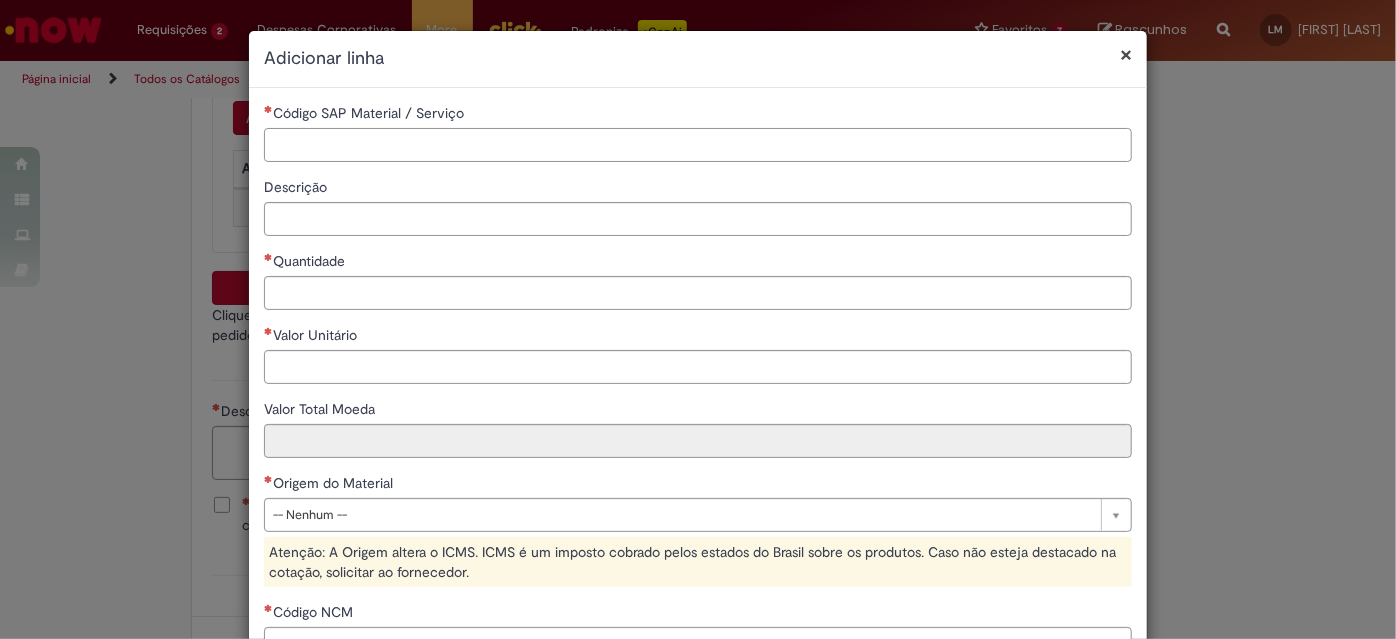 paste on "**********" 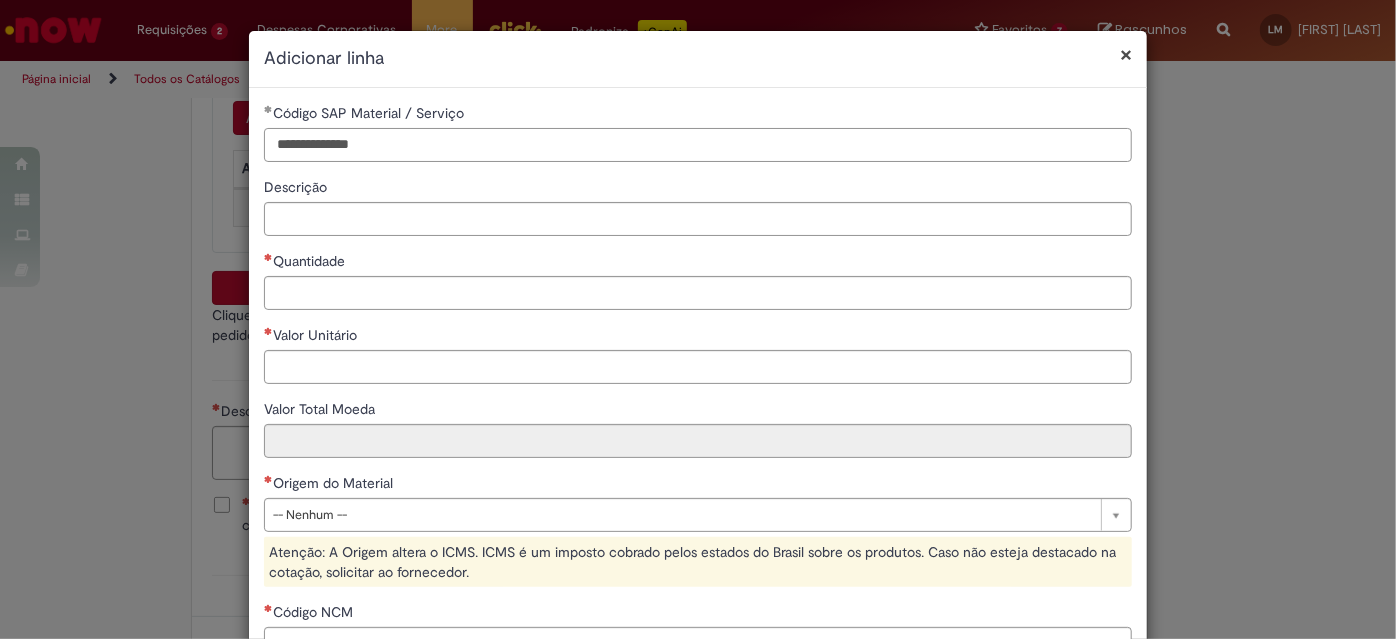 type on "**********" 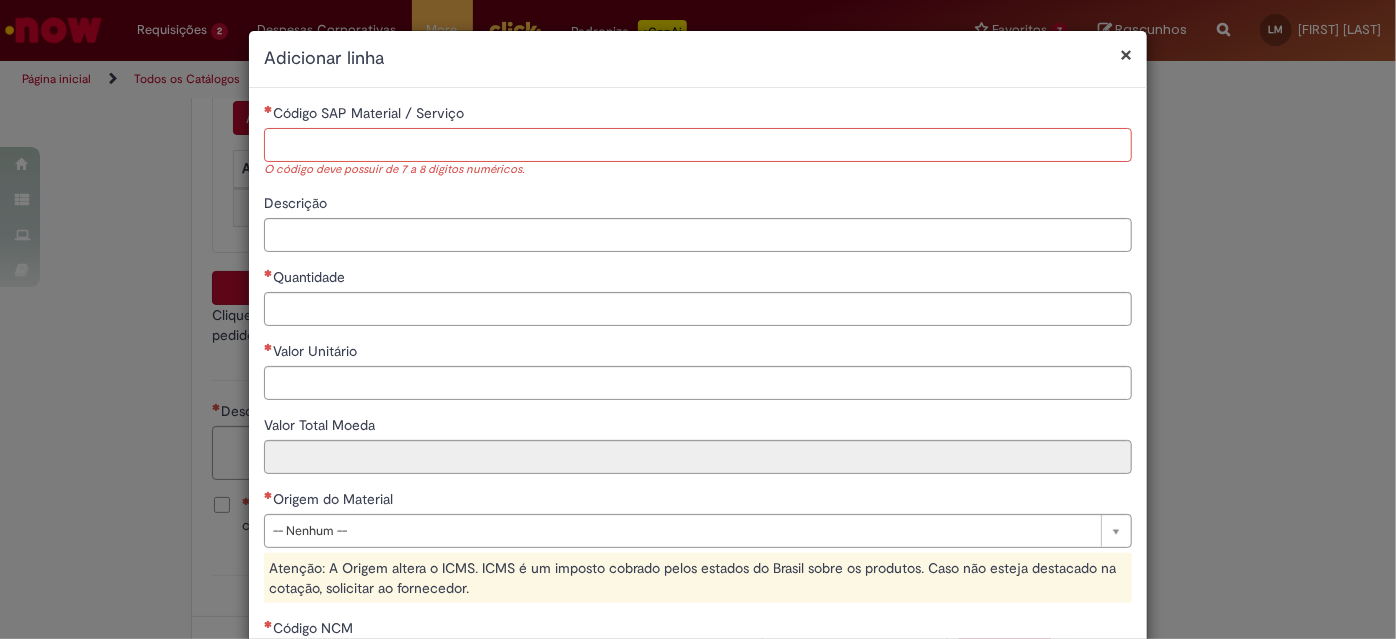 paste on "********" 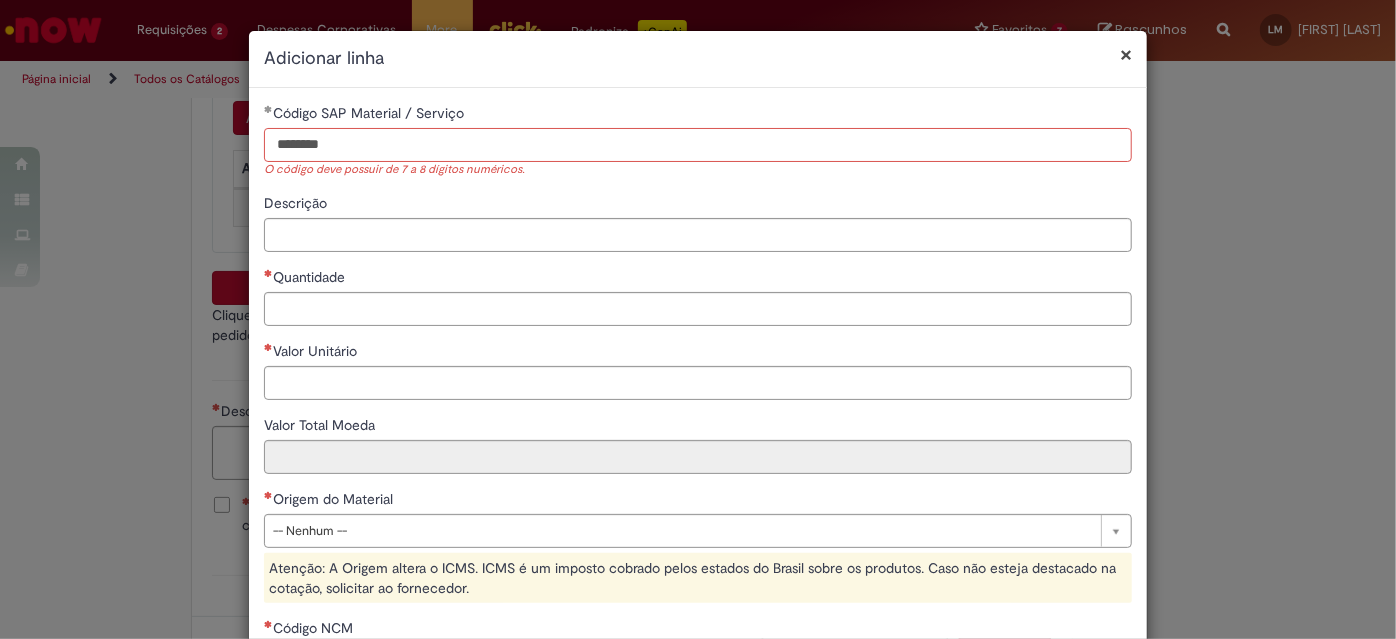 type on "********" 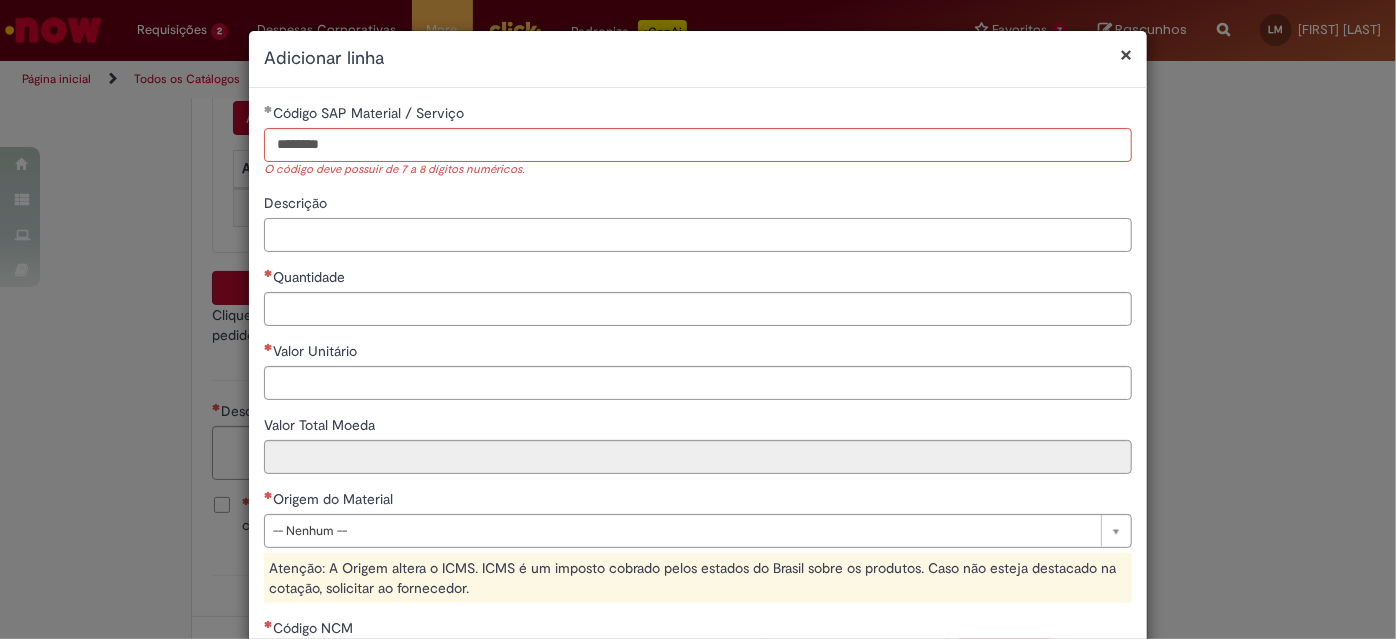 click on "Descrição" at bounding box center (698, 235) 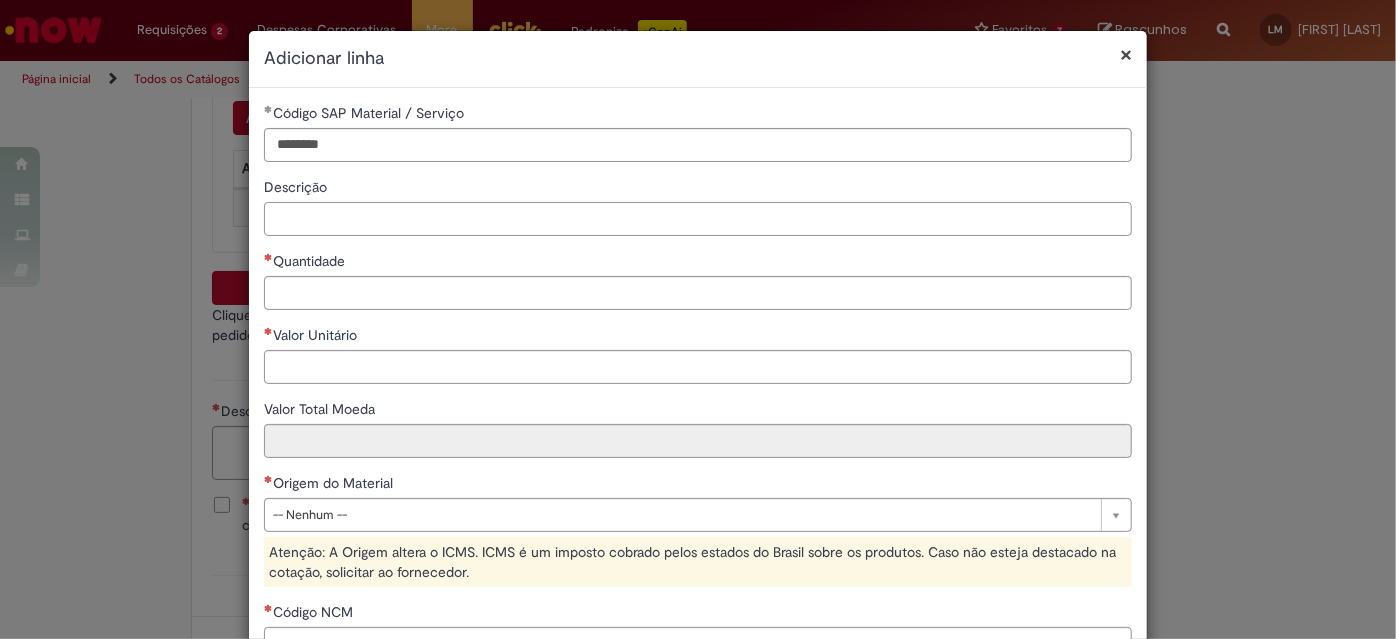 paste on "**********" 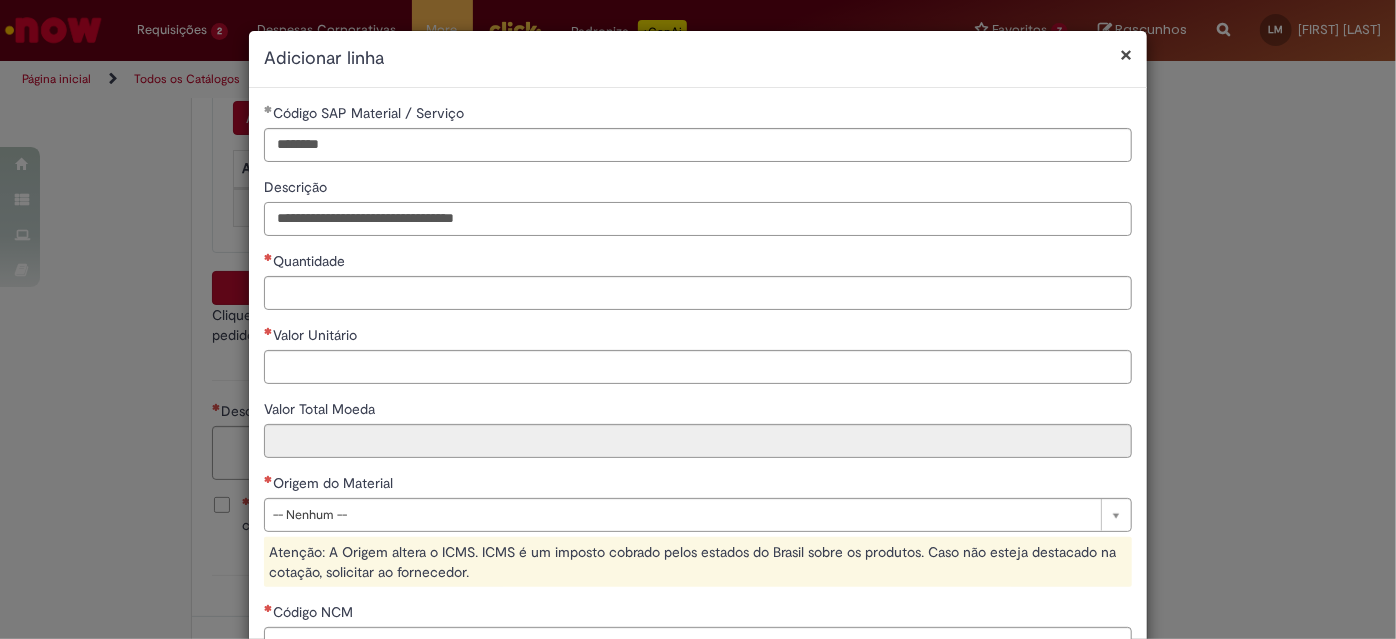 type on "**********" 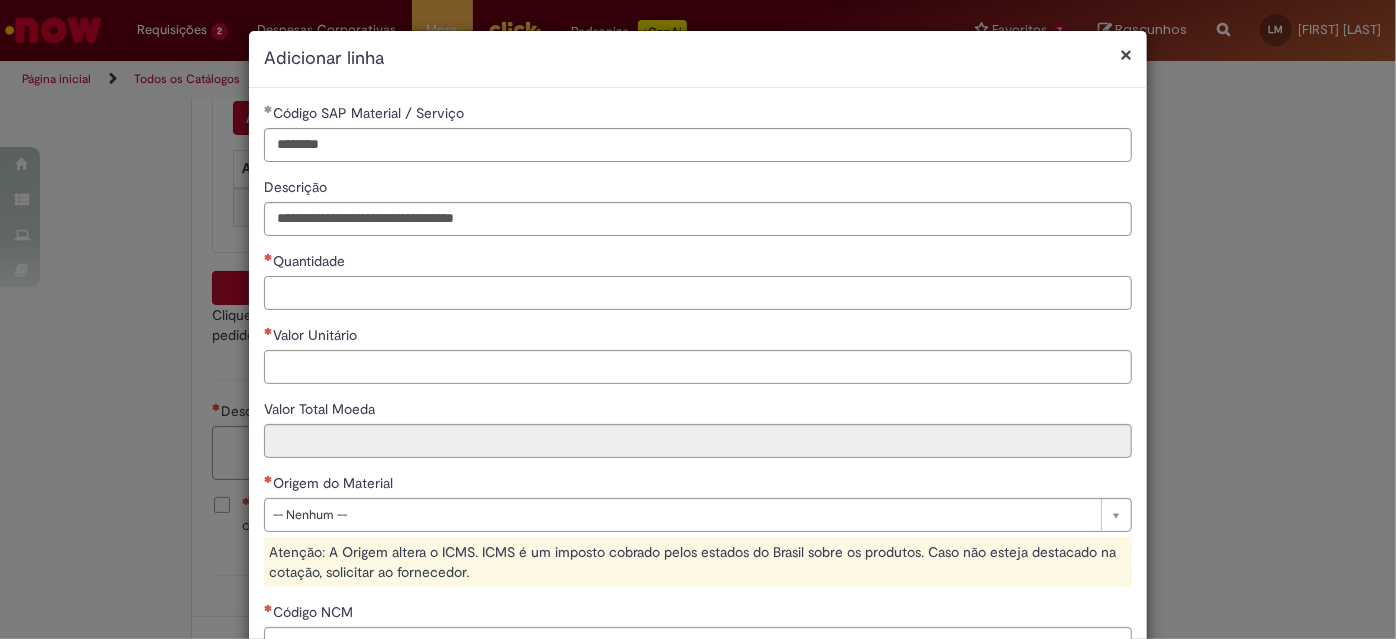 click on "Quantidade" at bounding box center (698, 293) 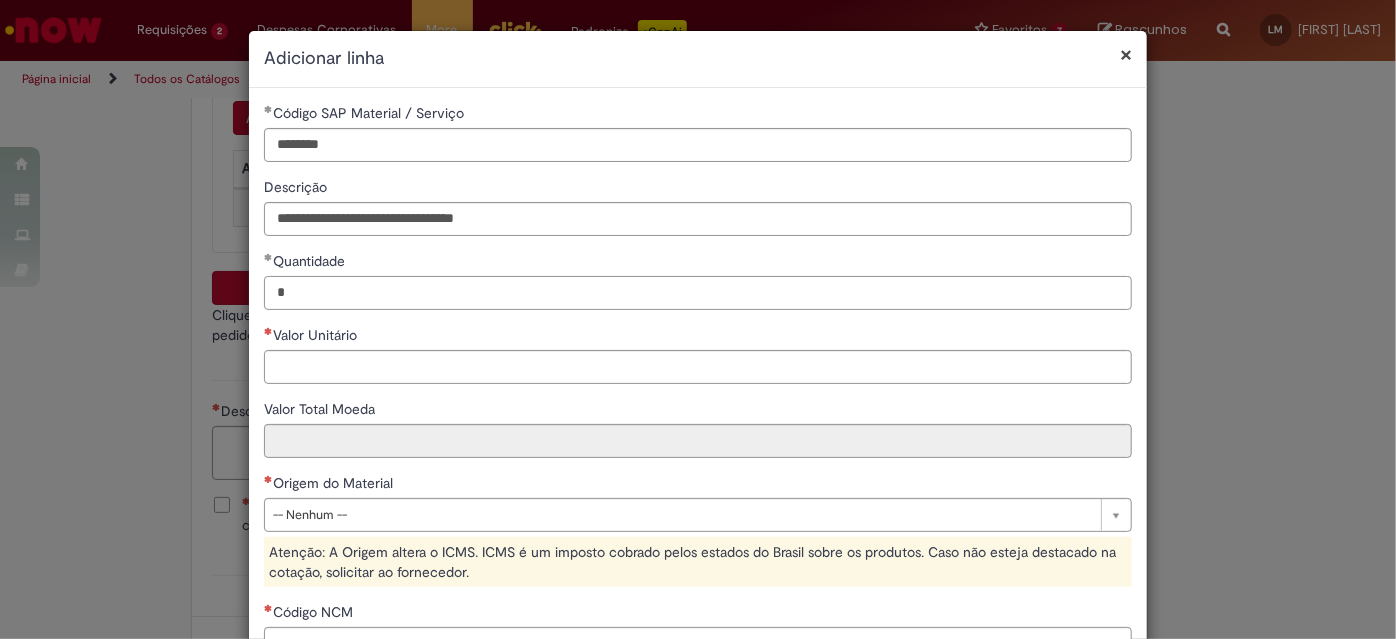 type on "*" 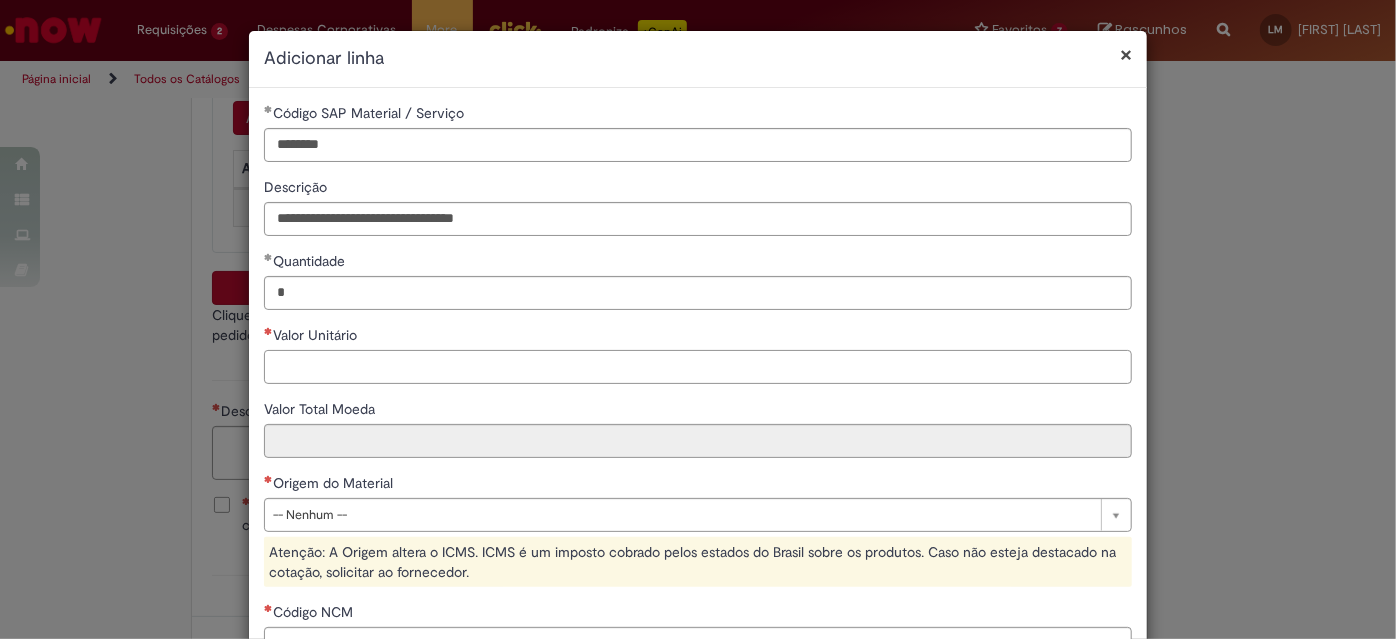 click on "Valor Unitário" at bounding box center (698, 367) 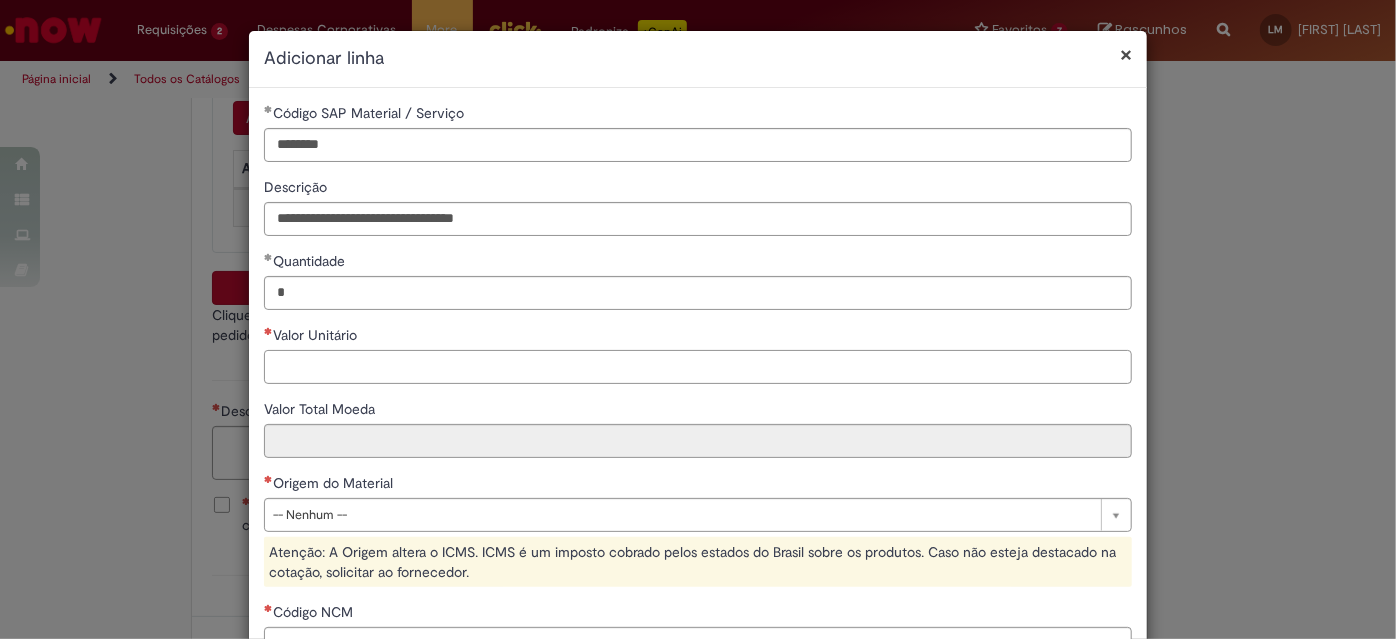 paste on "*****" 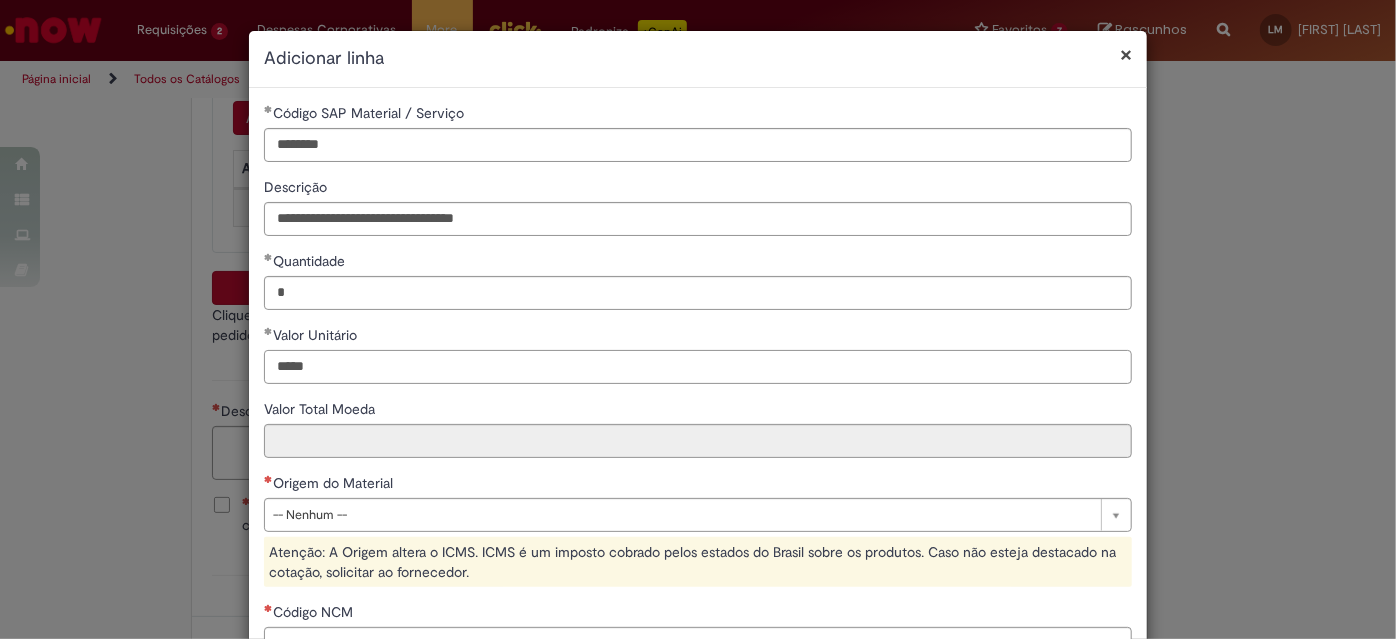 type on "*****" 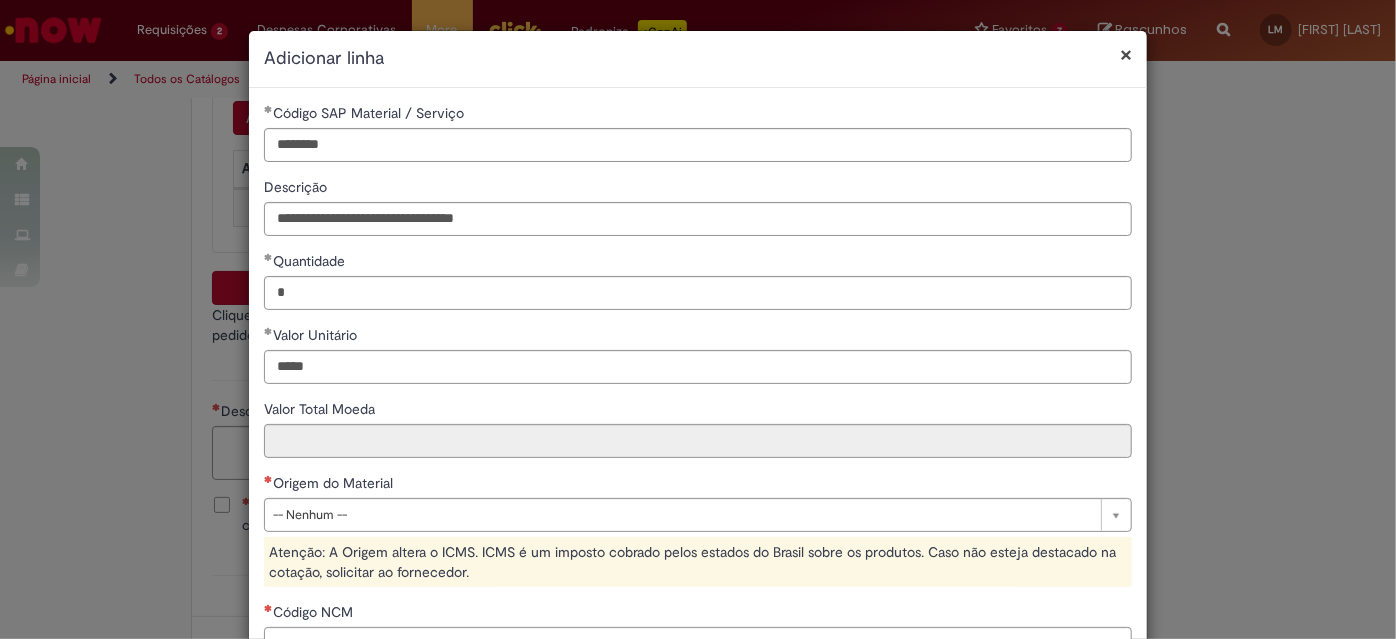 type on "******" 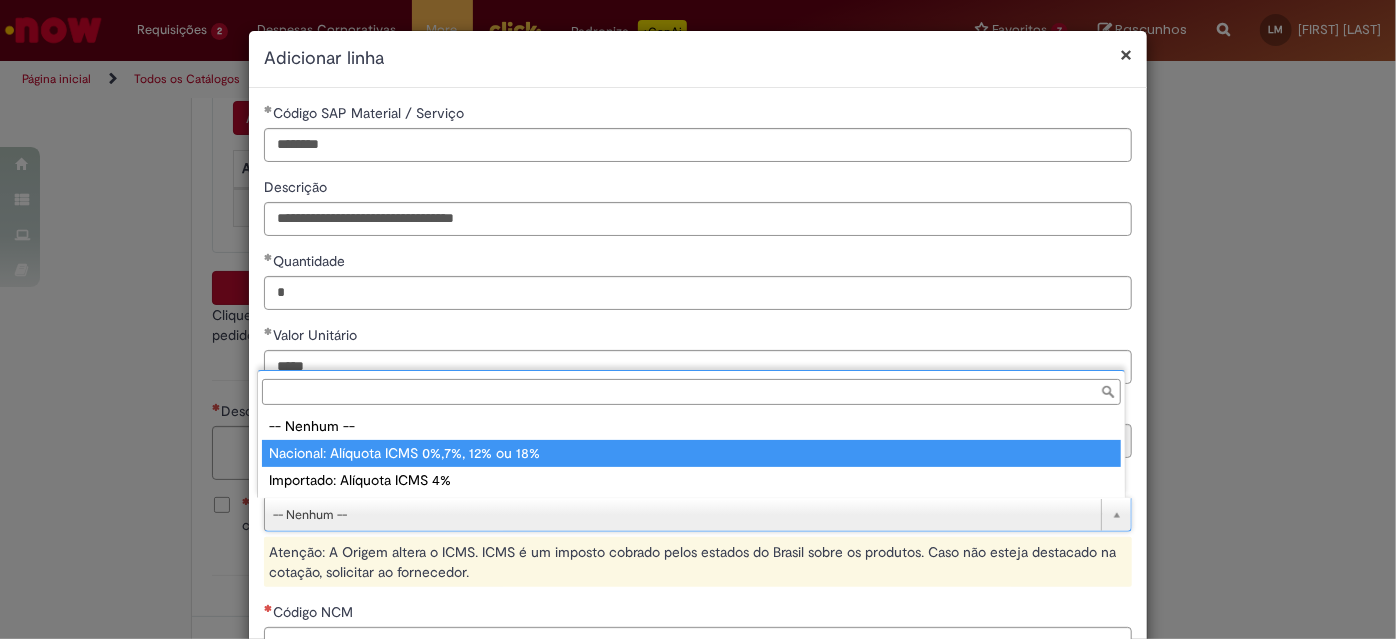 type on "**********" 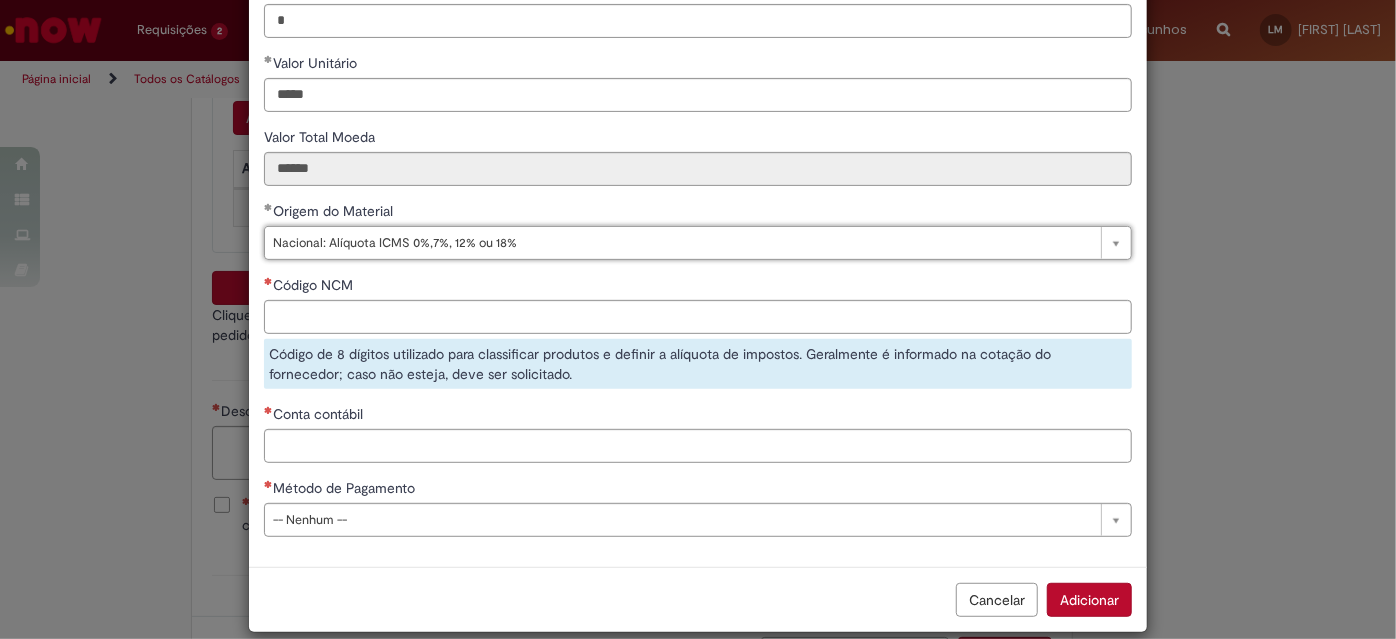 scroll, scrollTop: 293, scrollLeft: 0, axis: vertical 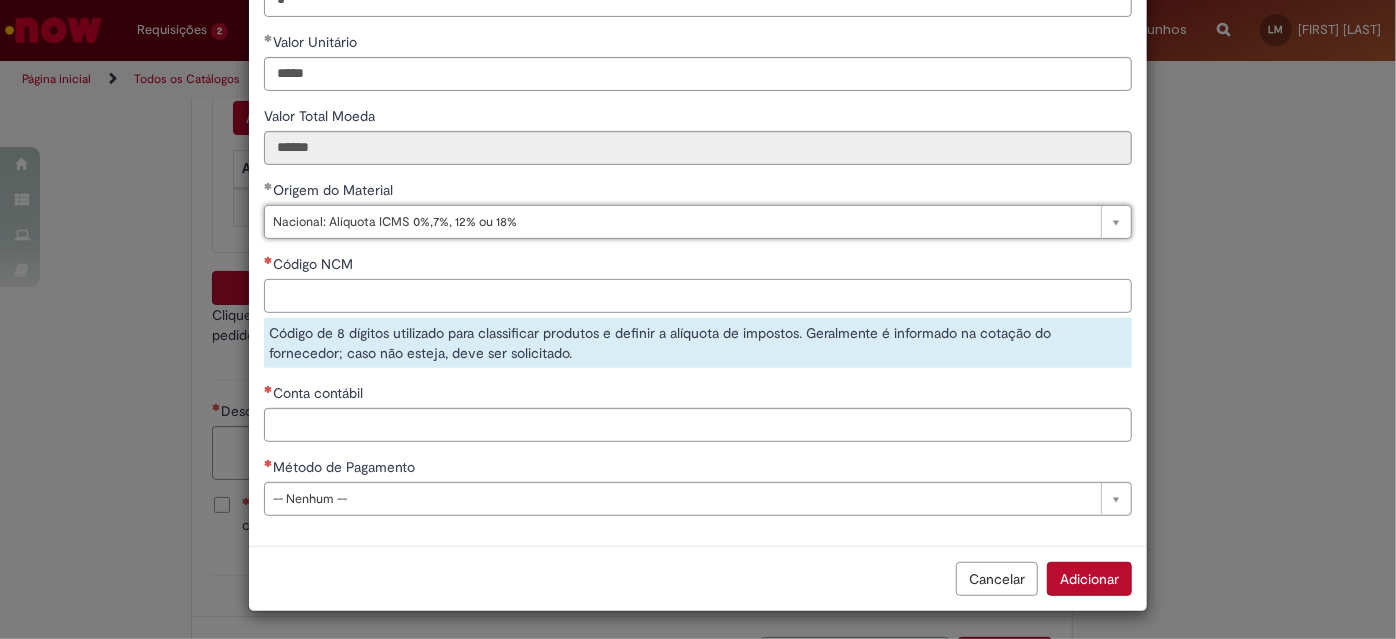 click on "Código NCM" at bounding box center [698, 296] 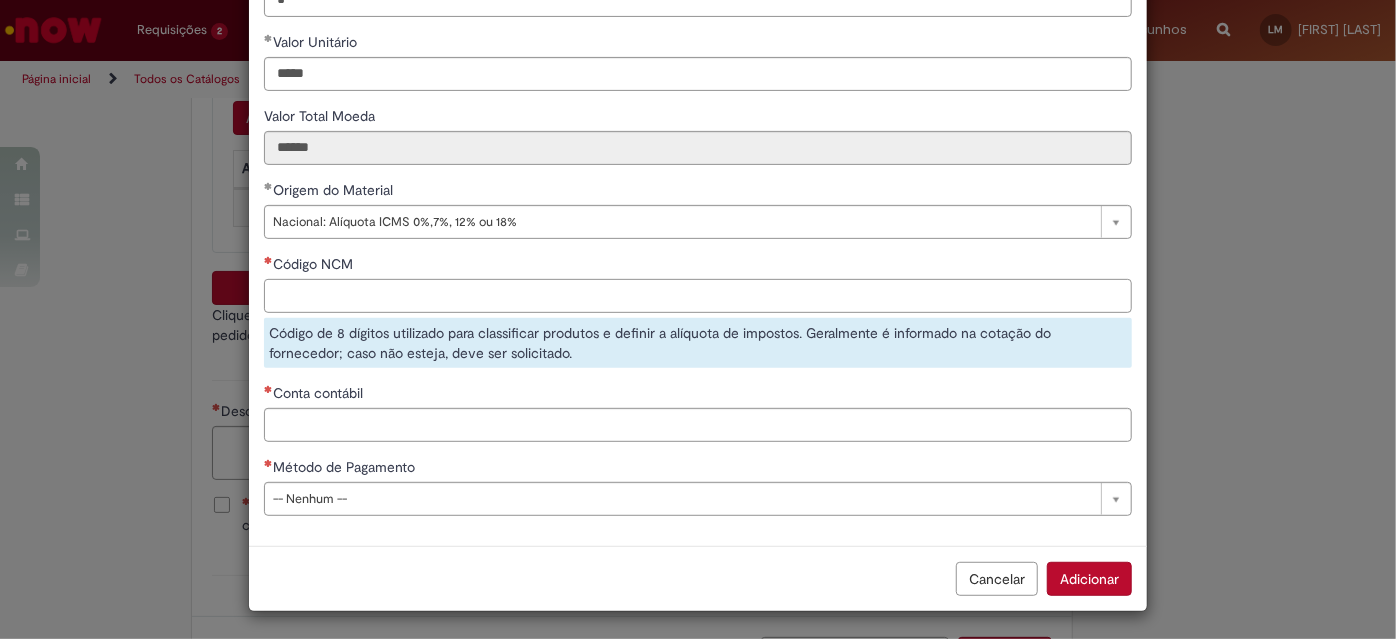 paste on "**********" 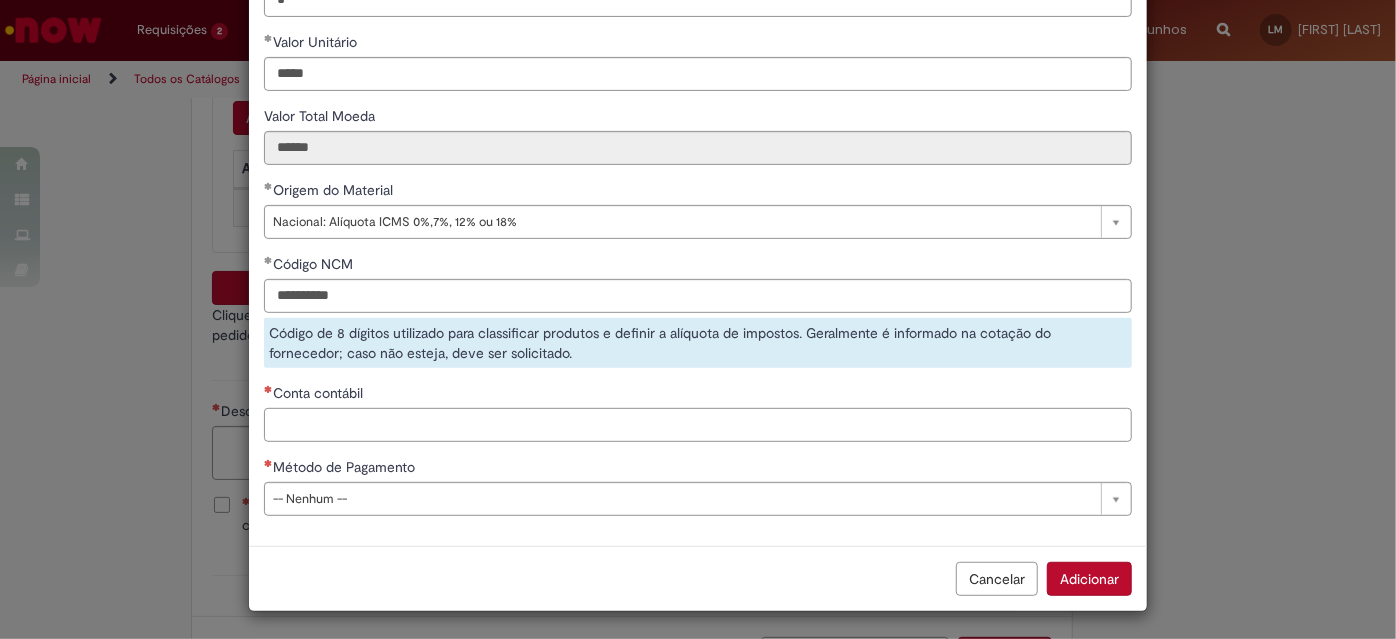click on "Conta contábil" at bounding box center (698, 425) 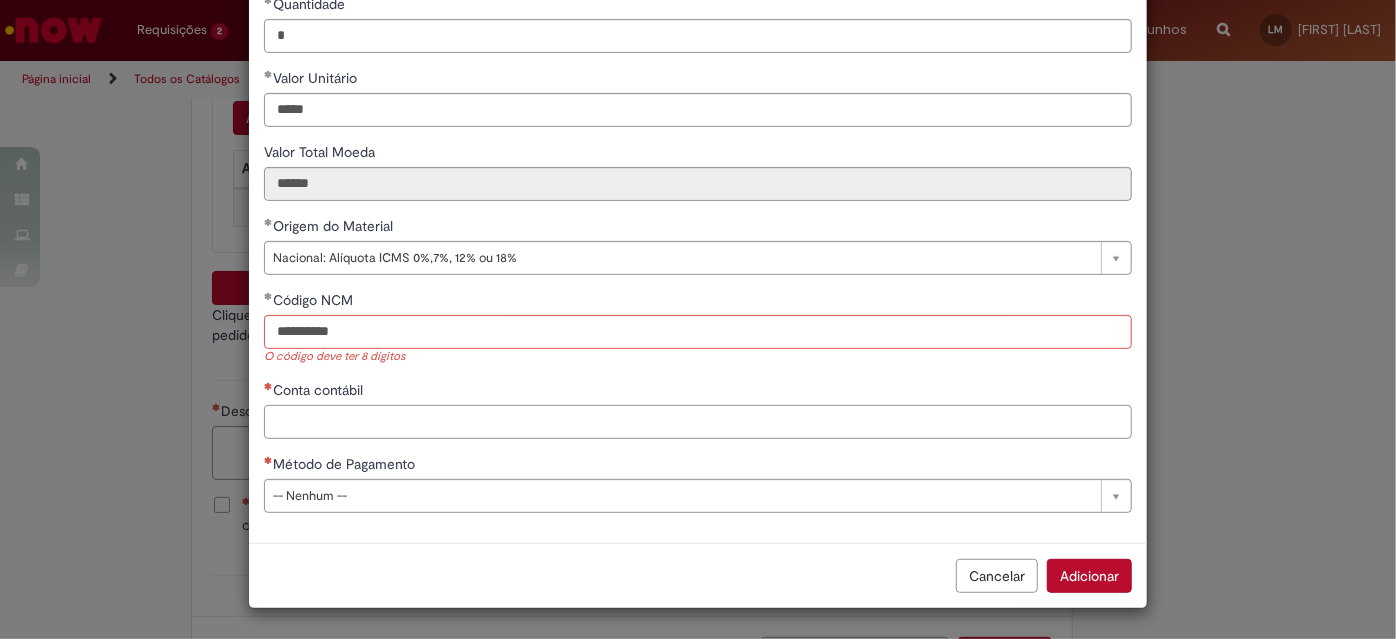 scroll, scrollTop: 238, scrollLeft: 0, axis: vertical 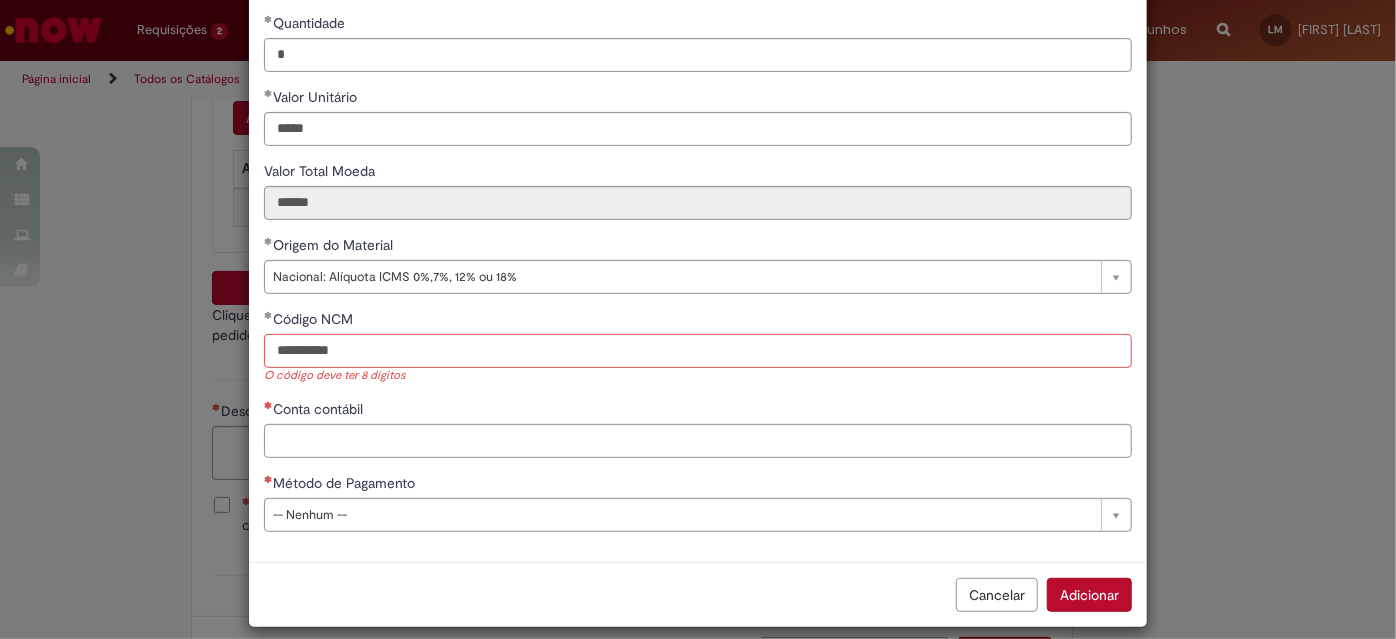 click on "**********" at bounding box center (698, 351) 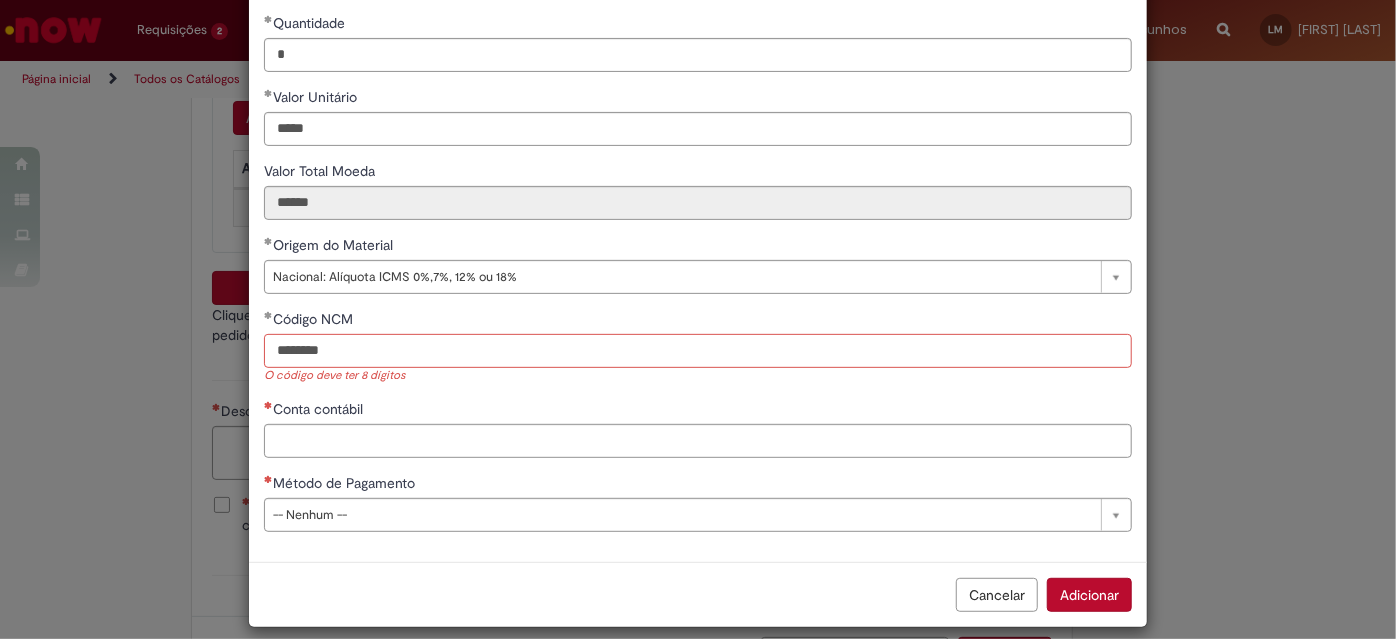 type on "********" 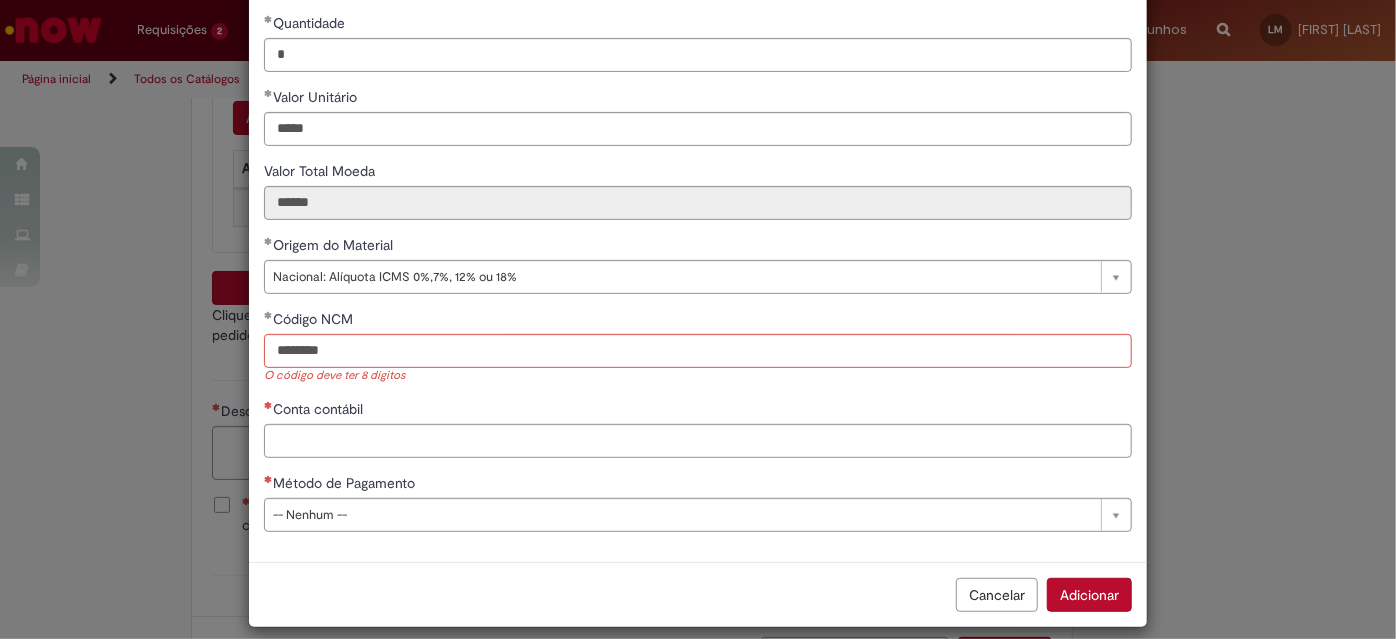 click on "**********" at bounding box center (698, 206) 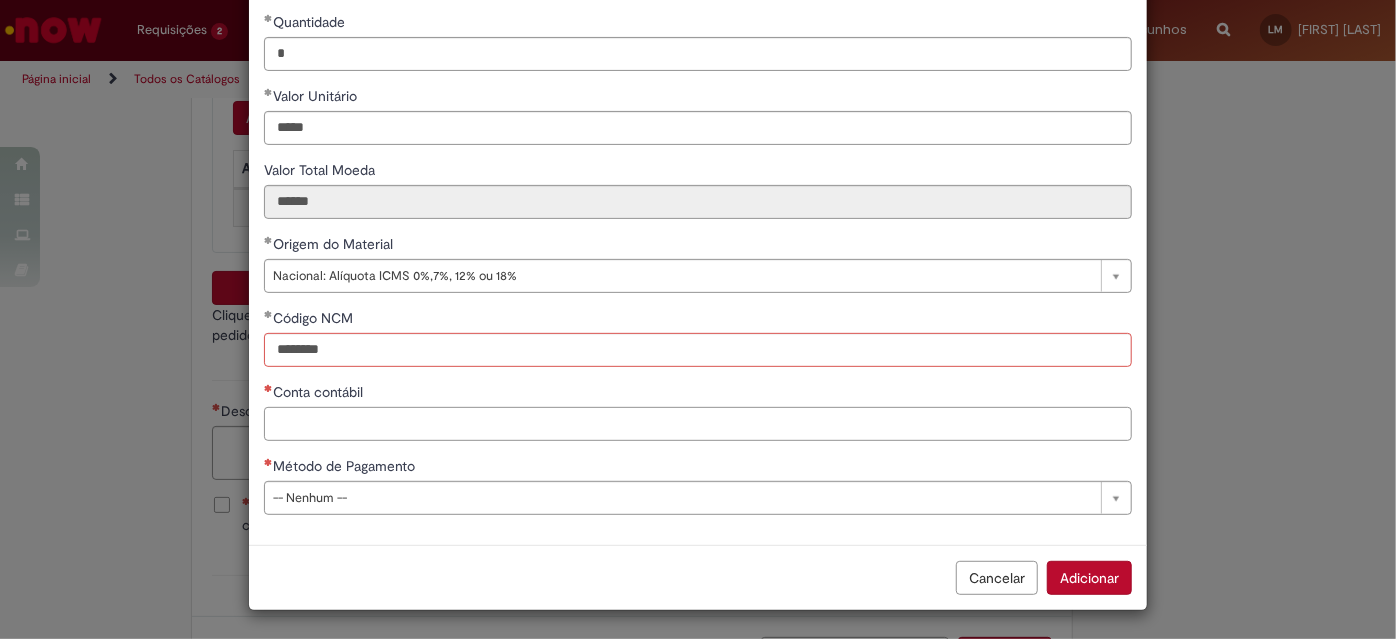 click on "Conta contábil" at bounding box center [698, 424] 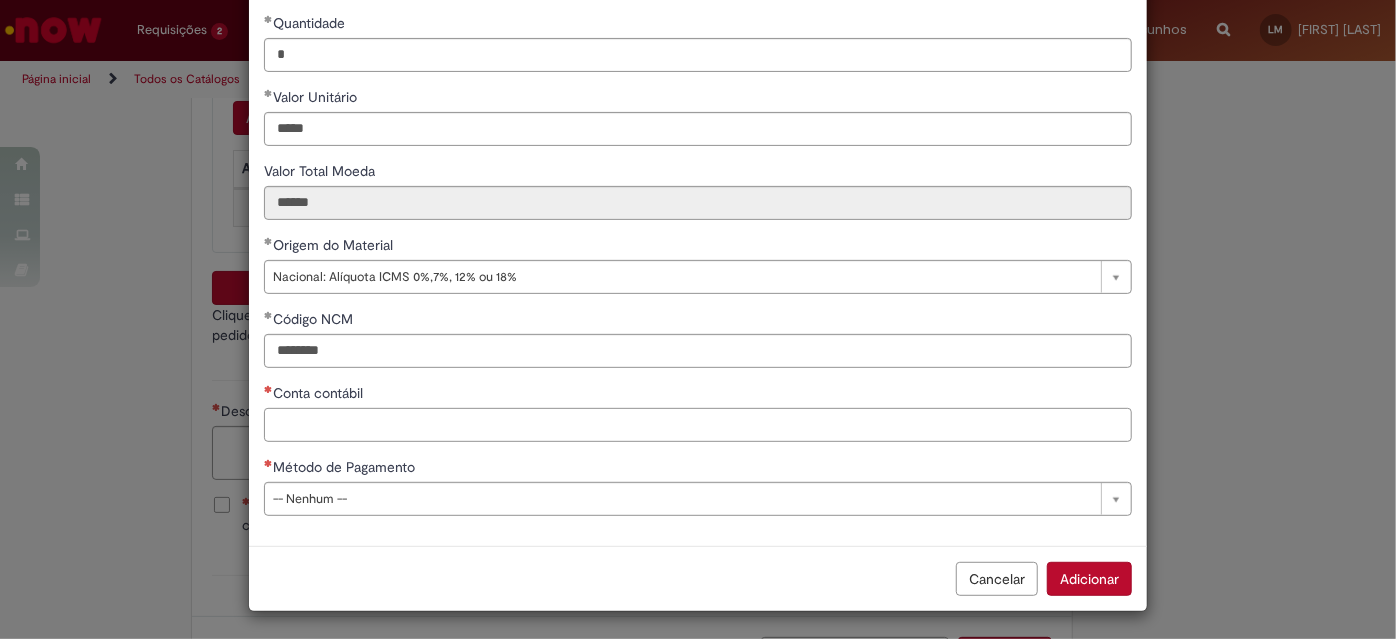 paste on "********" 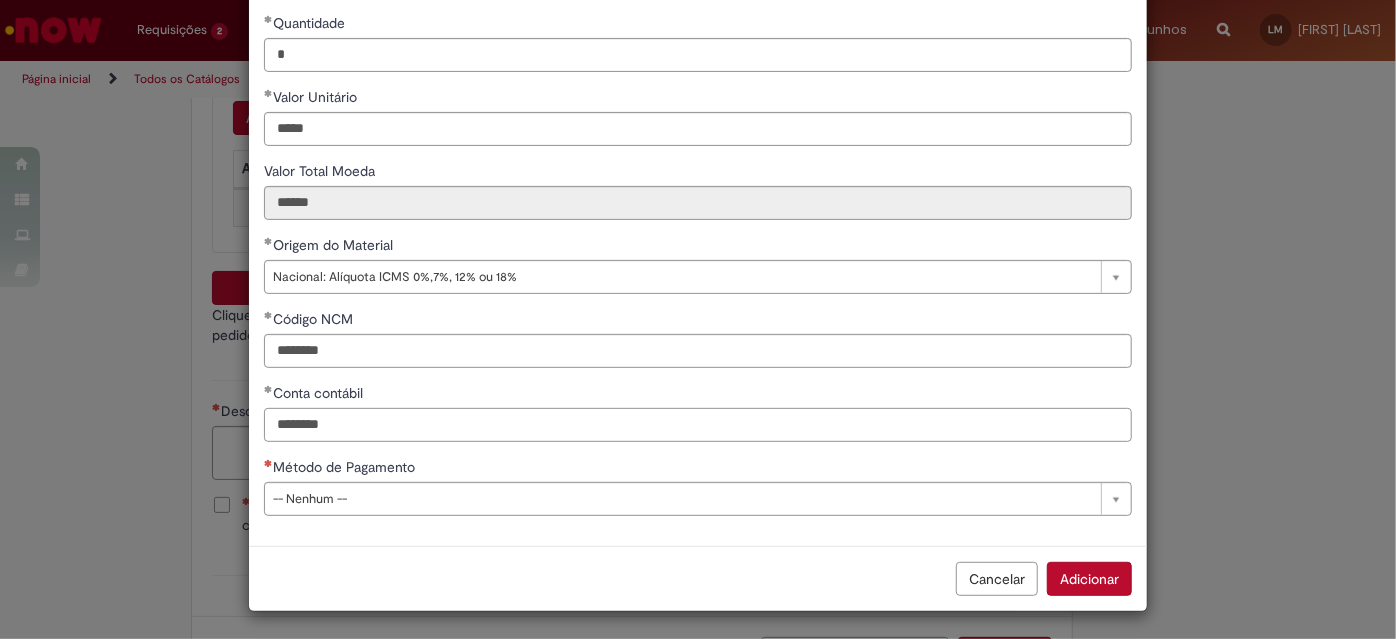 type on "********" 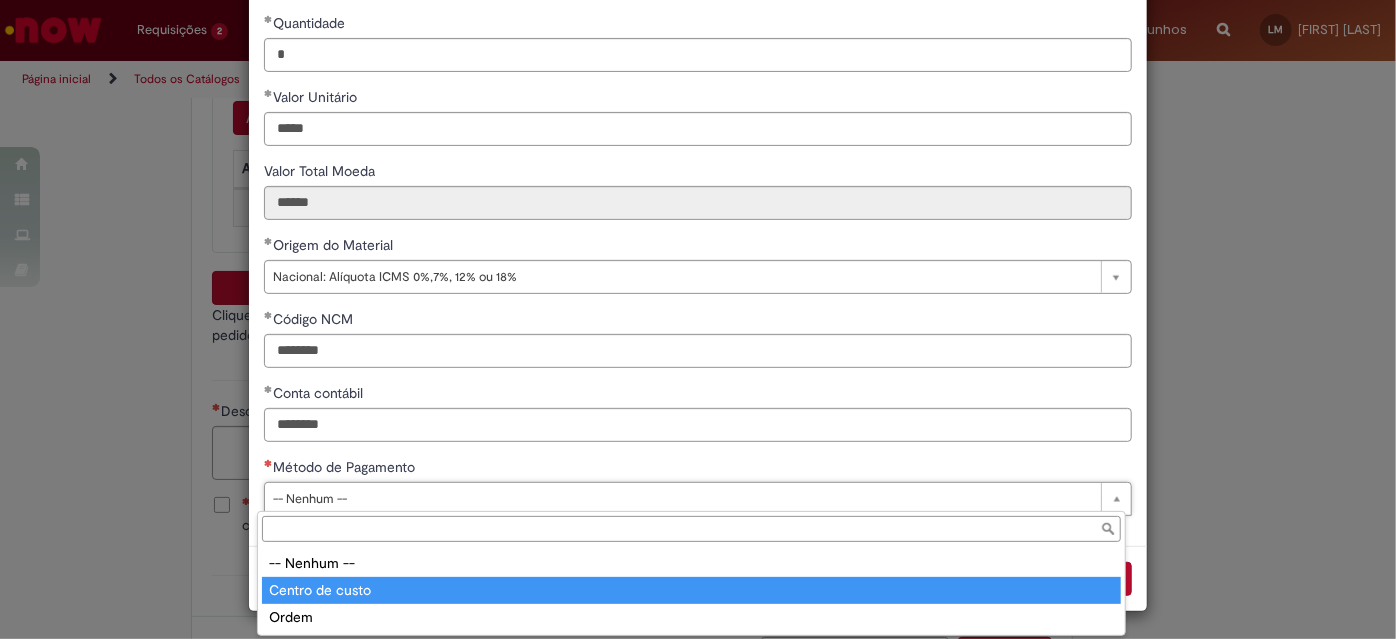 type on "**********" 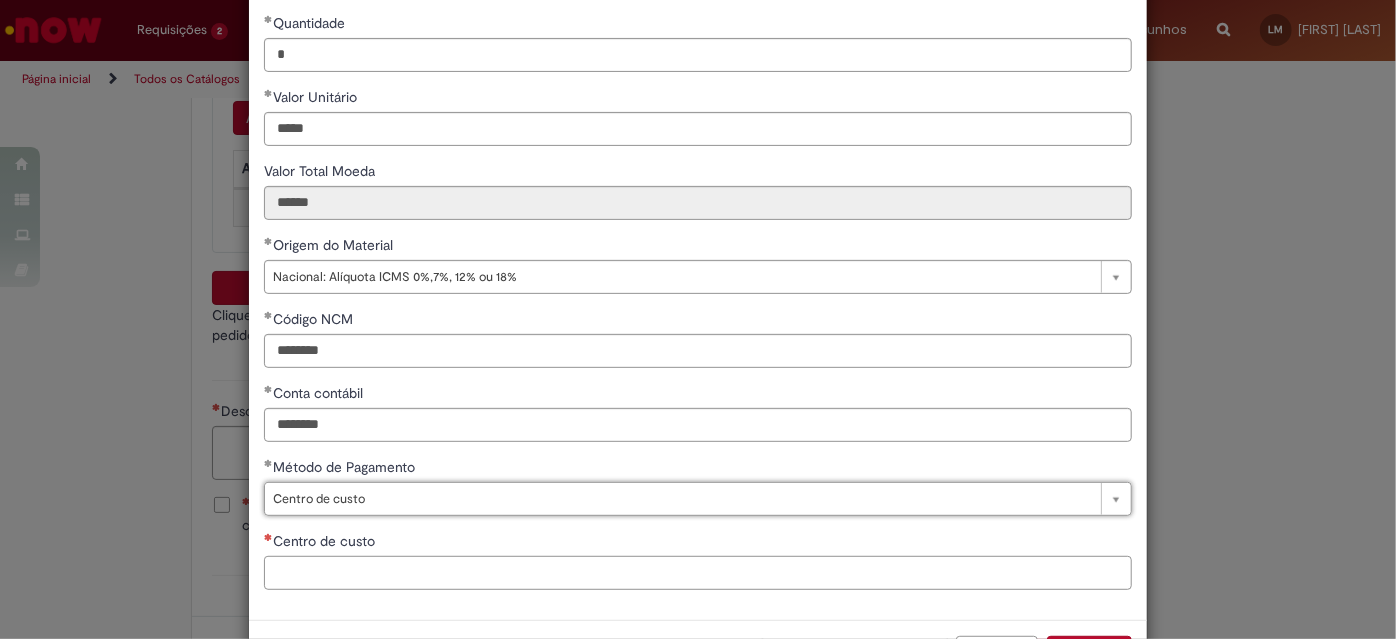 click on "Centro de custo" at bounding box center (698, 573) 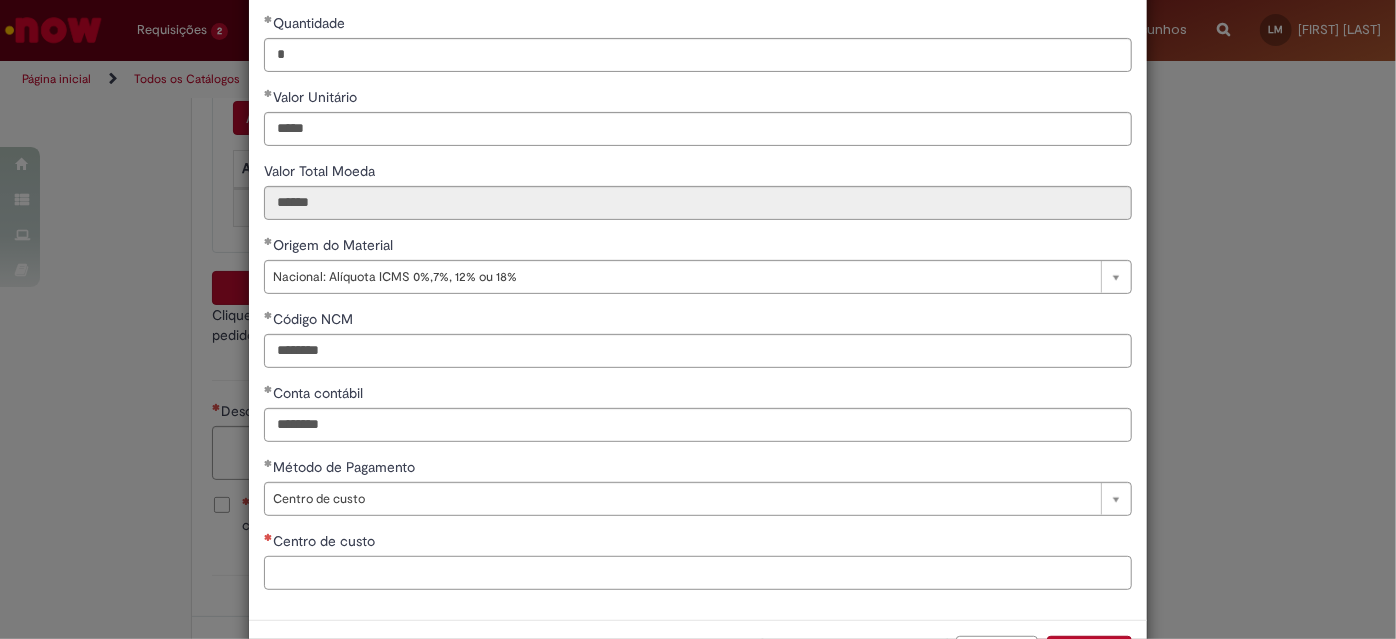 paste on "**********" 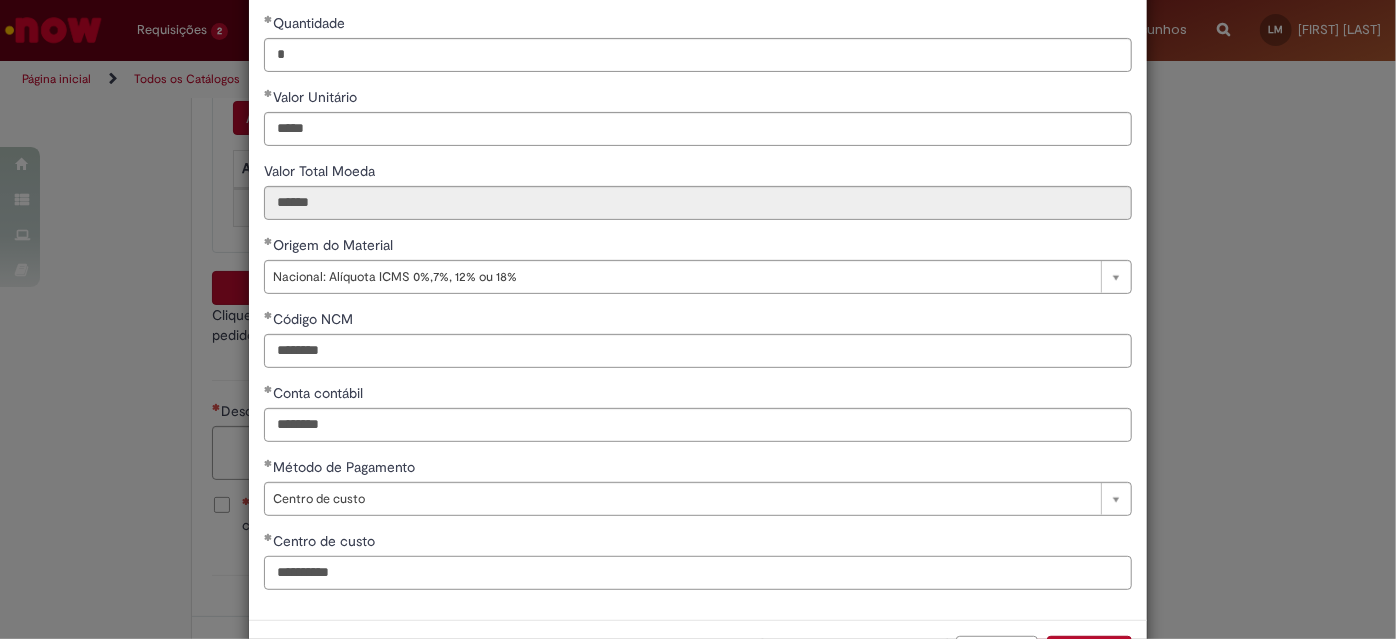 scroll, scrollTop: 312, scrollLeft: 0, axis: vertical 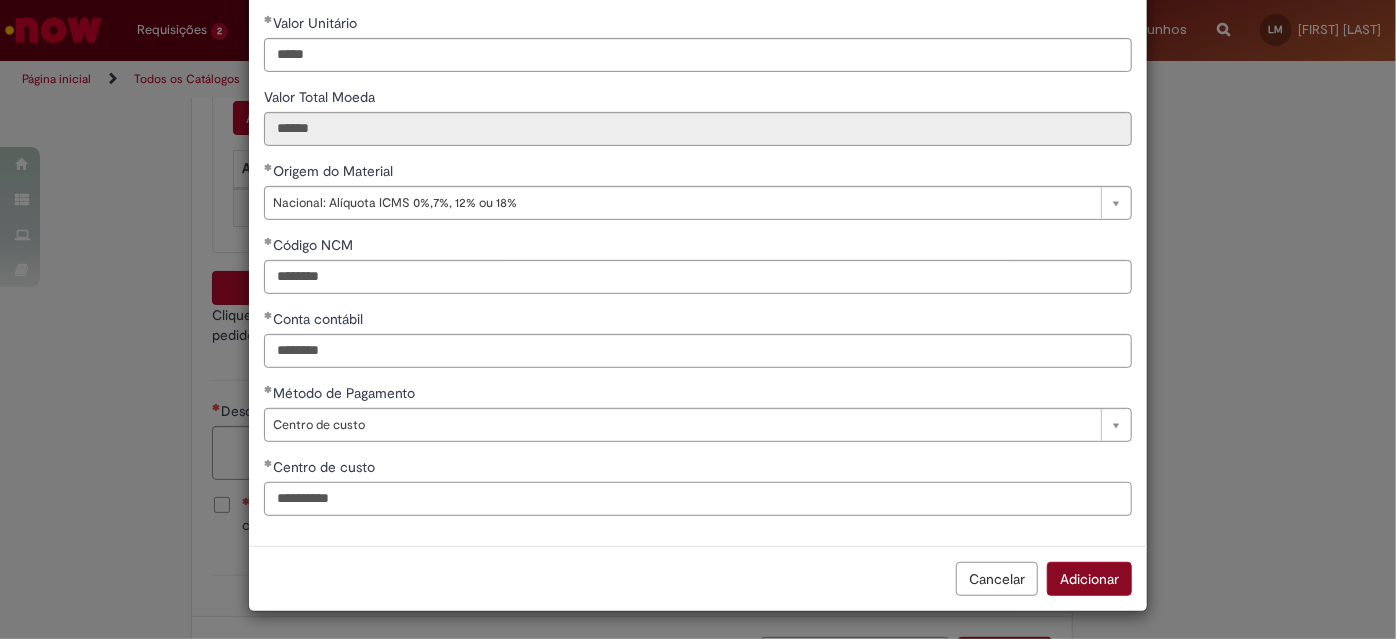 type on "**********" 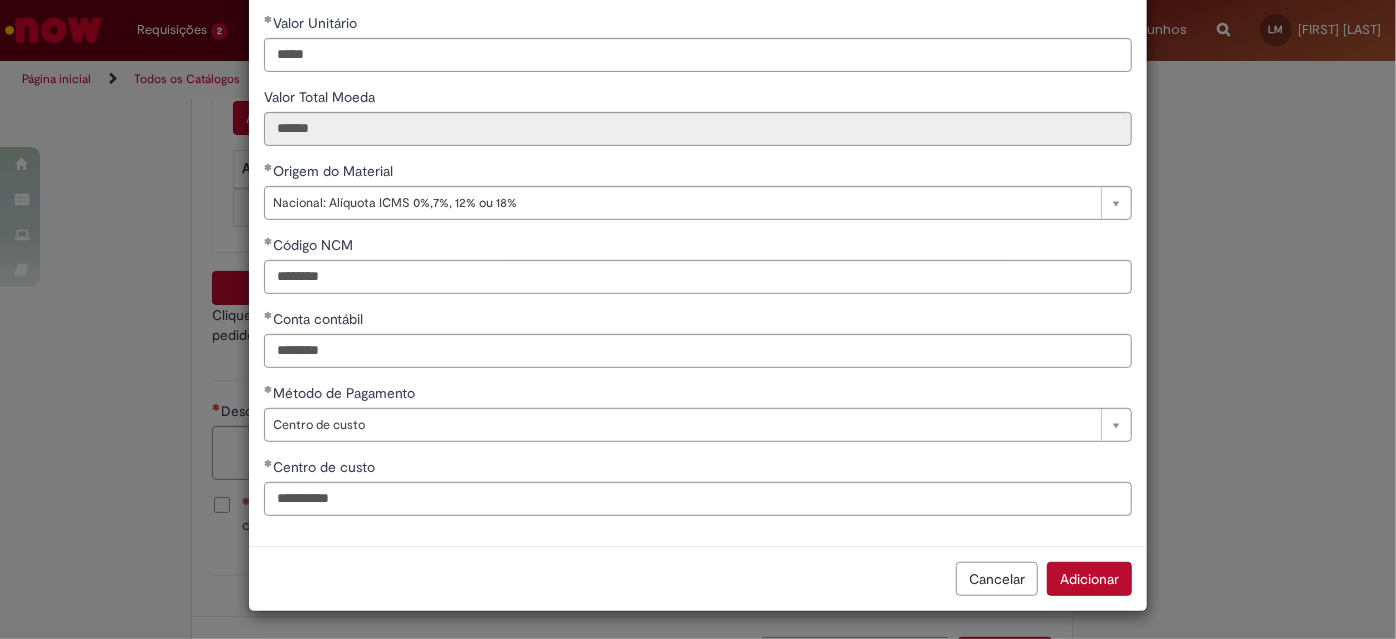 click on "Adicionar" at bounding box center (1089, 579) 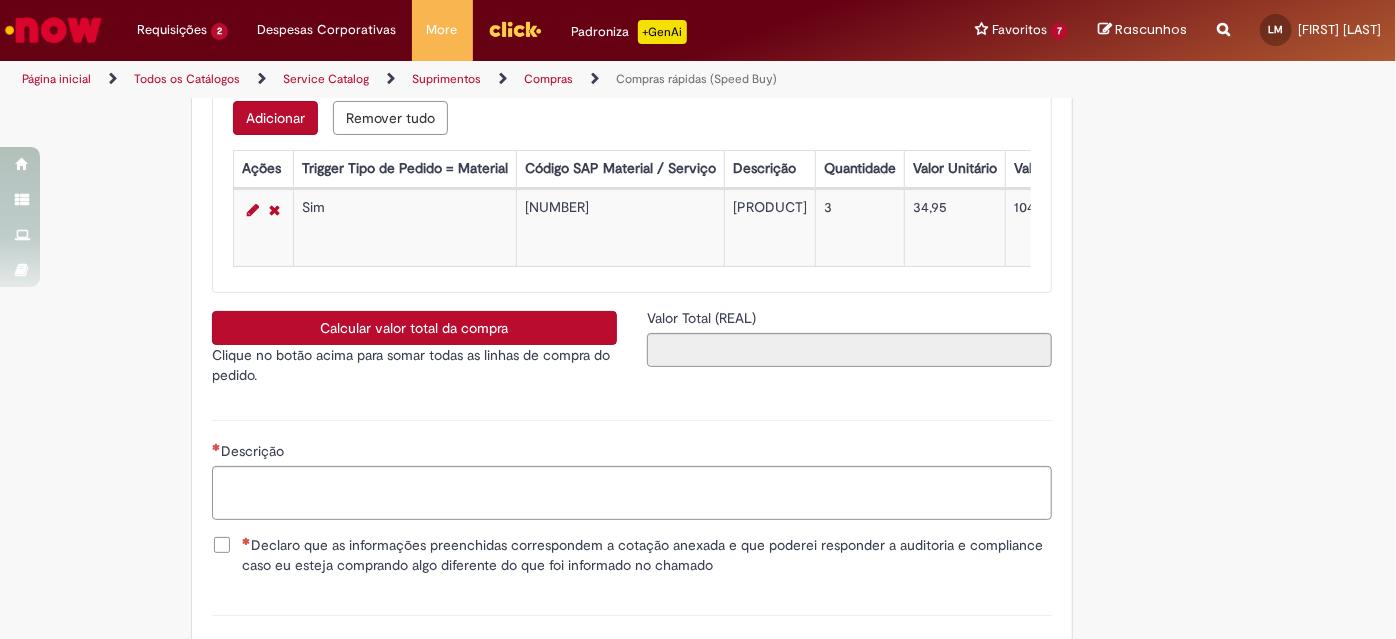 click on "Calcular valor total da compra" at bounding box center [414, 328] 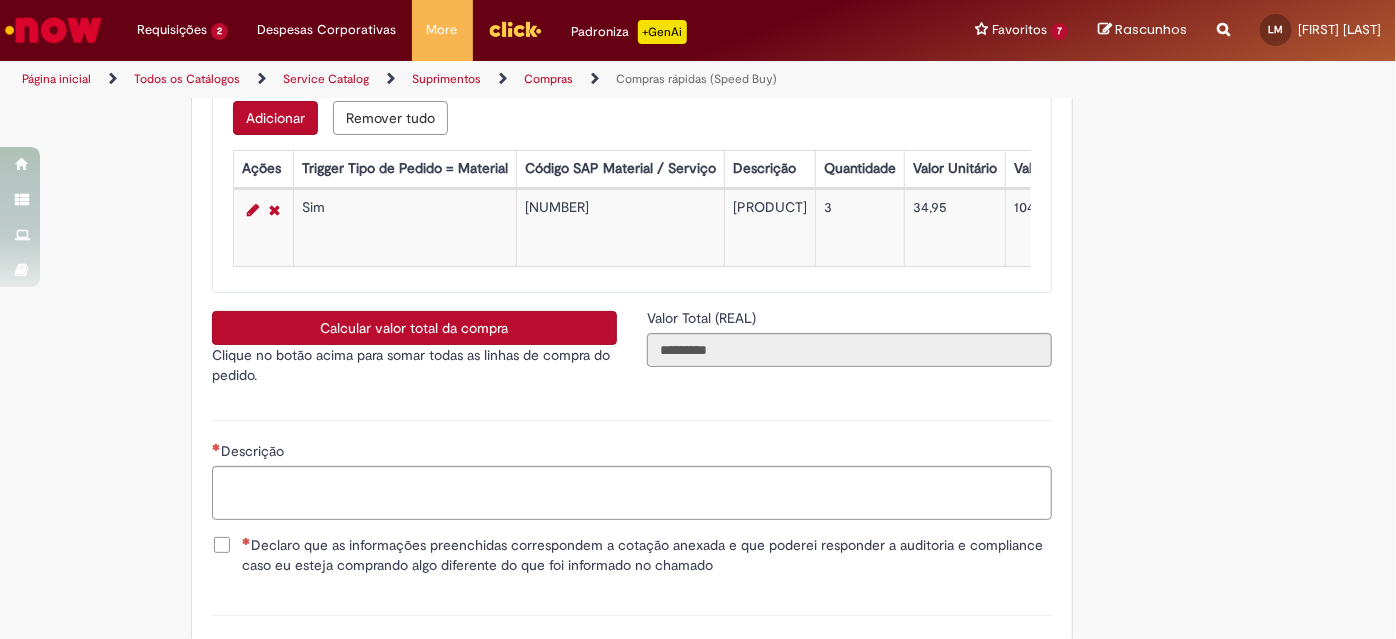 click on "Adicionar" at bounding box center [275, 118] 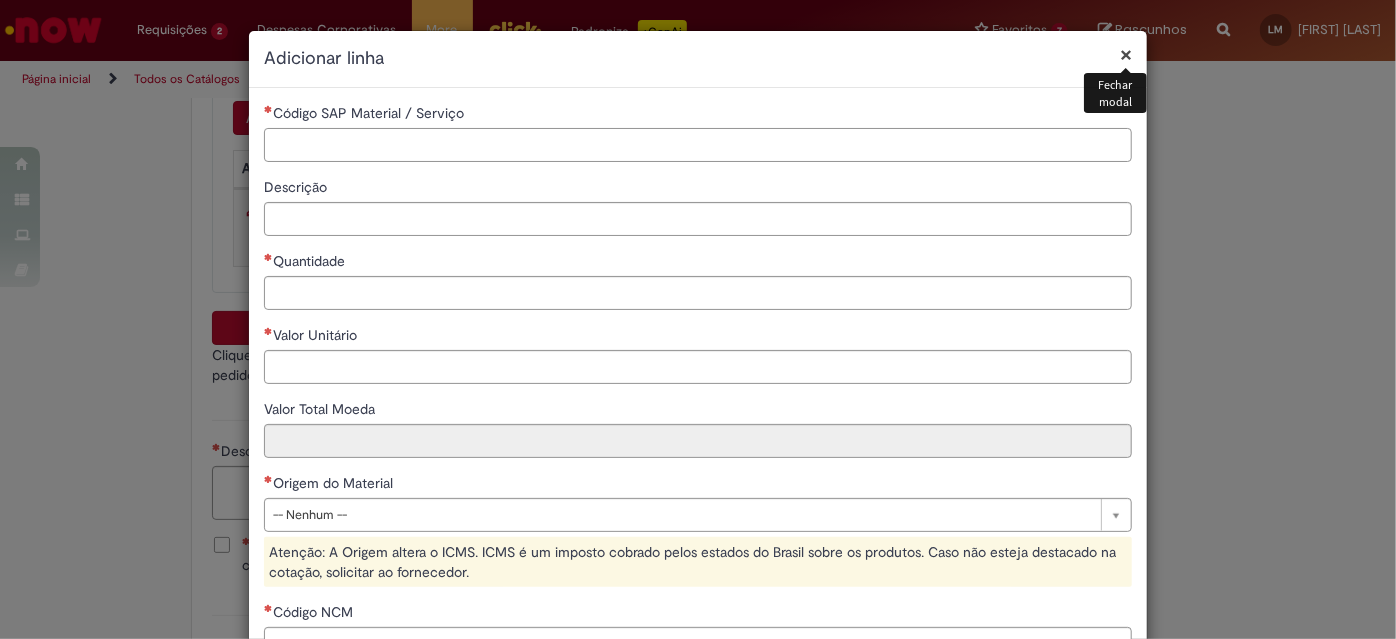 drag, startPoint x: 291, startPoint y: 159, endPoint x: 290, endPoint y: 135, distance: 24.020824 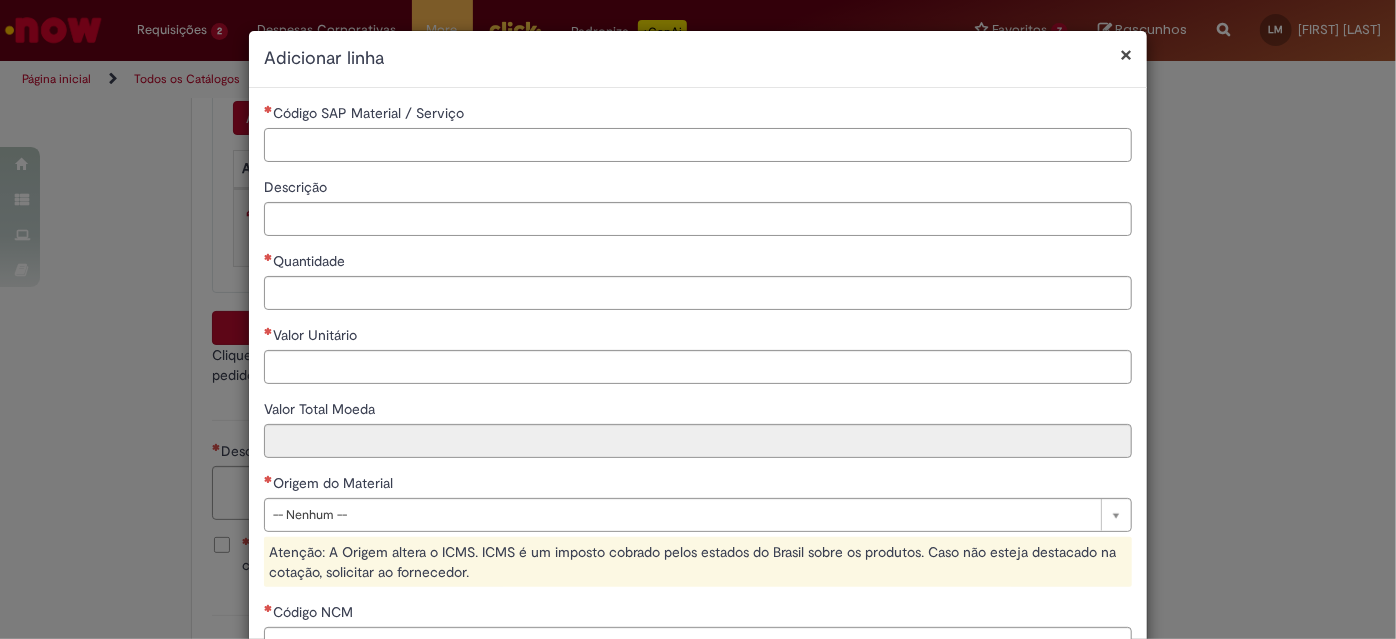 paste on "********" 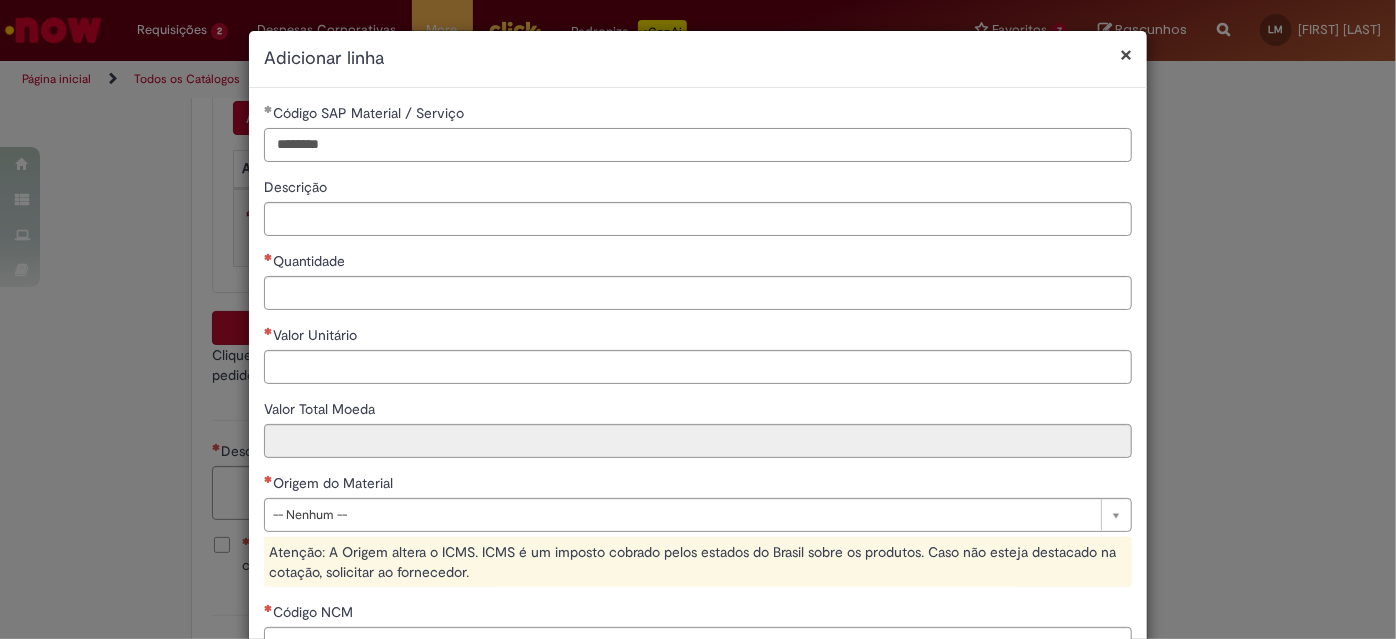type on "********" 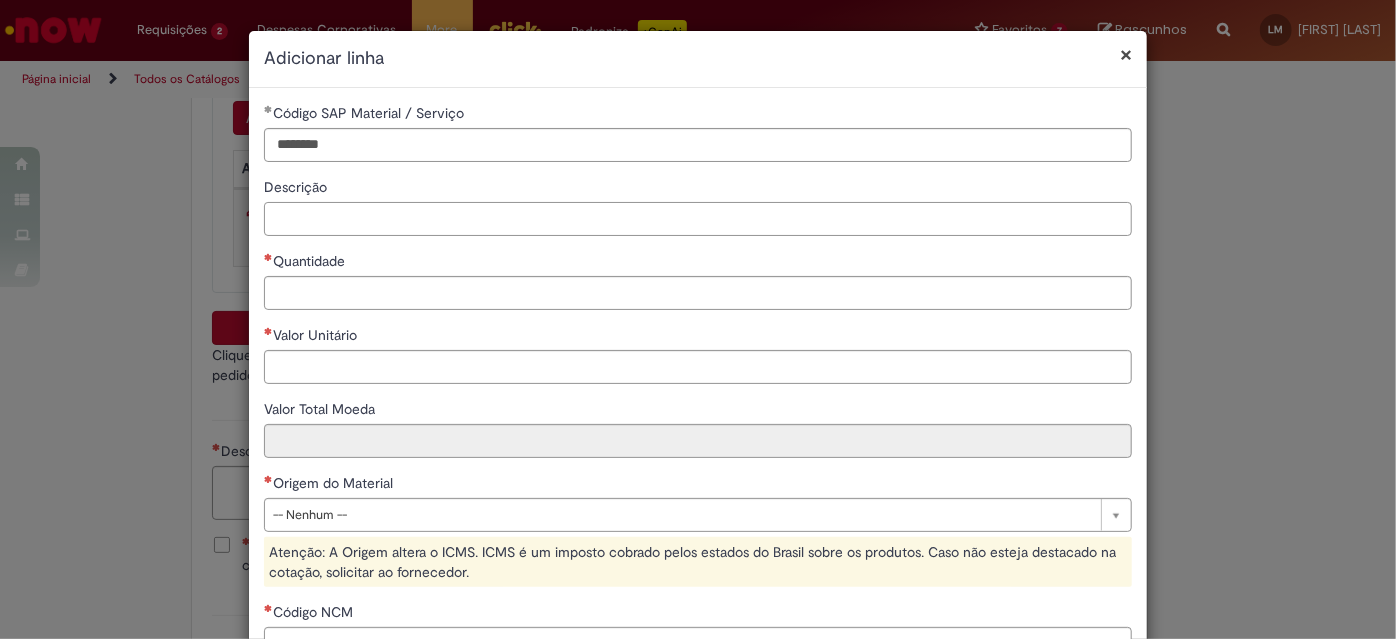 click on "Descrição" at bounding box center [698, 219] 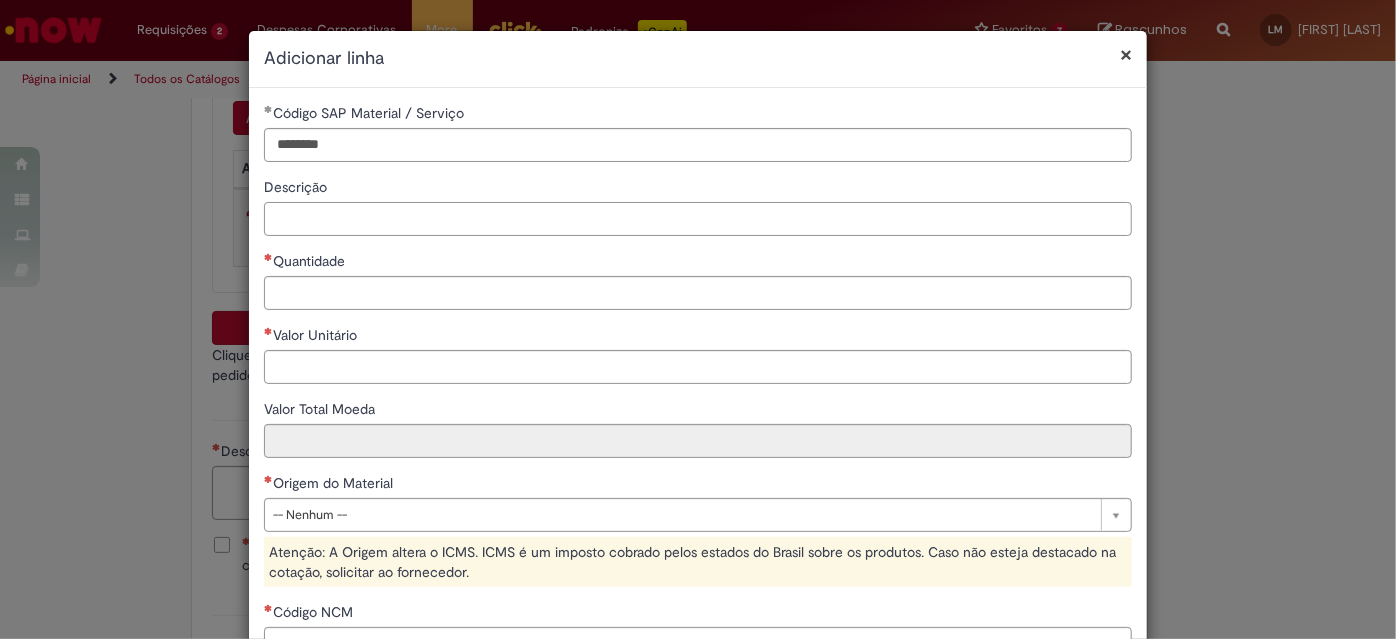 paste on "**********" 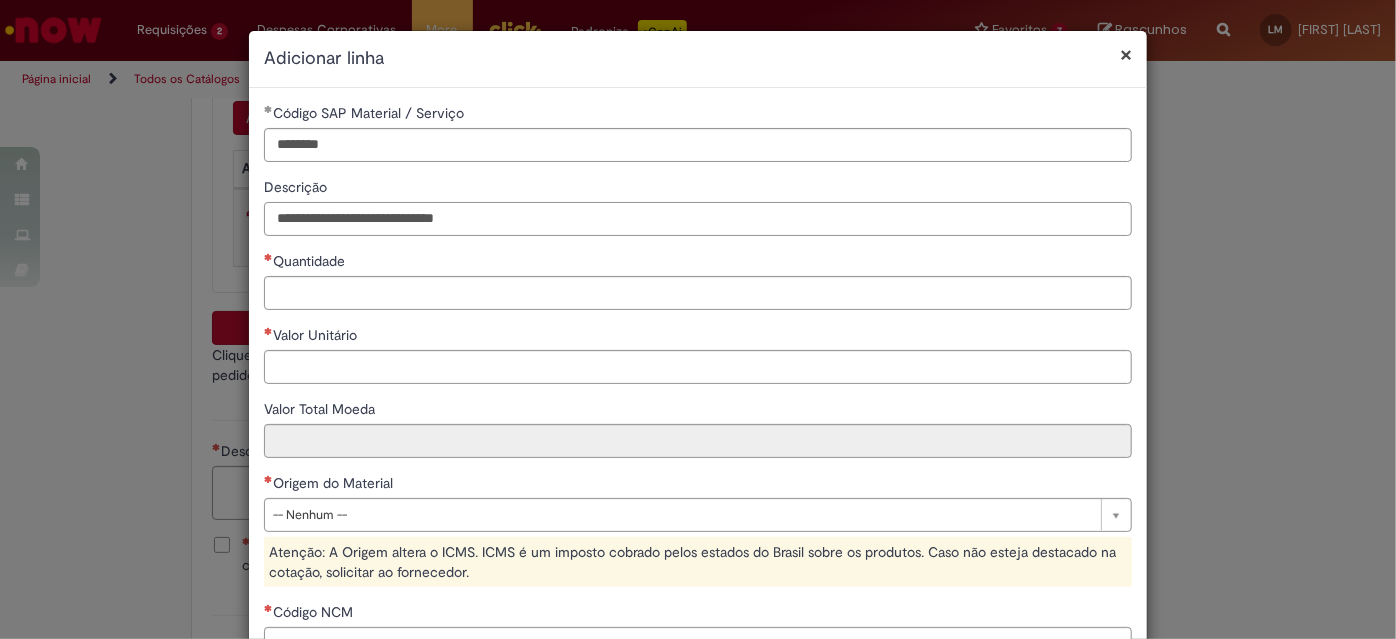 type on "**********" 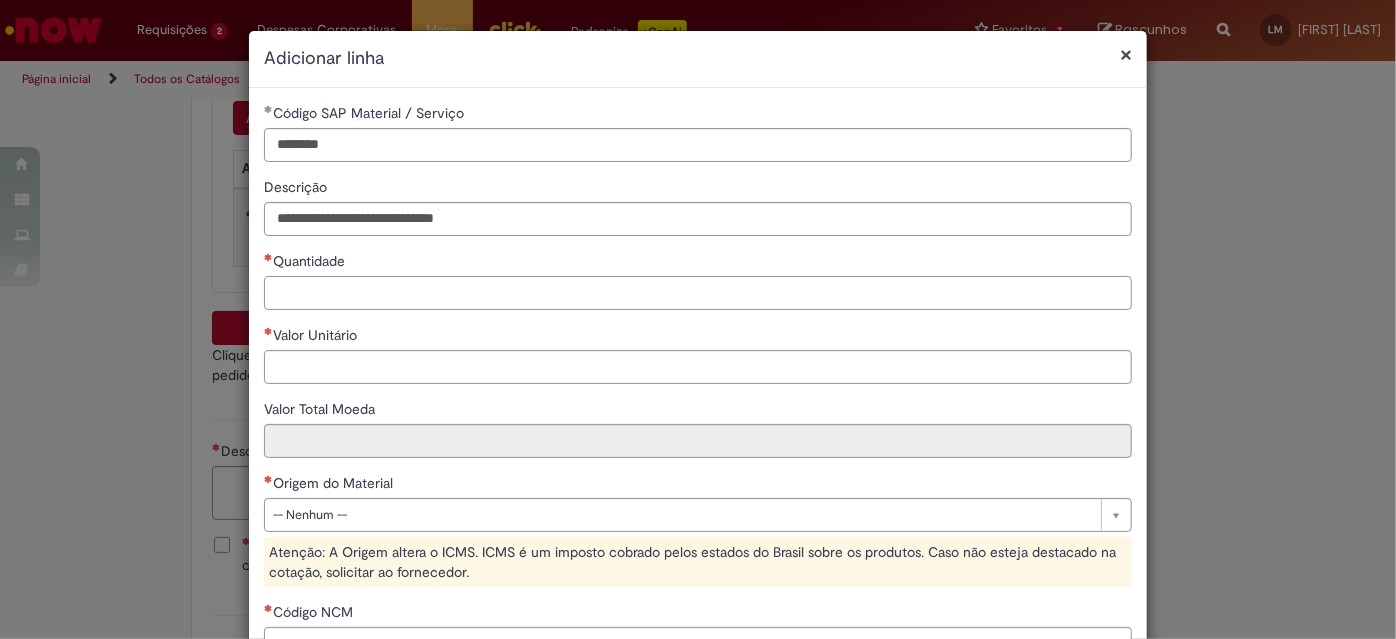 click on "Quantidade" at bounding box center (698, 293) 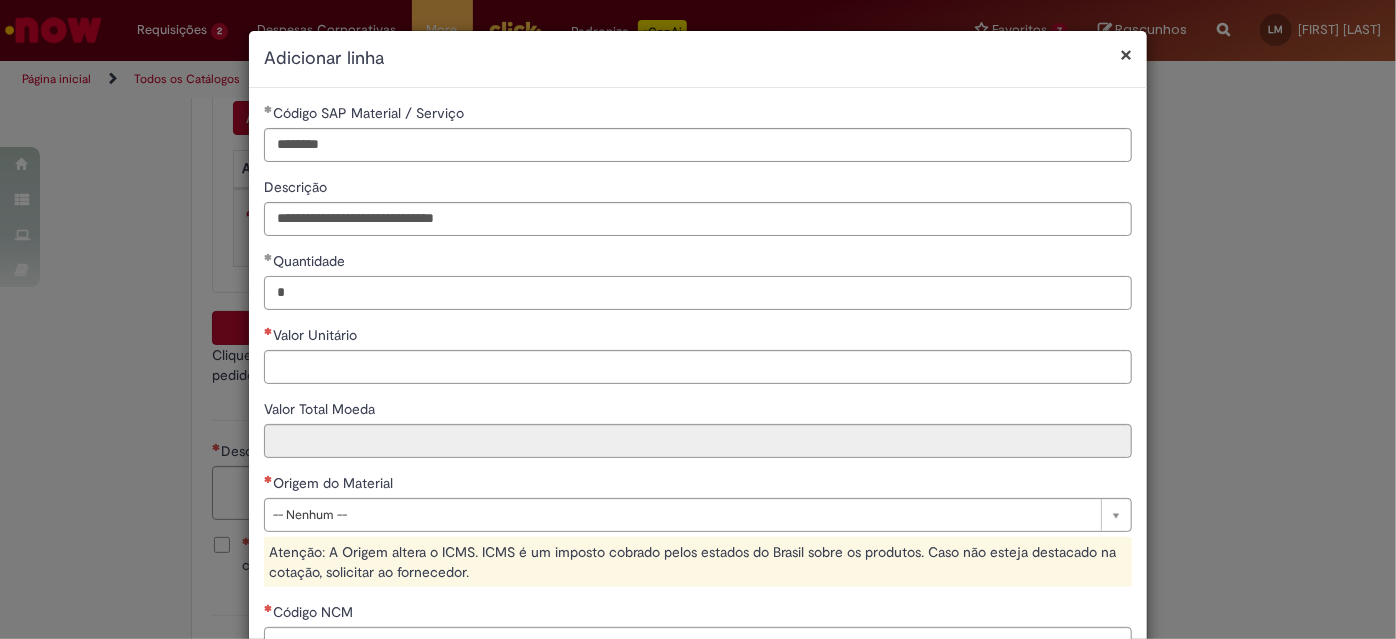 type on "*" 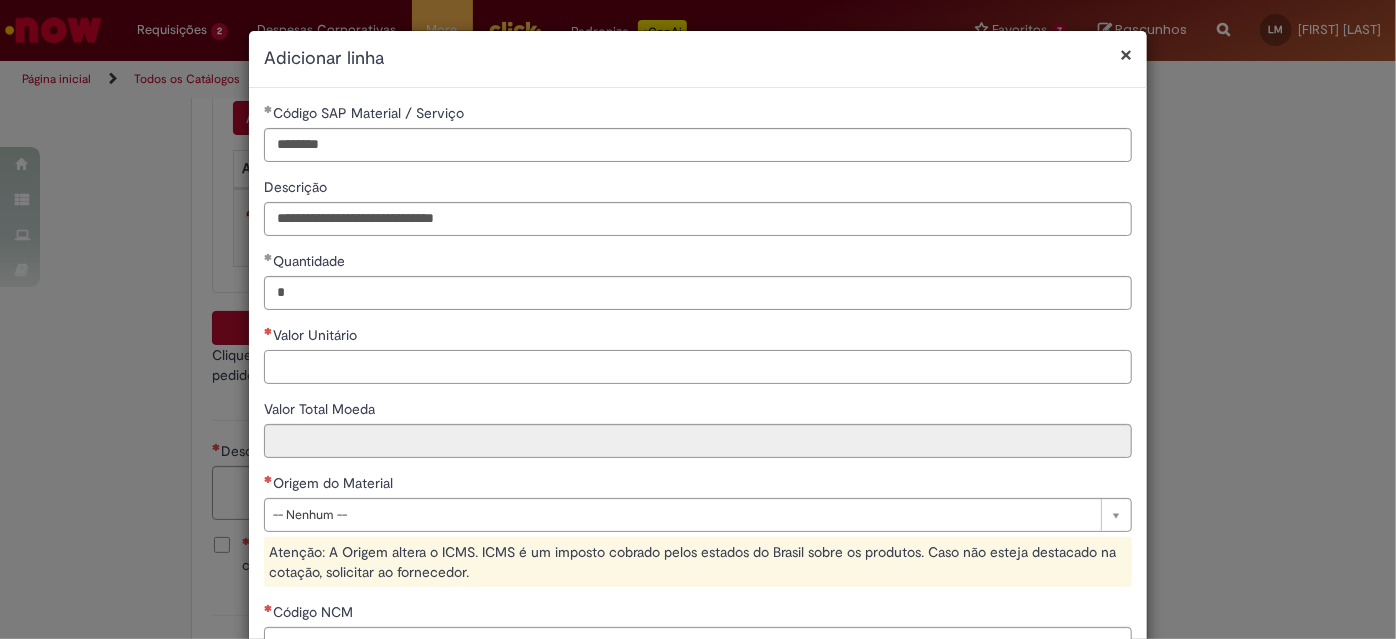 click on "Valor Unitário" at bounding box center (698, 367) 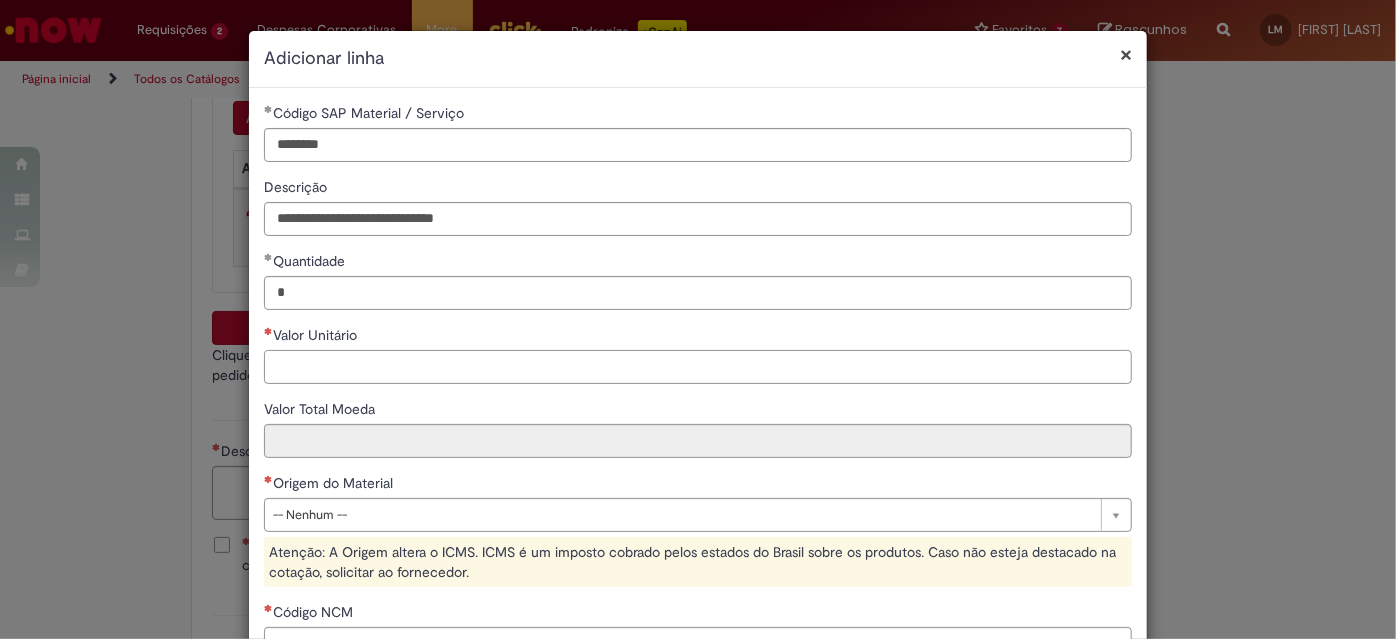 paste on "********" 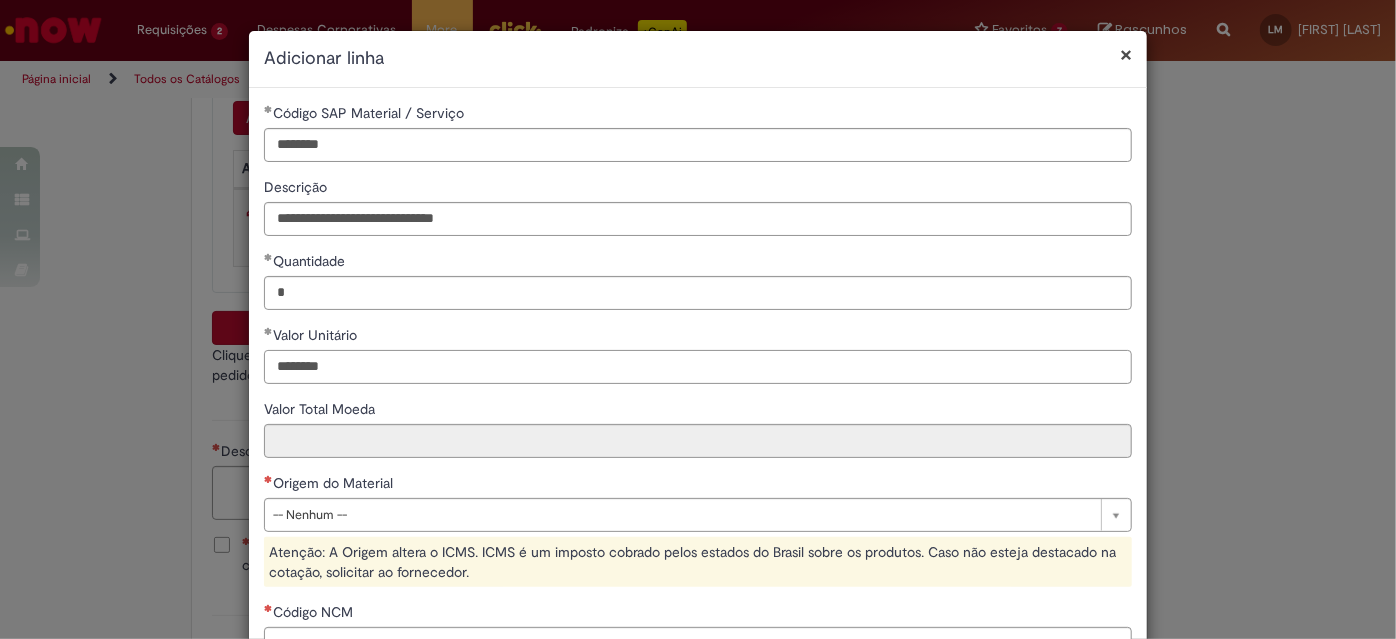 type on "********" 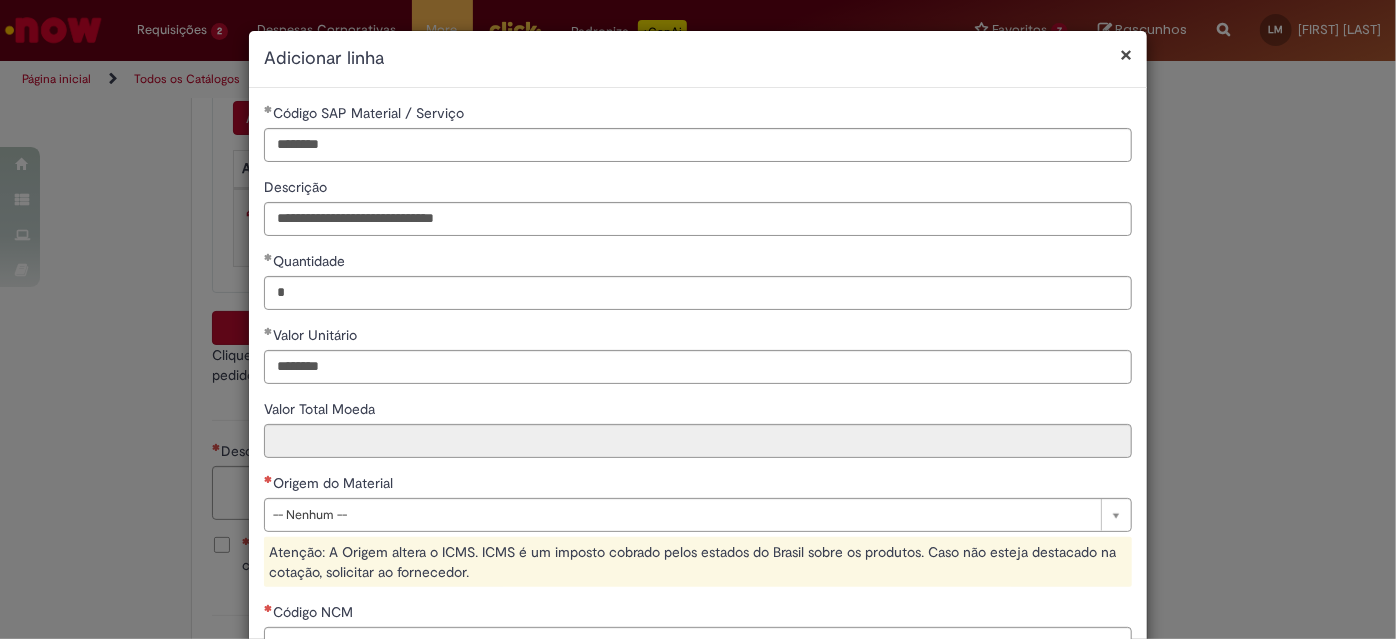 type on "********" 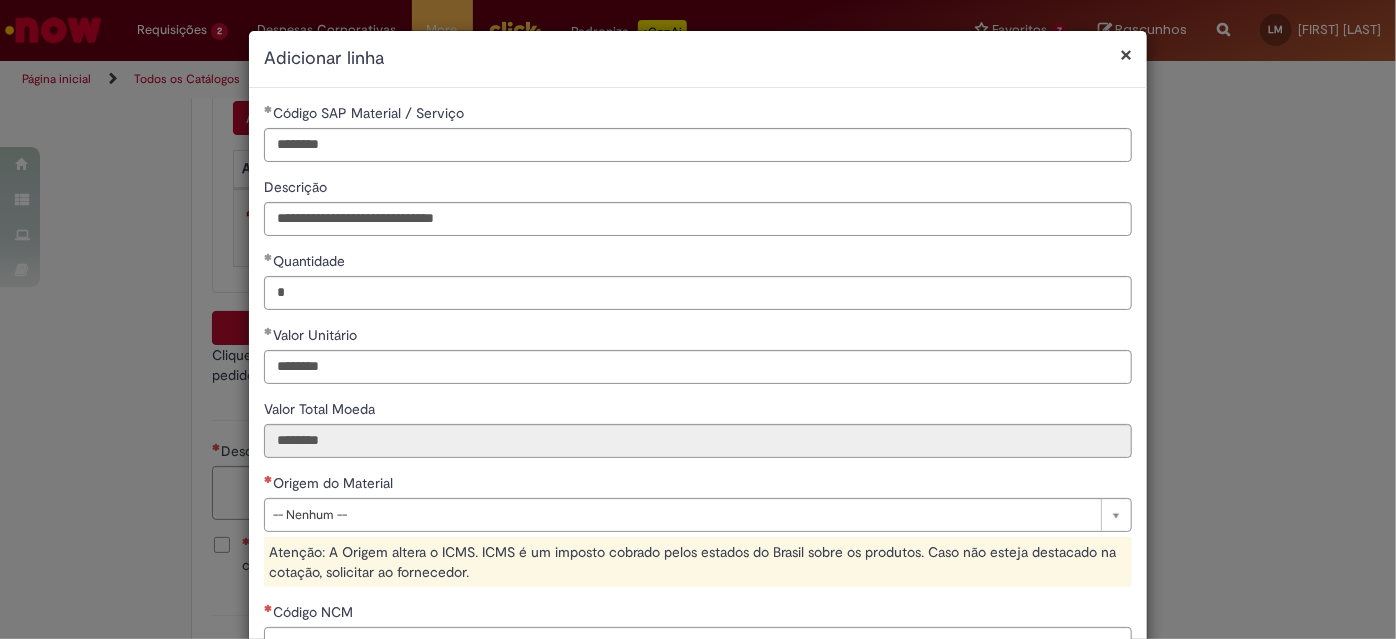 drag, startPoint x: 309, startPoint y: 479, endPoint x: 306, endPoint y: 505, distance: 26.172504 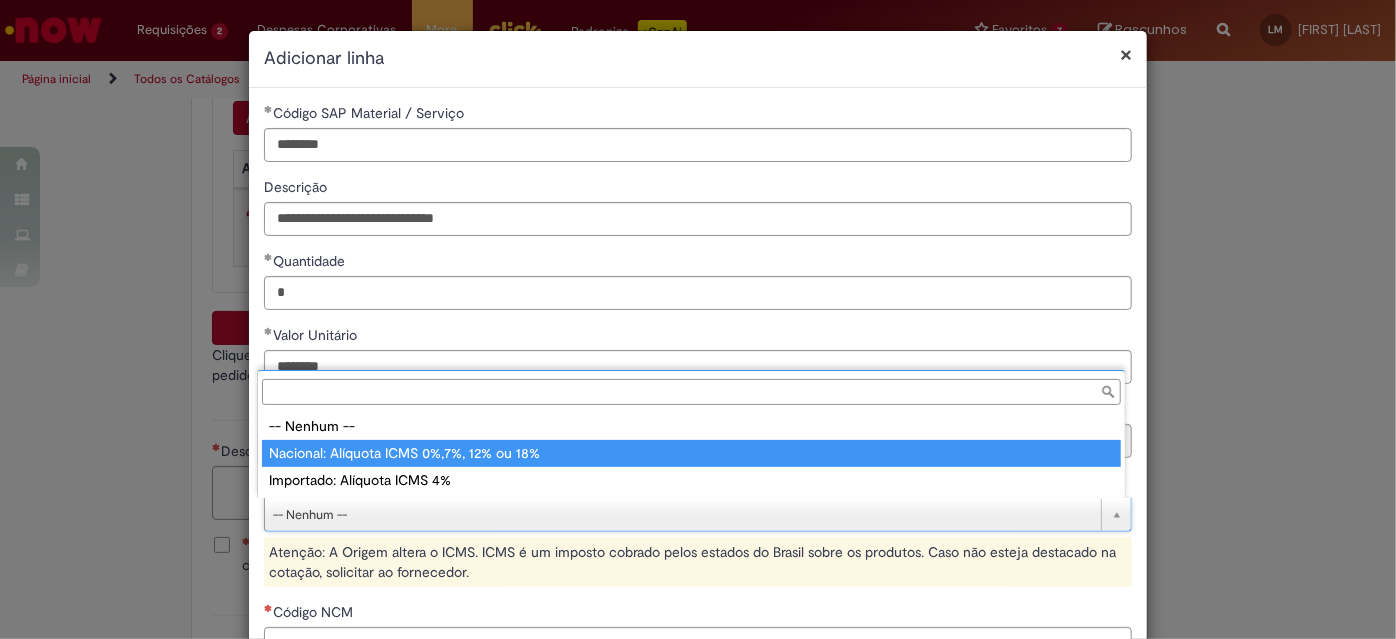 type on "**********" 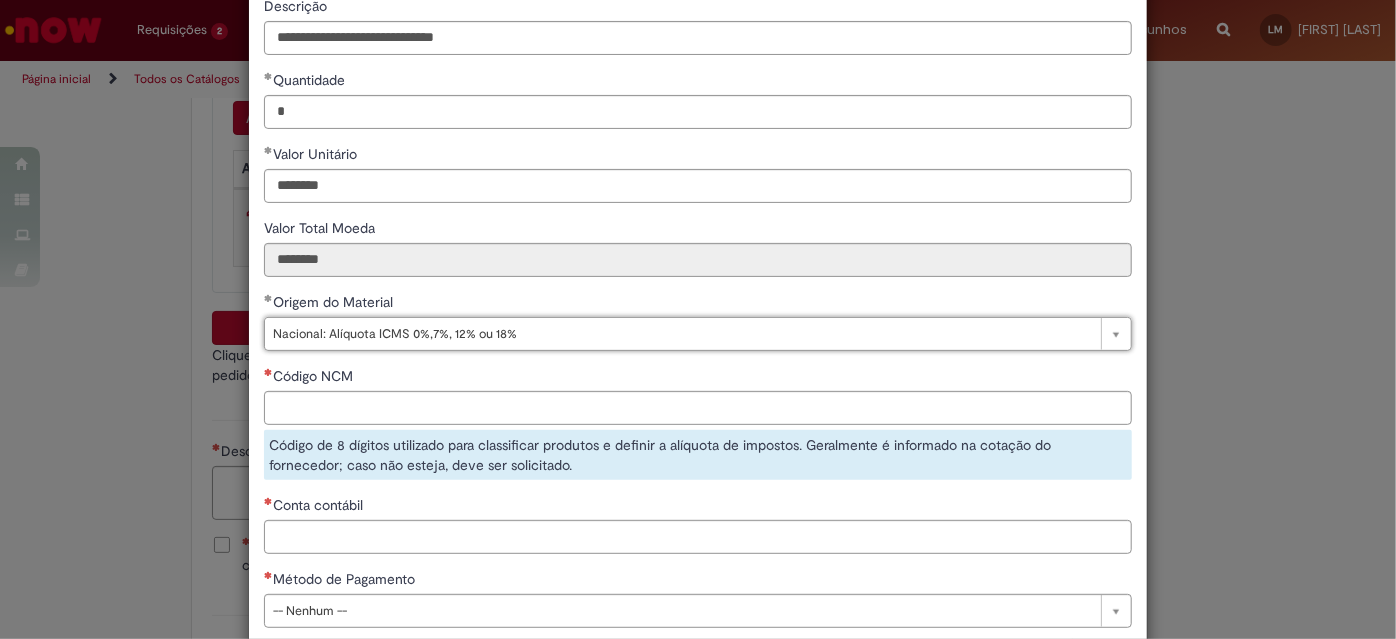 scroll, scrollTop: 272, scrollLeft: 0, axis: vertical 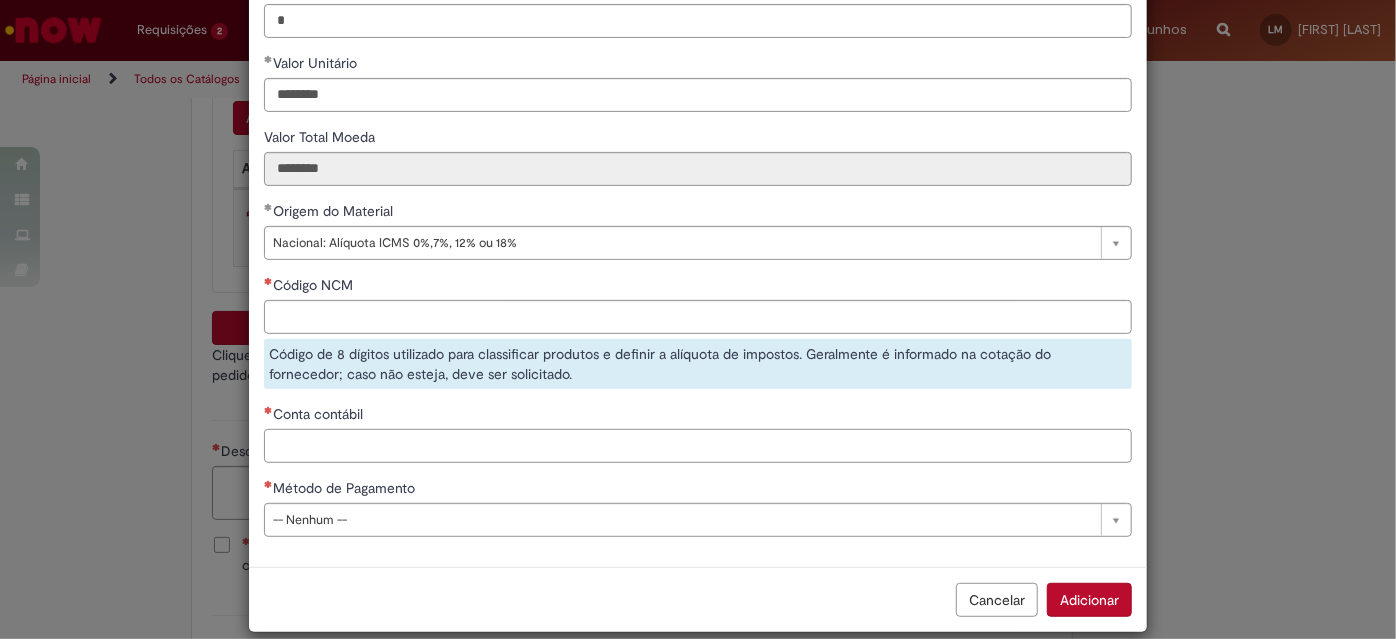 click on "Conta contábil" at bounding box center [698, 446] 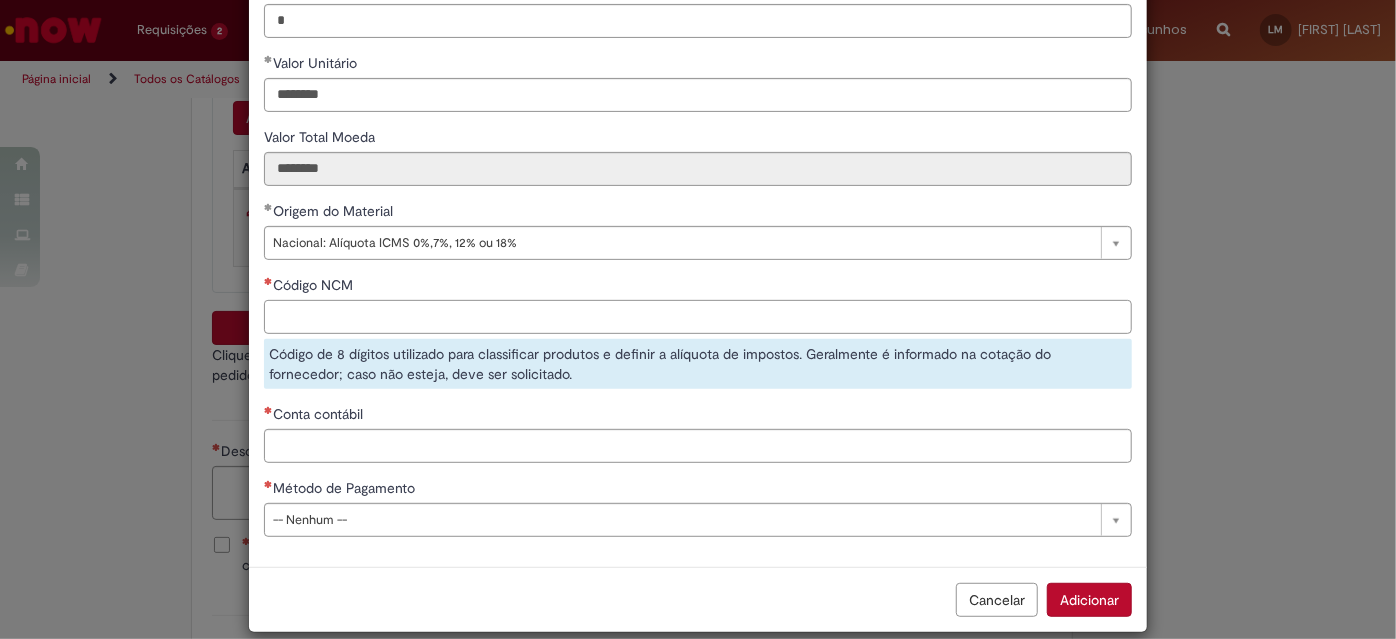 click on "Código NCM" at bounding box center (698, 317) 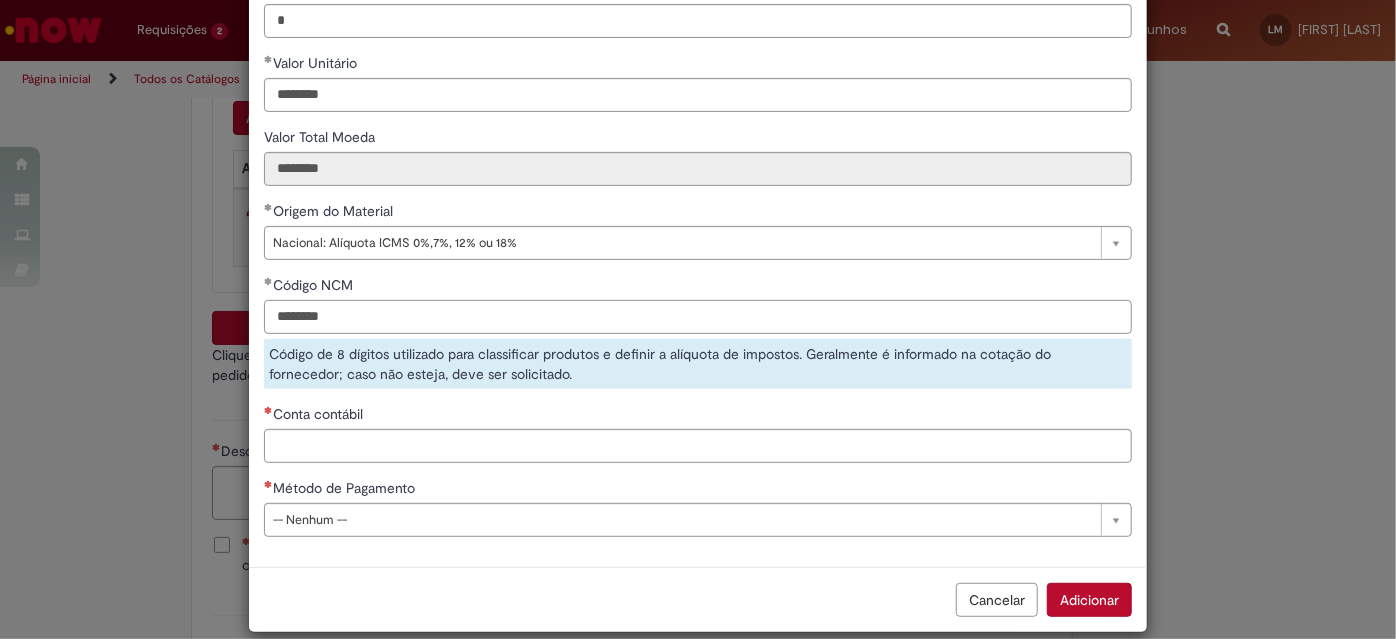 type on "********" 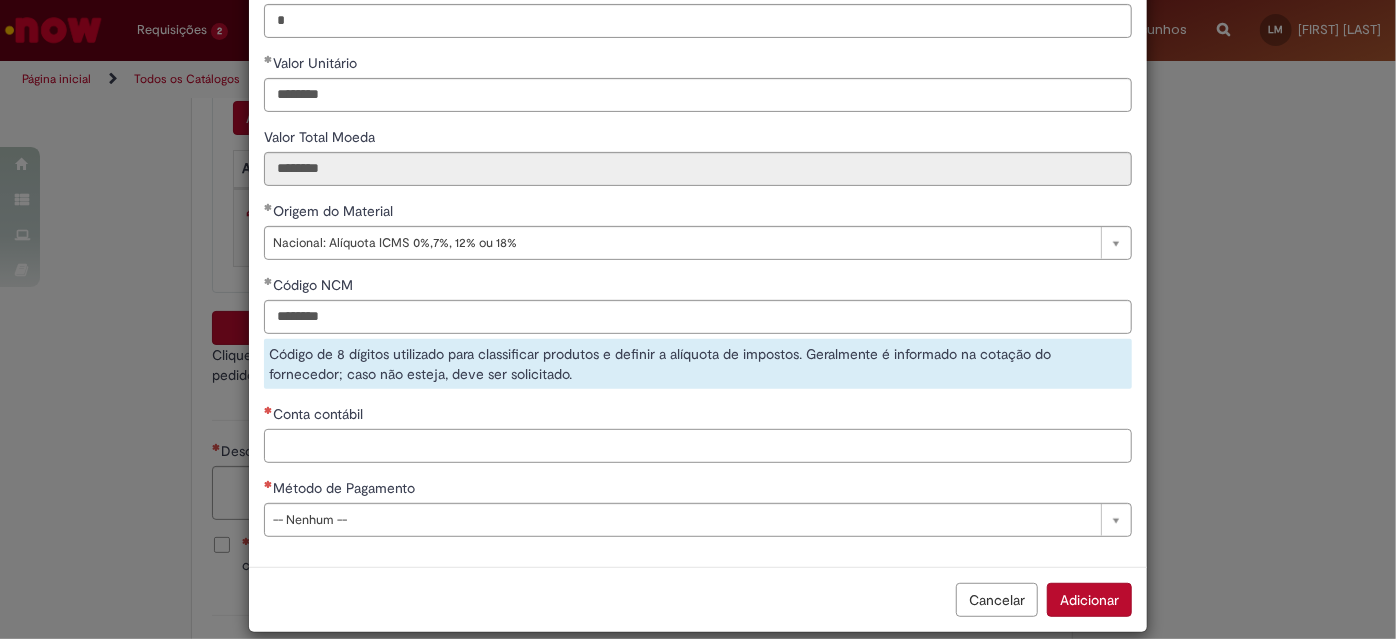 click on "**********" at bounding box center (698, 191) 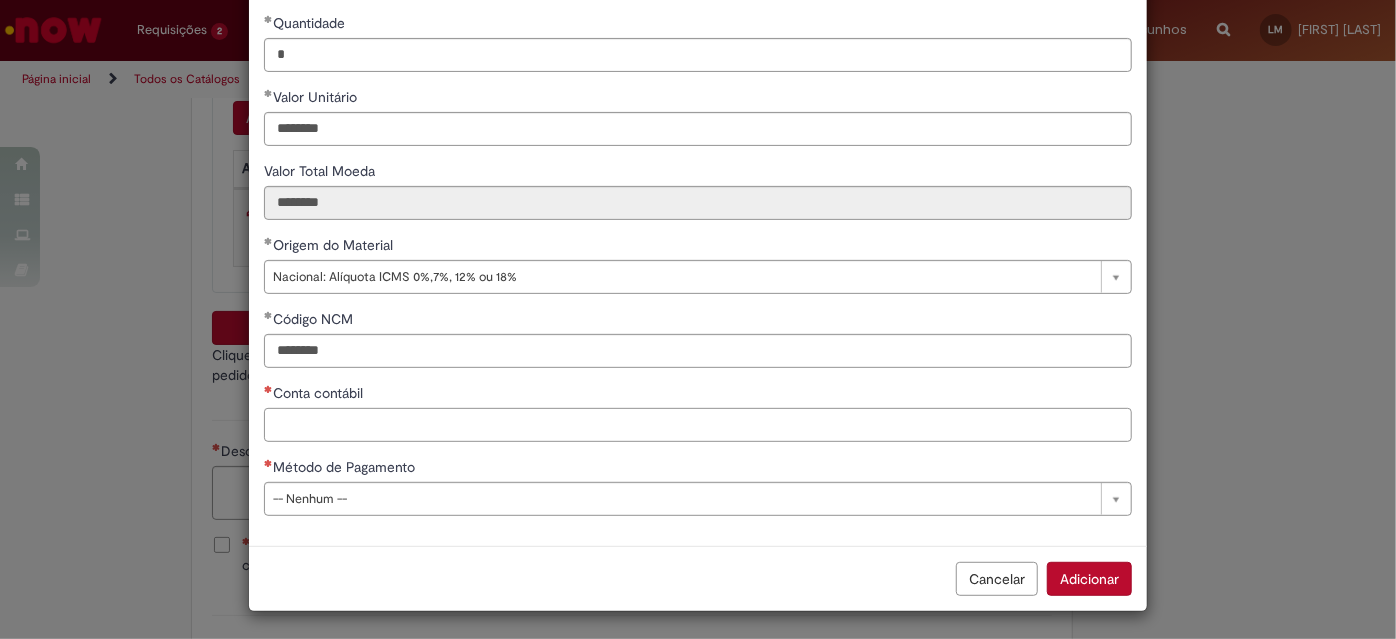 paste on "********" 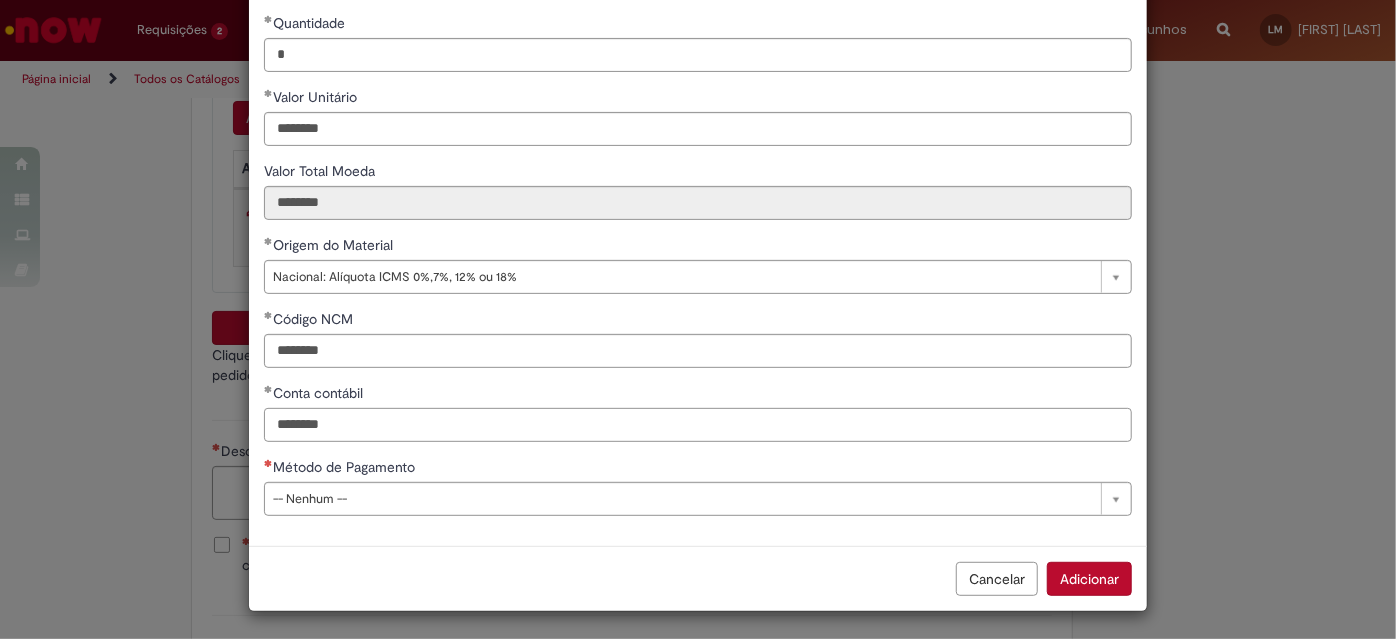 type on "********" 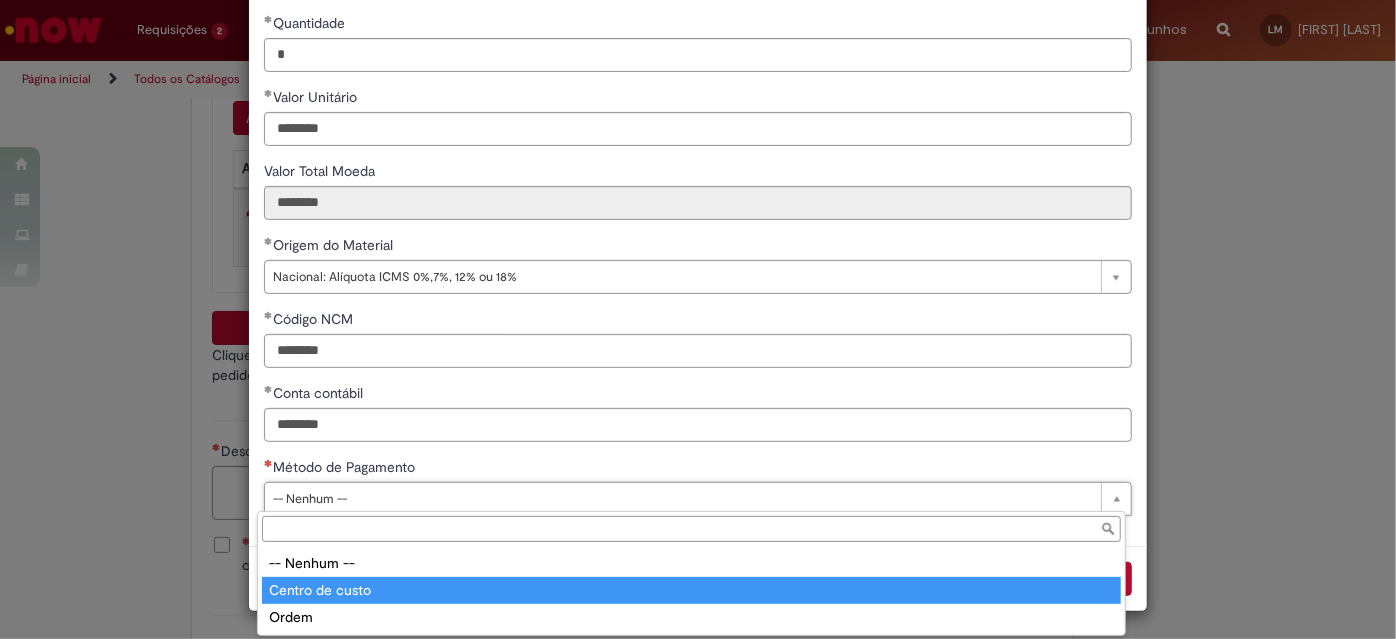 type on "**********" 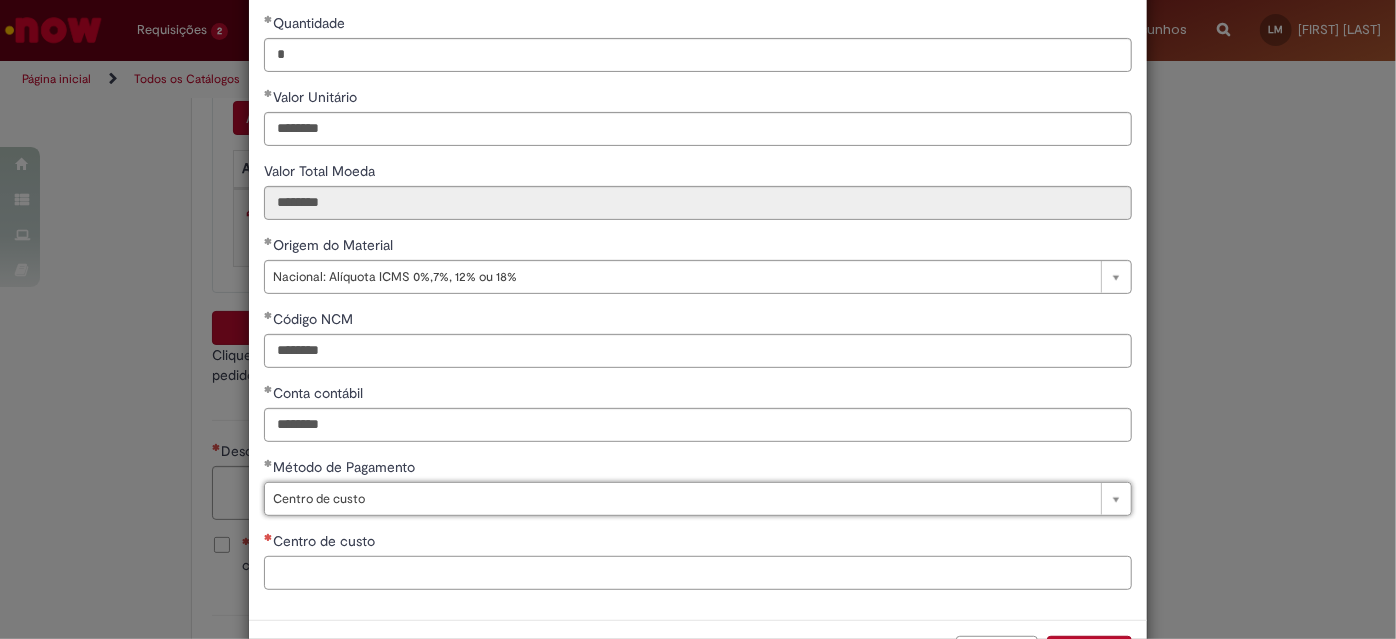 click on "Centro de custo" at bounding box center (698, 573) 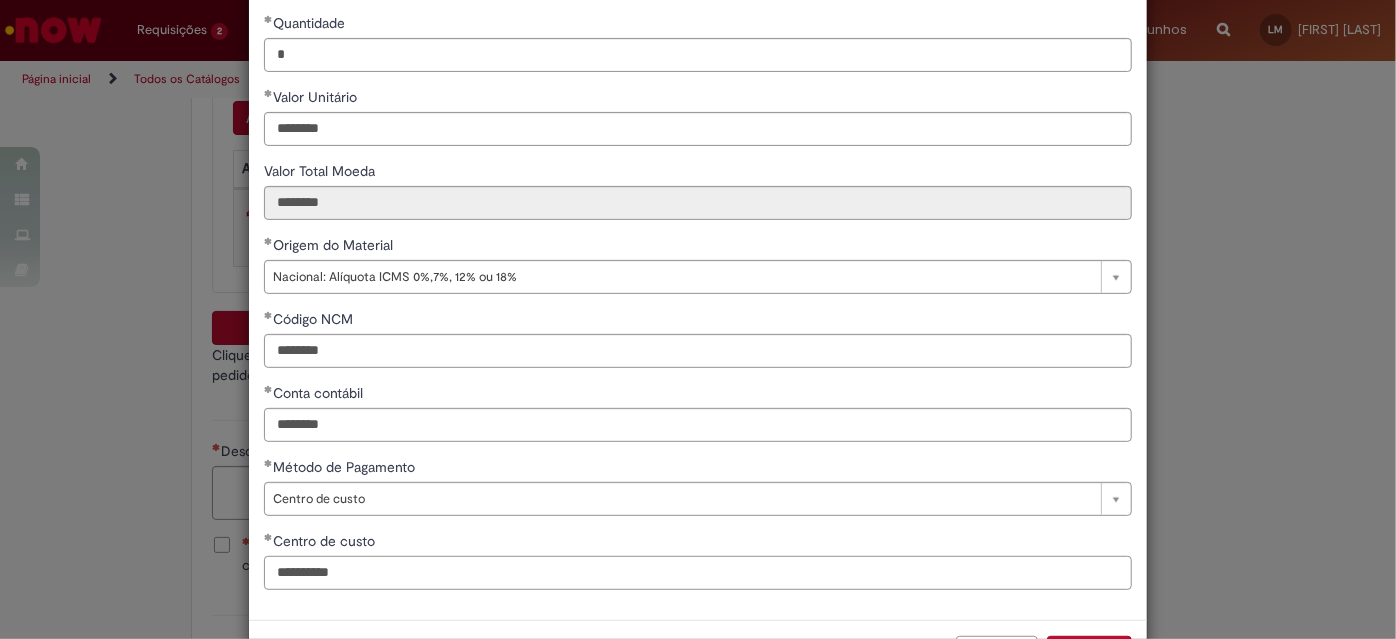 scroll, scrollTop: 312, scrollLeft: 0, axis: vertical 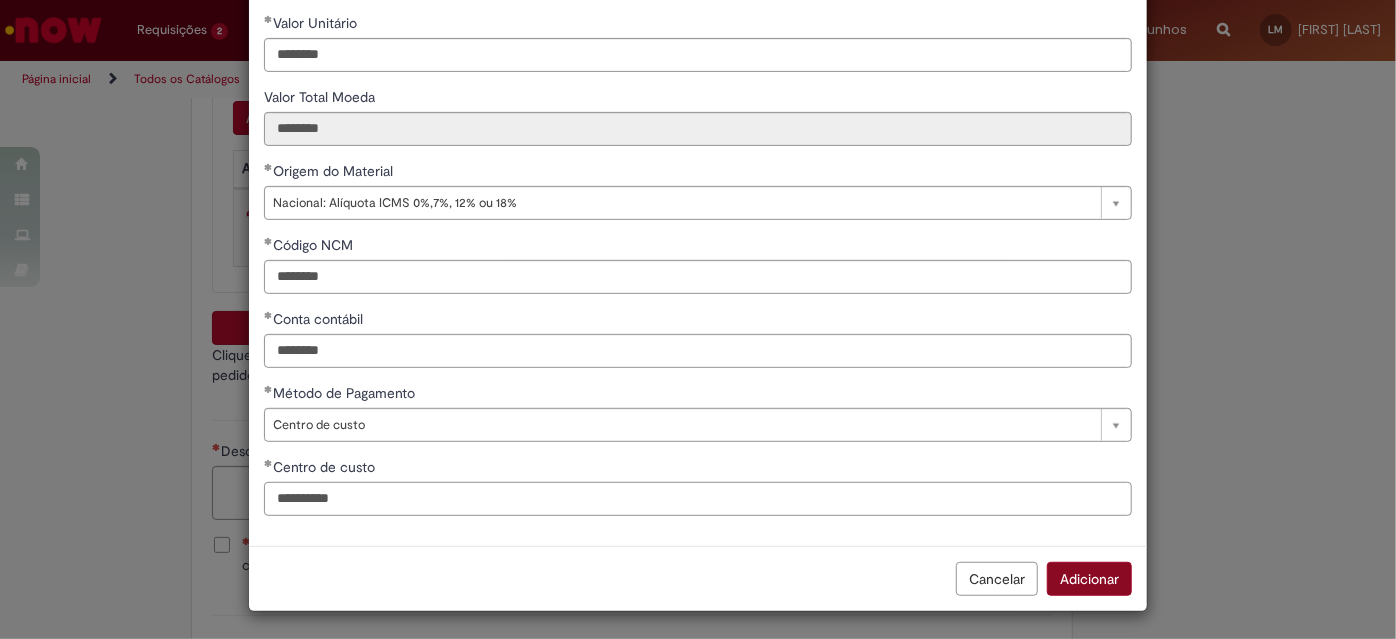 type on "**********" 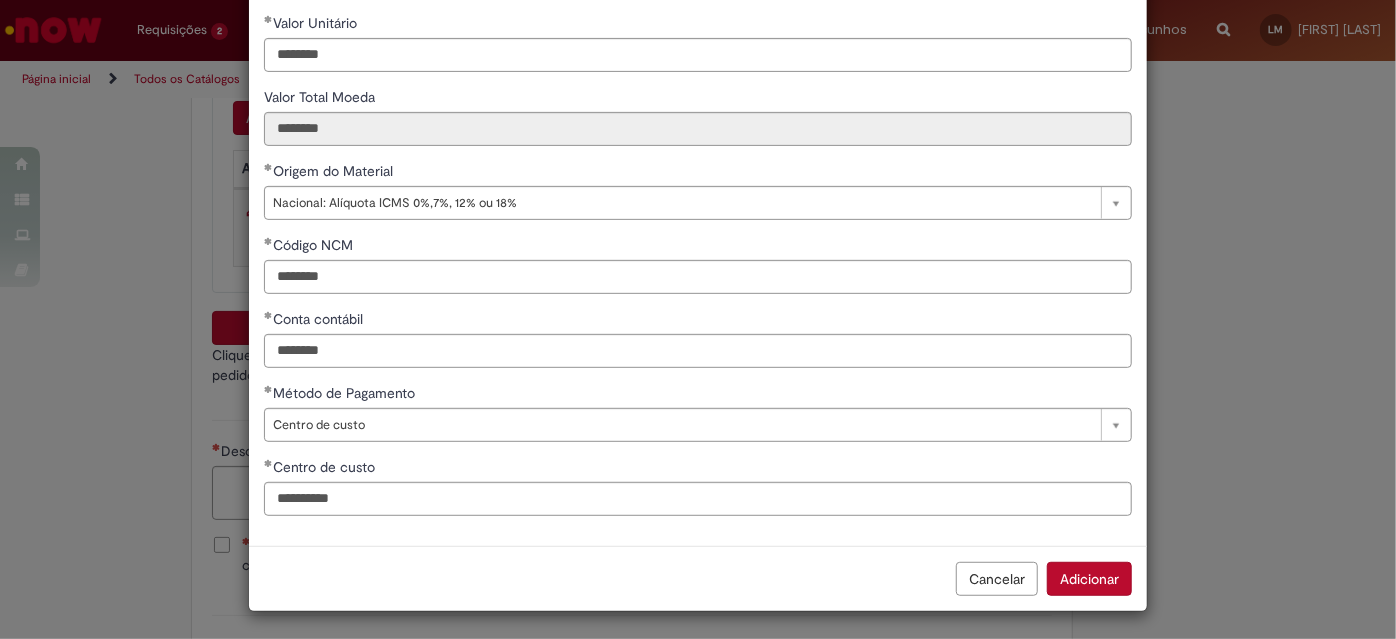 click on "Adicionar" at bounding box center [1089, 579] 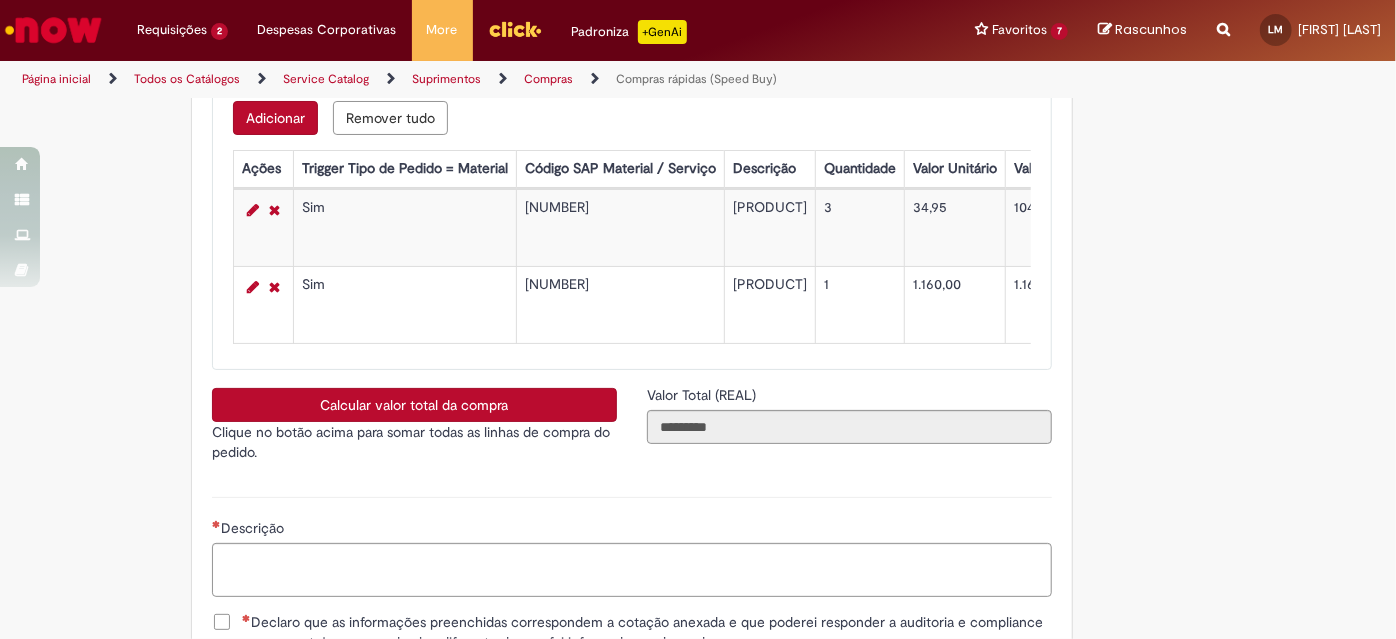click on "Calcular valor total da compra" at bounding box center (414, 405) 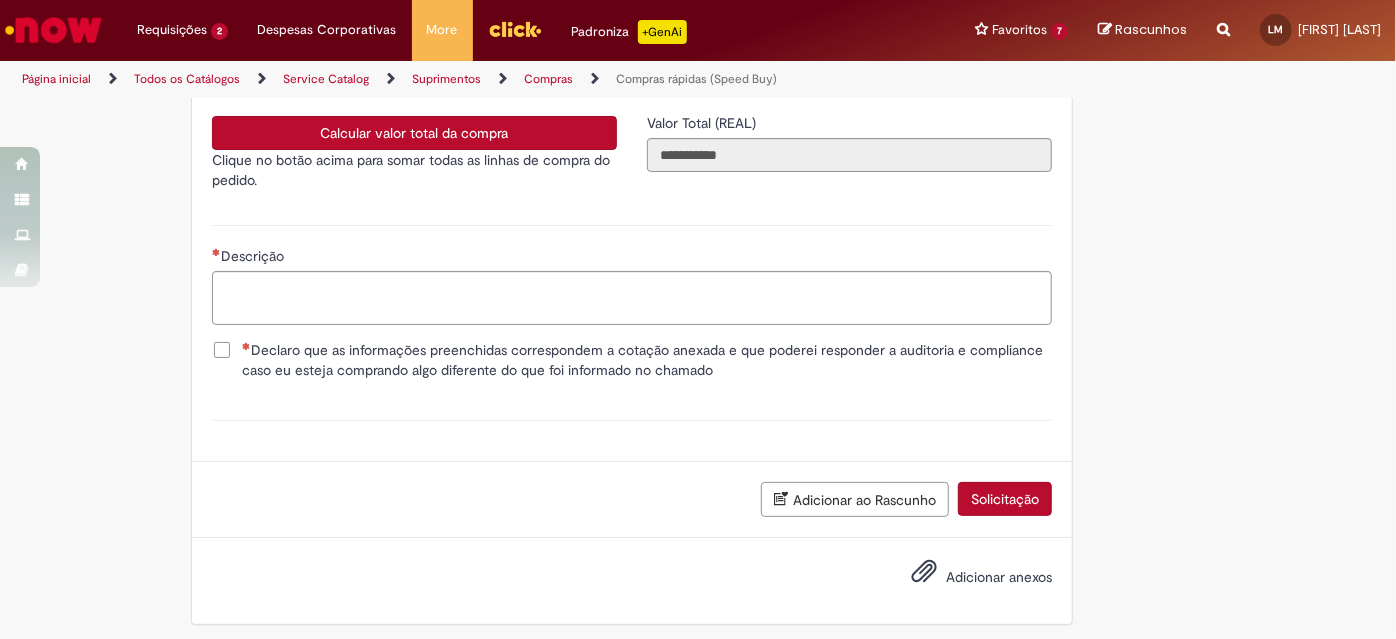 scroll, scrollTop: 3509, scrollLeft: 0, axis: vertical 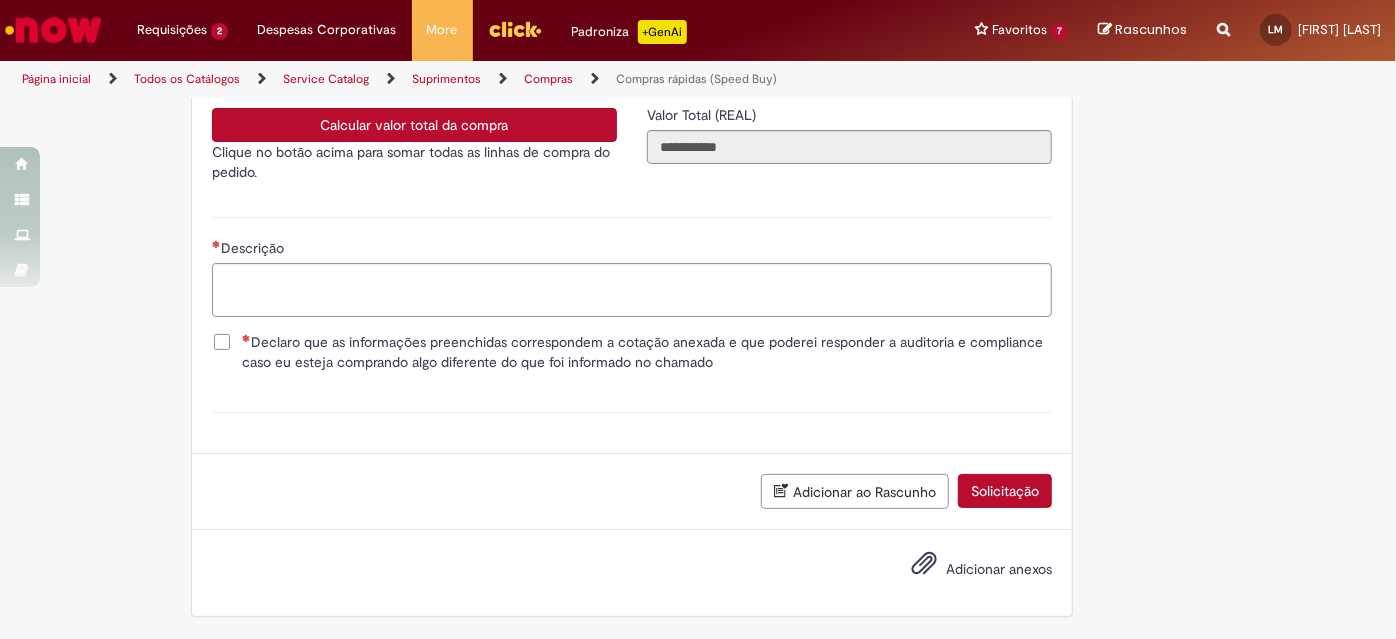 click on "Declaro que as informações preenchidas correspondem a cotação anexada e que poderei responder a auditoria e compliance caso eu esteja comprando algo diferente do que foi informado no chamado" at bounding box center [647, 352] 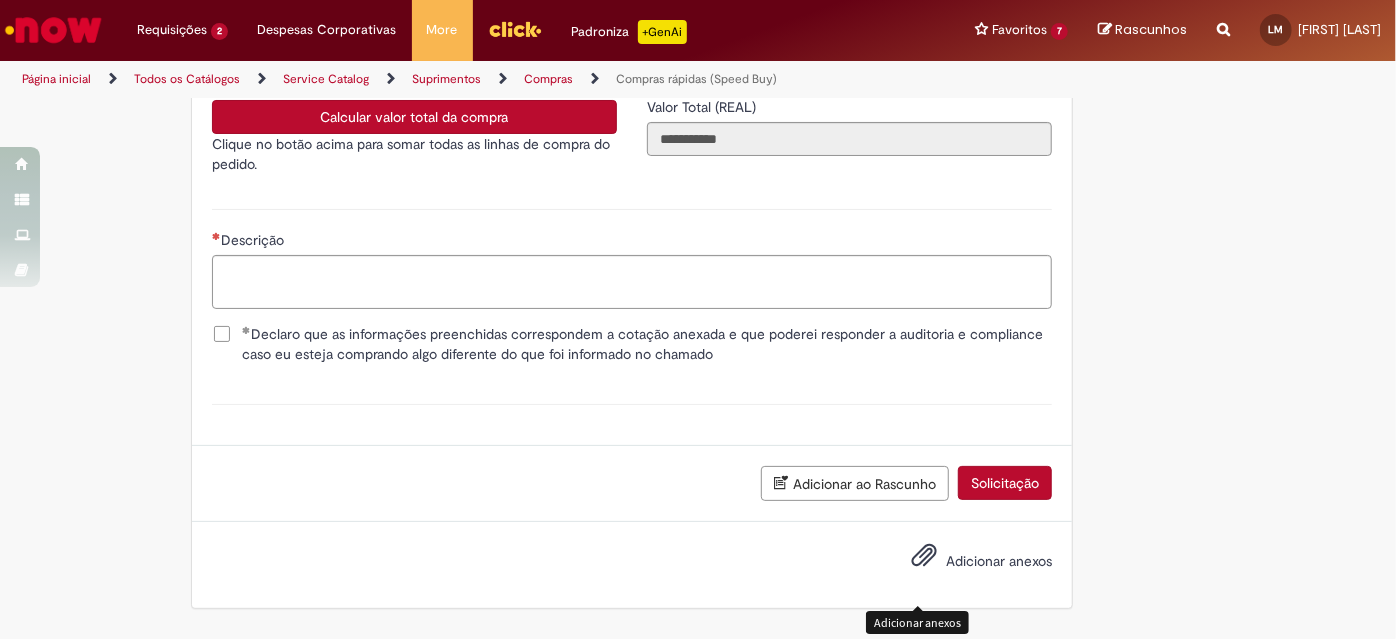 click on "Adicionar anexos" at bounding box center (967, 562) 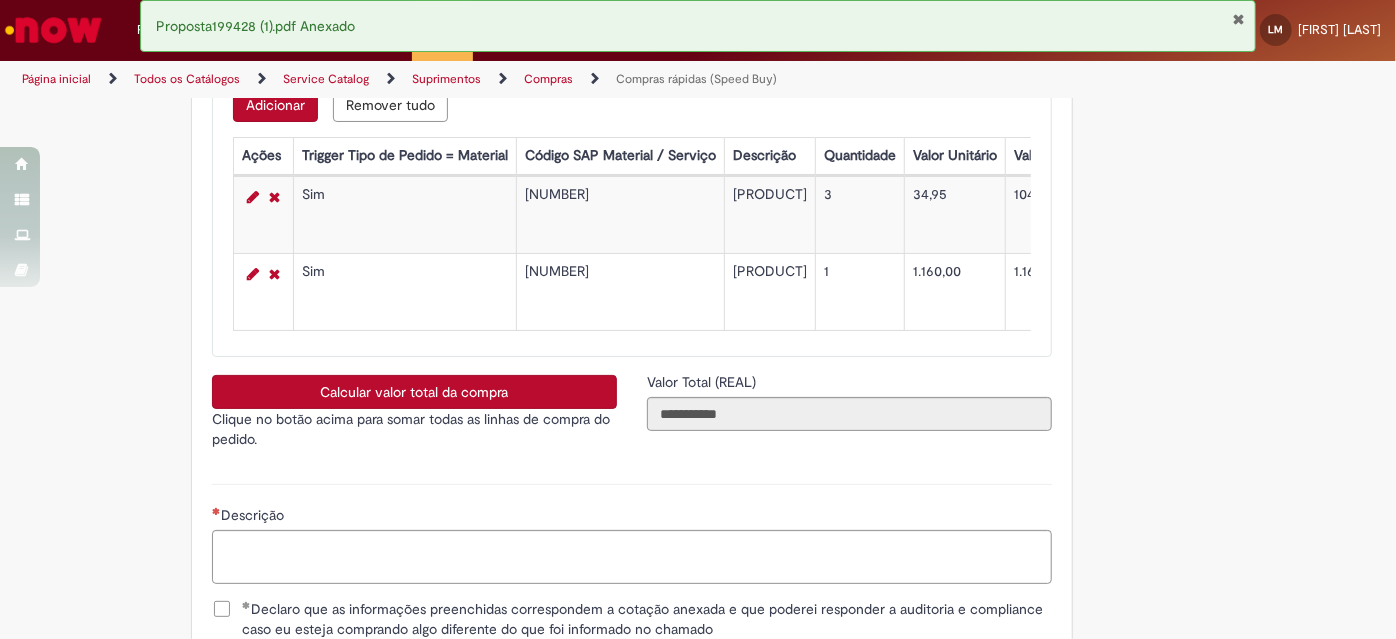 scroll, scrollTop: 2859, scrollLeft: 0, axis: vertical 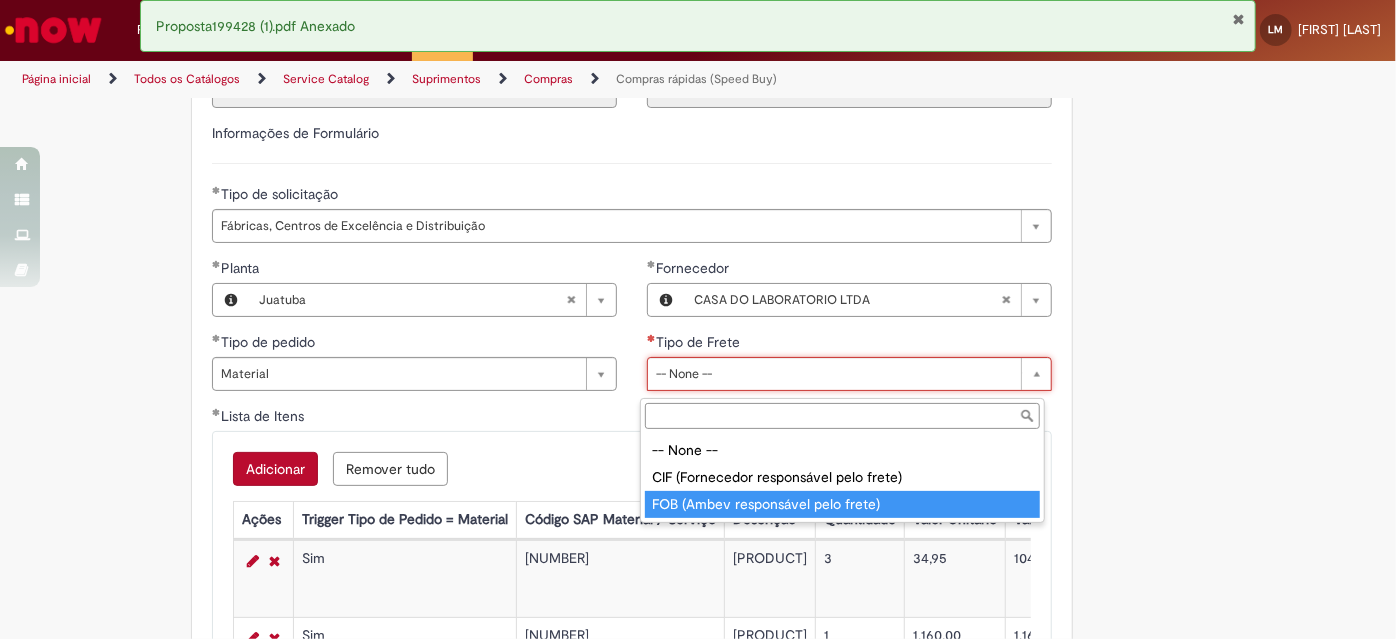 type on "**********" 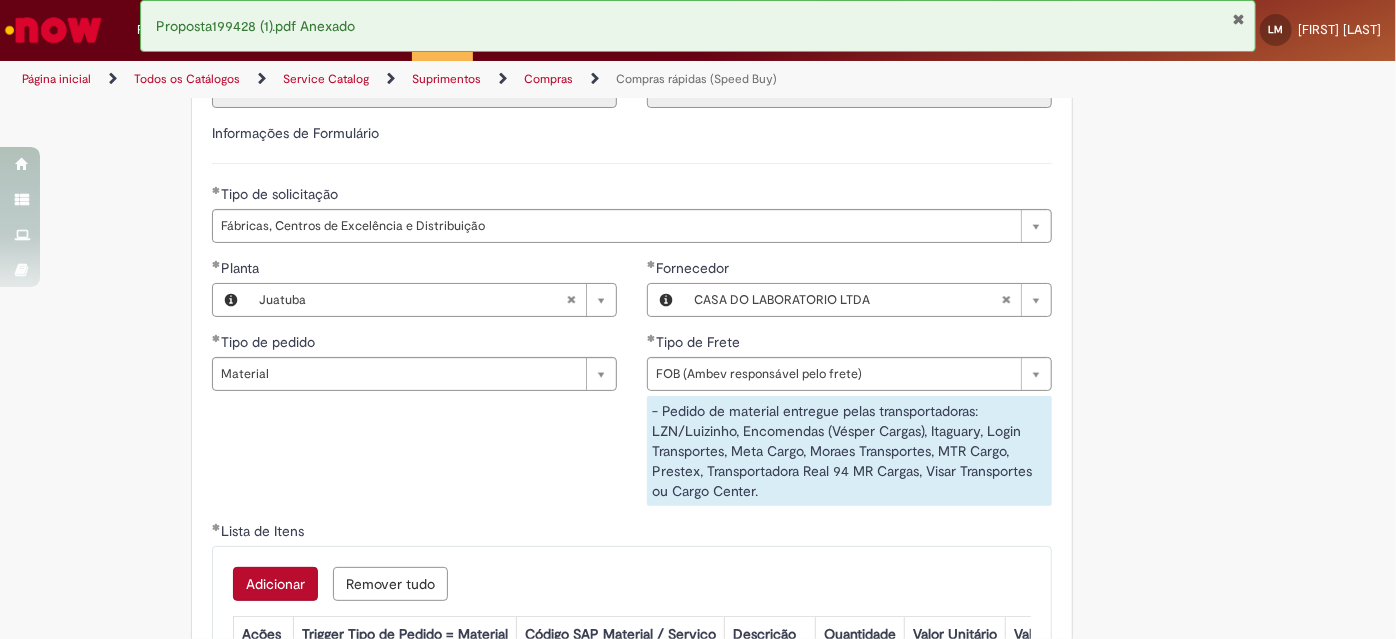 drag, startPoint x: 1062, startPoint y: 386, endPoint x: 1074, endPoint y: 380, distance: 13.416408 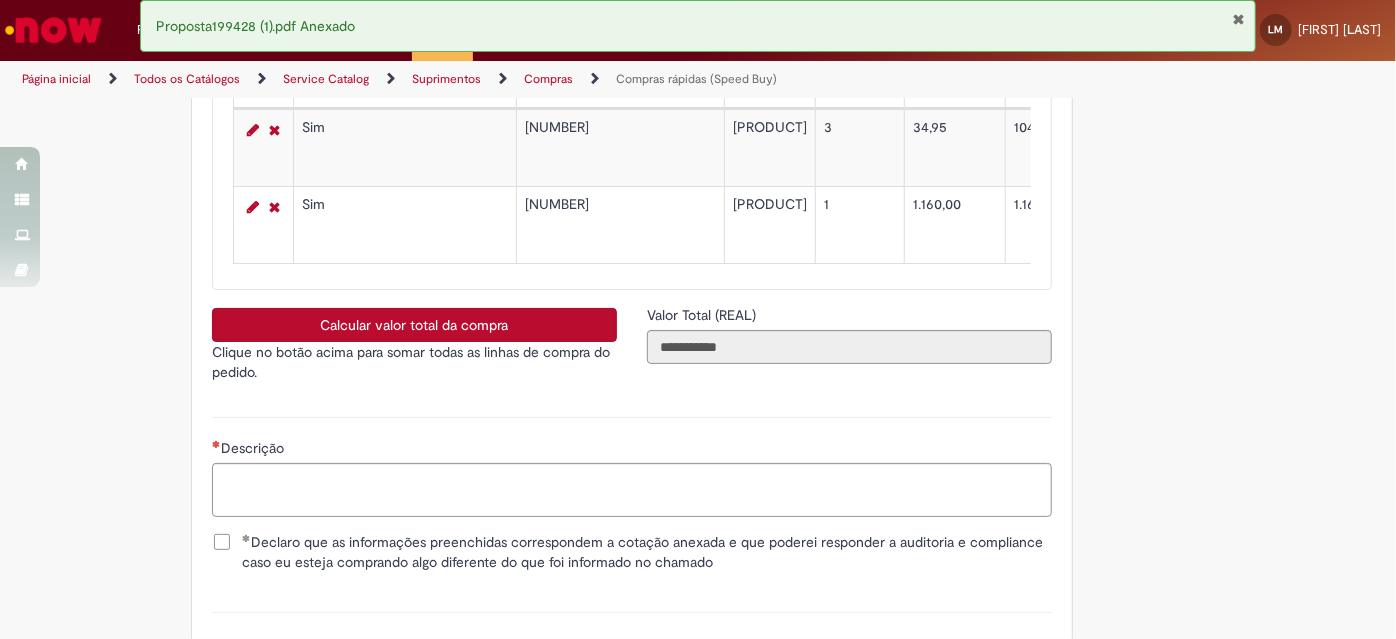 scroll, scrollTop: 3314, scrollLeft: 0, axis: vertical 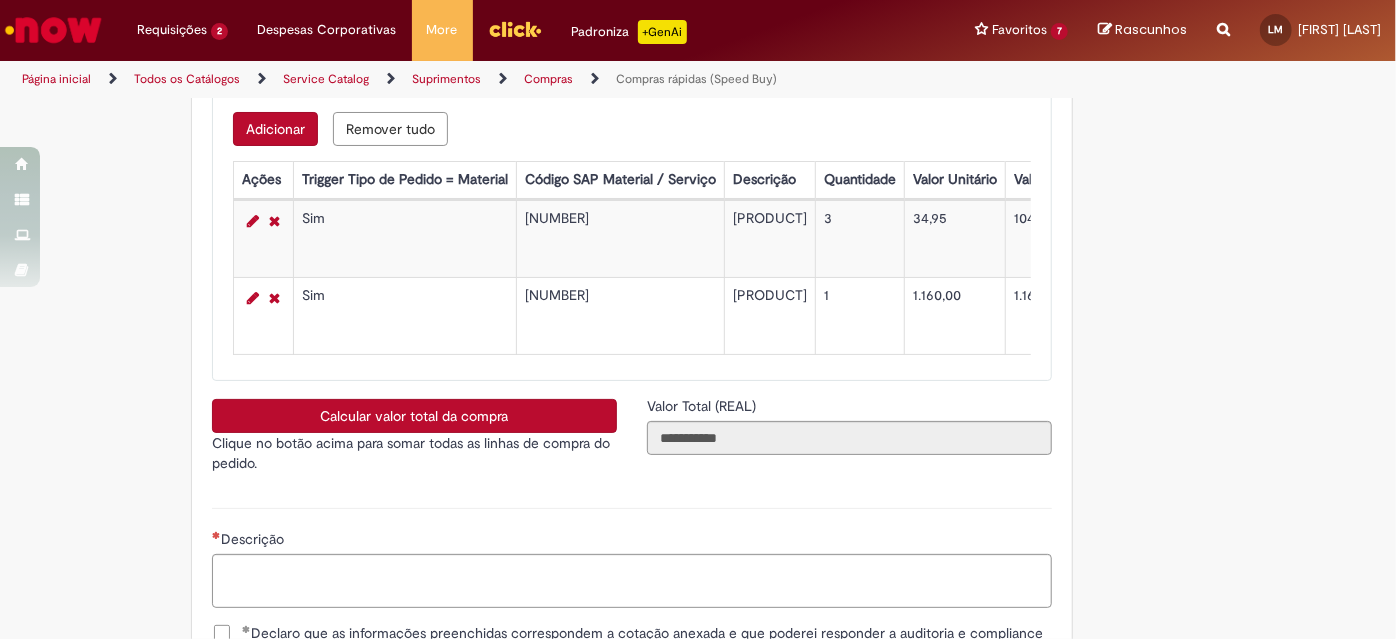 click on "Calcular valor total da compra
Clique no botão acima para somar todas as linhas de compra do pedido.
caixa de seleção" at bounding box center [414, 442] 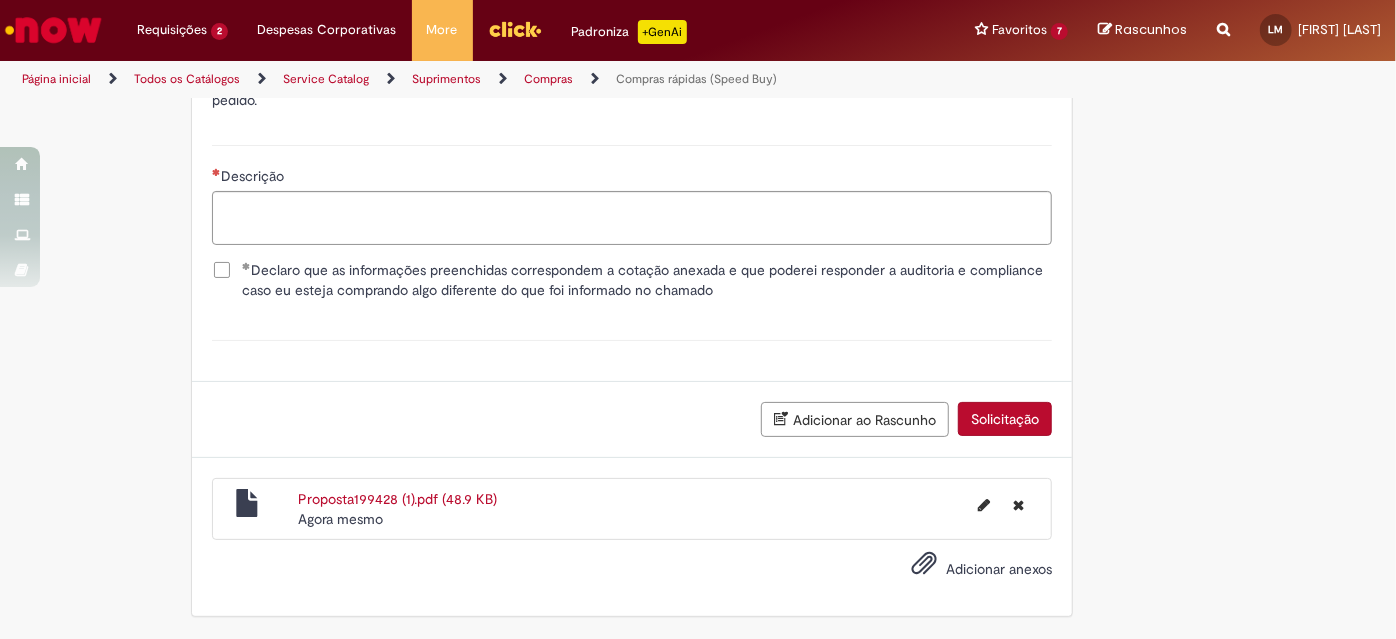 click on "Solicitação" at bounding box center (1005, 419) 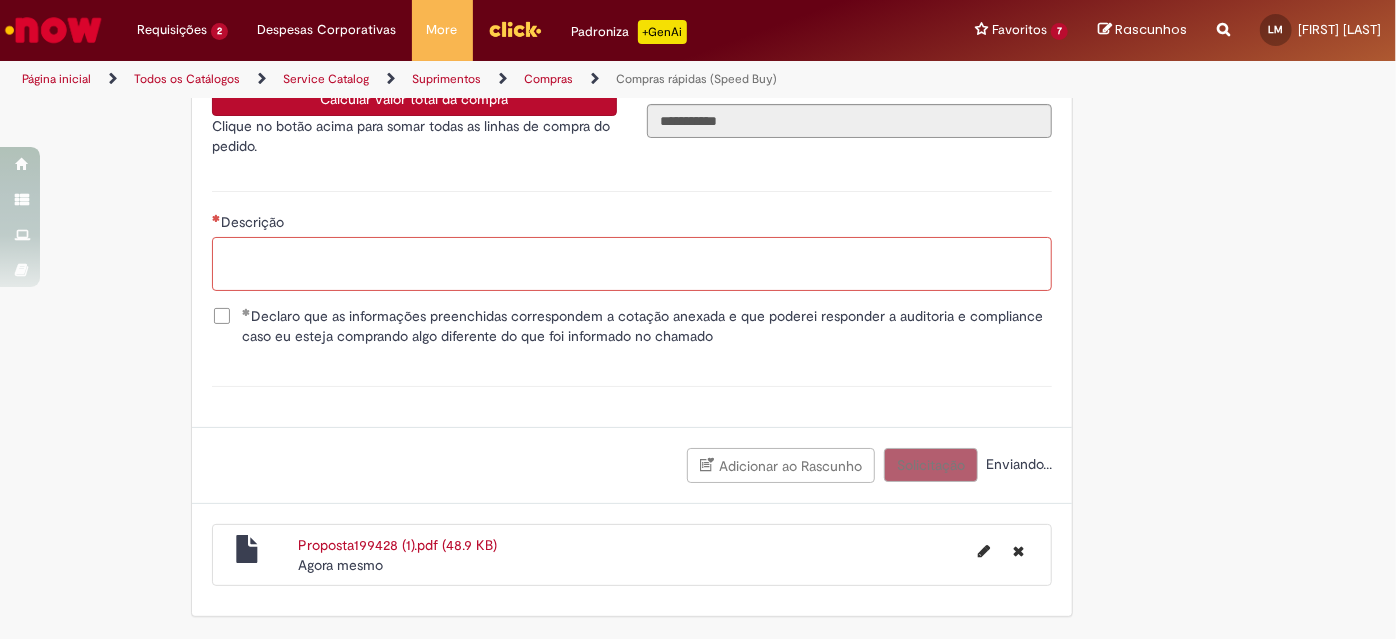 scroll, scrollTop: 3649, scrollLeft: 0, axis: vertical 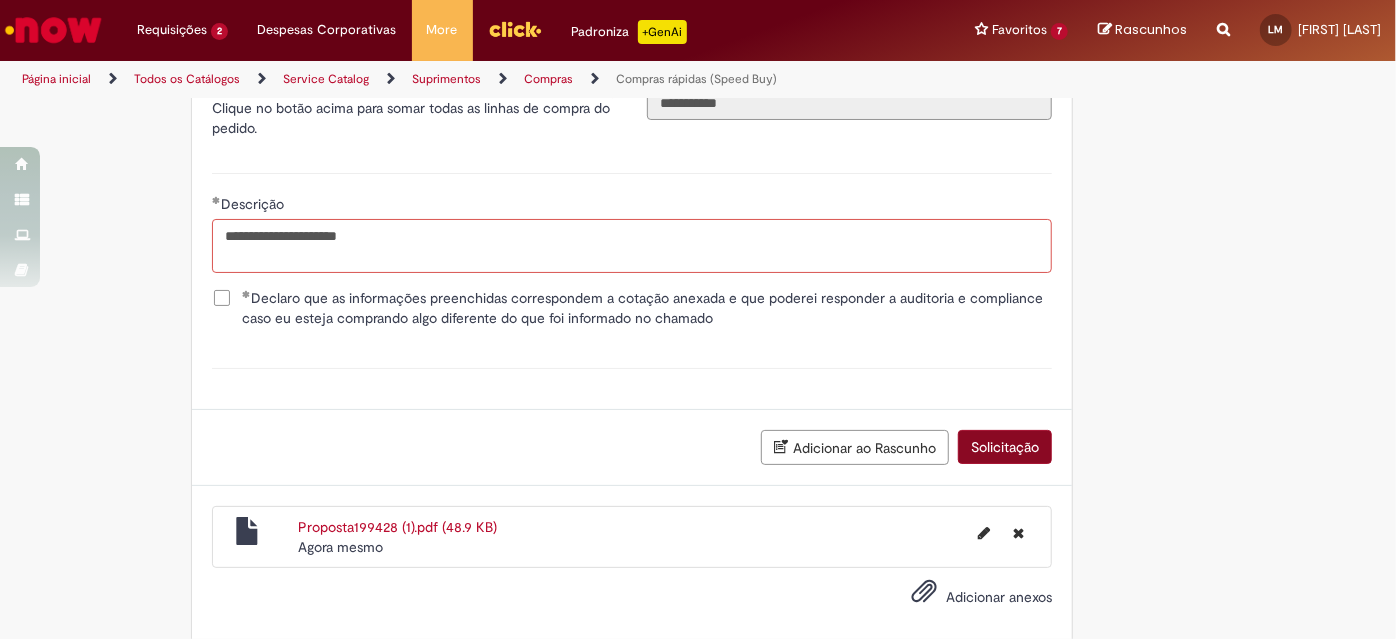 type on "**********" 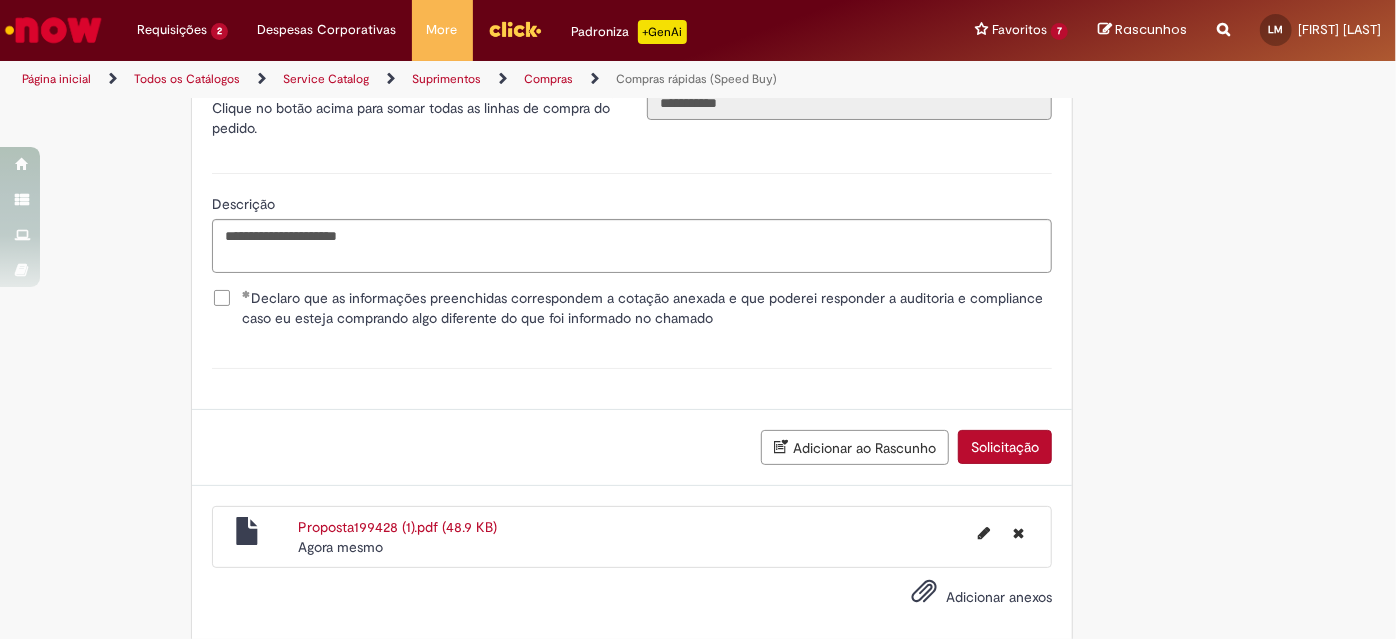 click on "Solicitação" at bounding box center [1005, 447] 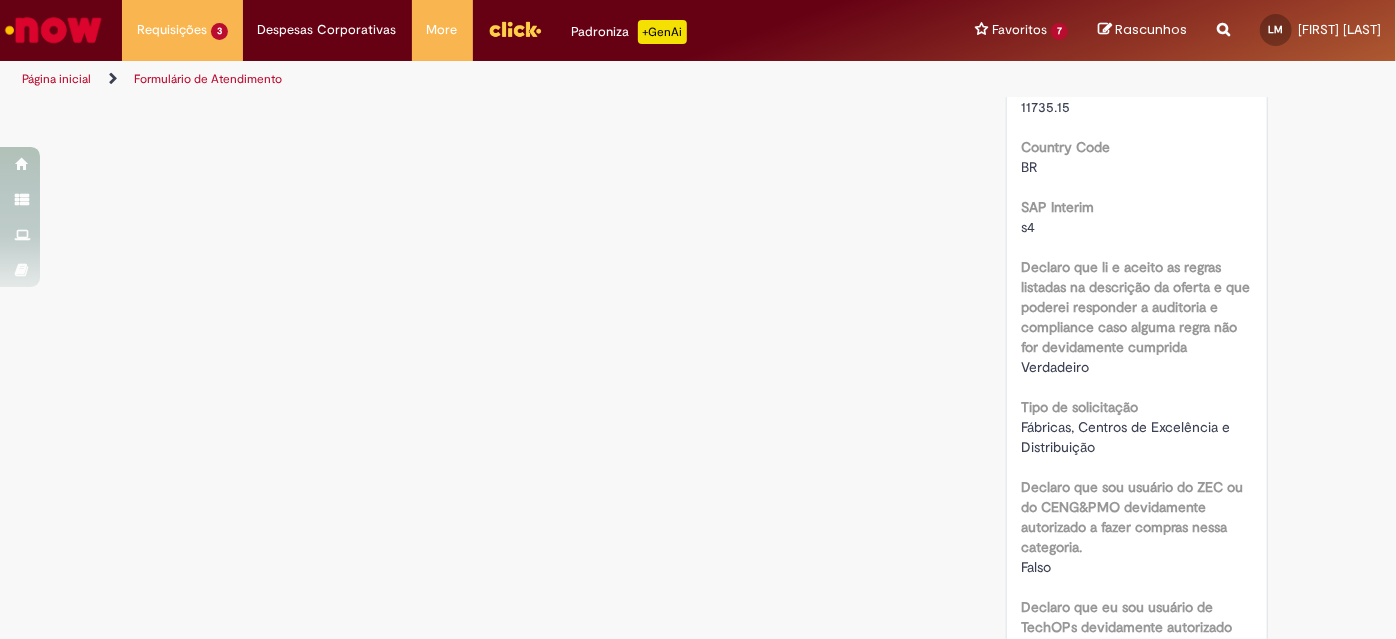 scroll, scrollTop: 0, scrollLeft: 0, axis: both 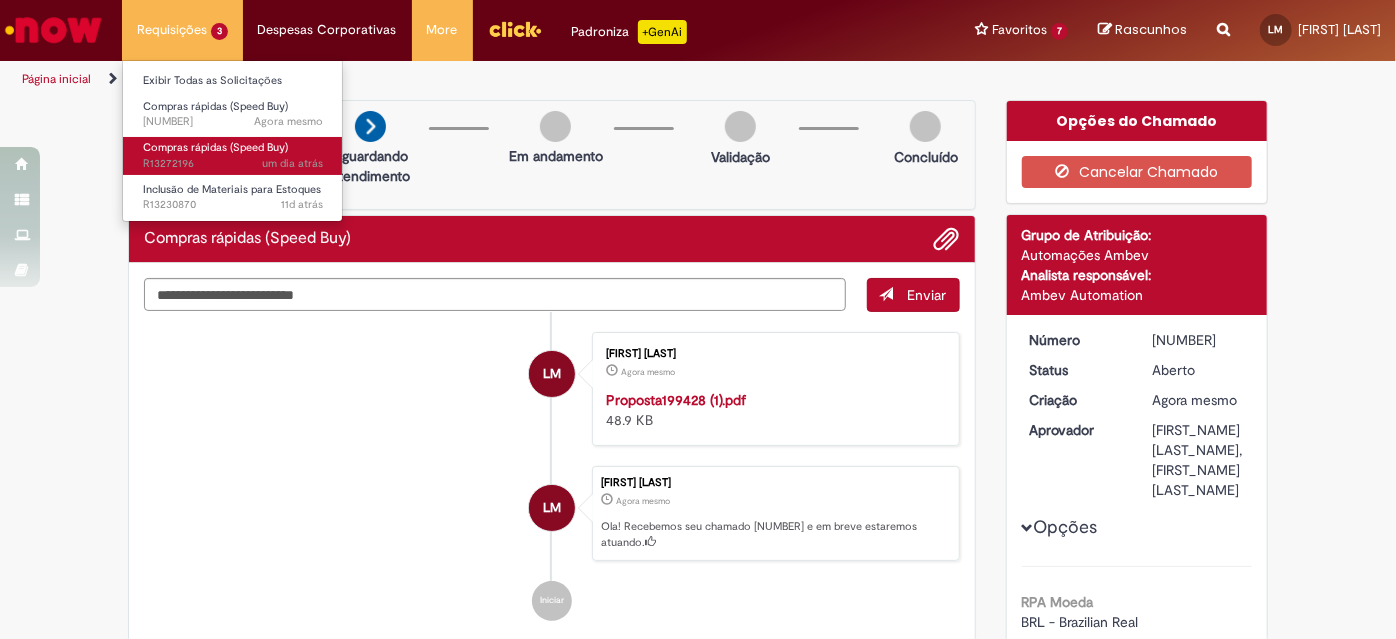 click on "Compras rápidas (Speed Buy)" at bounding box center [215, 147] 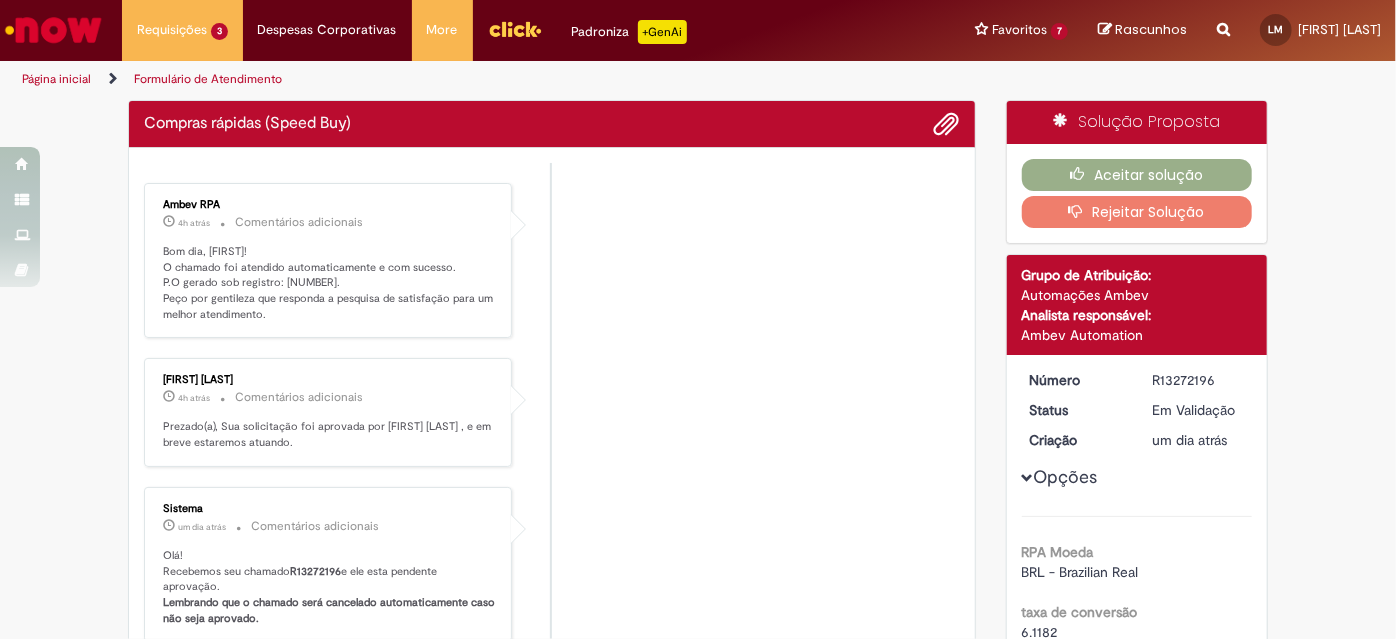 drag, startPoint x: 341, startPoint y: 328, endPoint x: 319, endPoint y: 302, distance: 34.058773 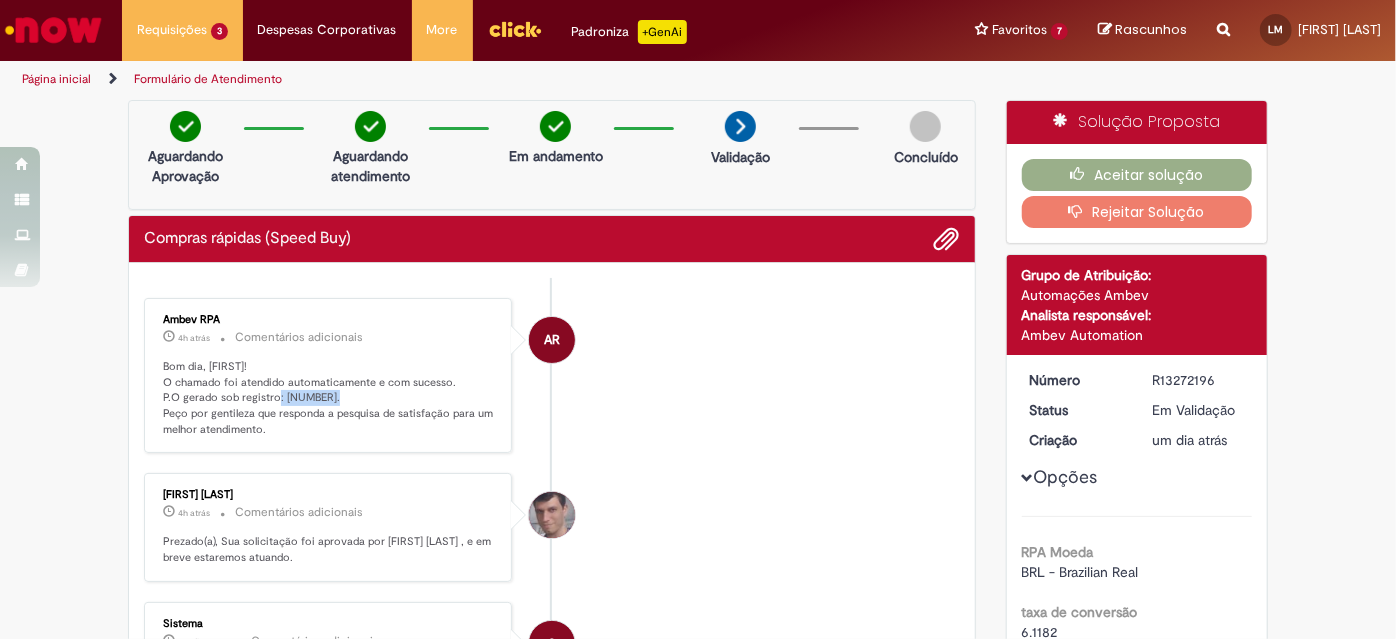 drag, startPoint x: 273, startPoint y: 282, endPoint x: 333, endPoint y: 392, distance: 125.299644 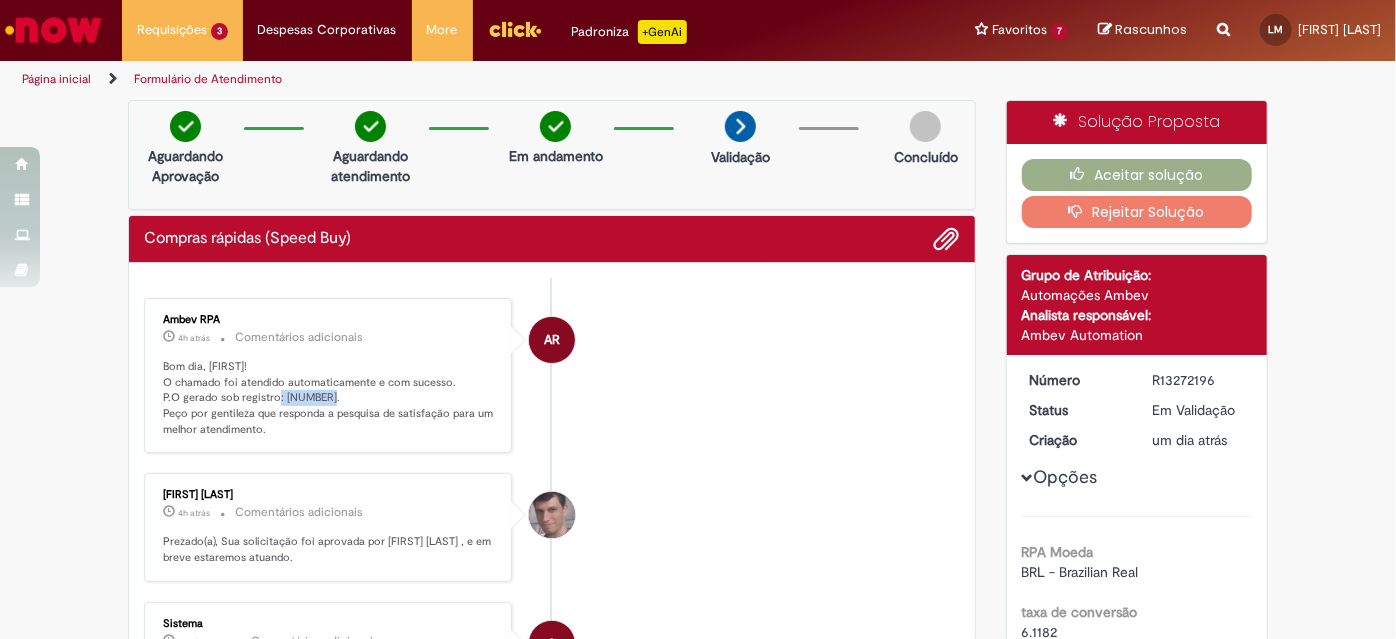 copy on "[NUMBER]" 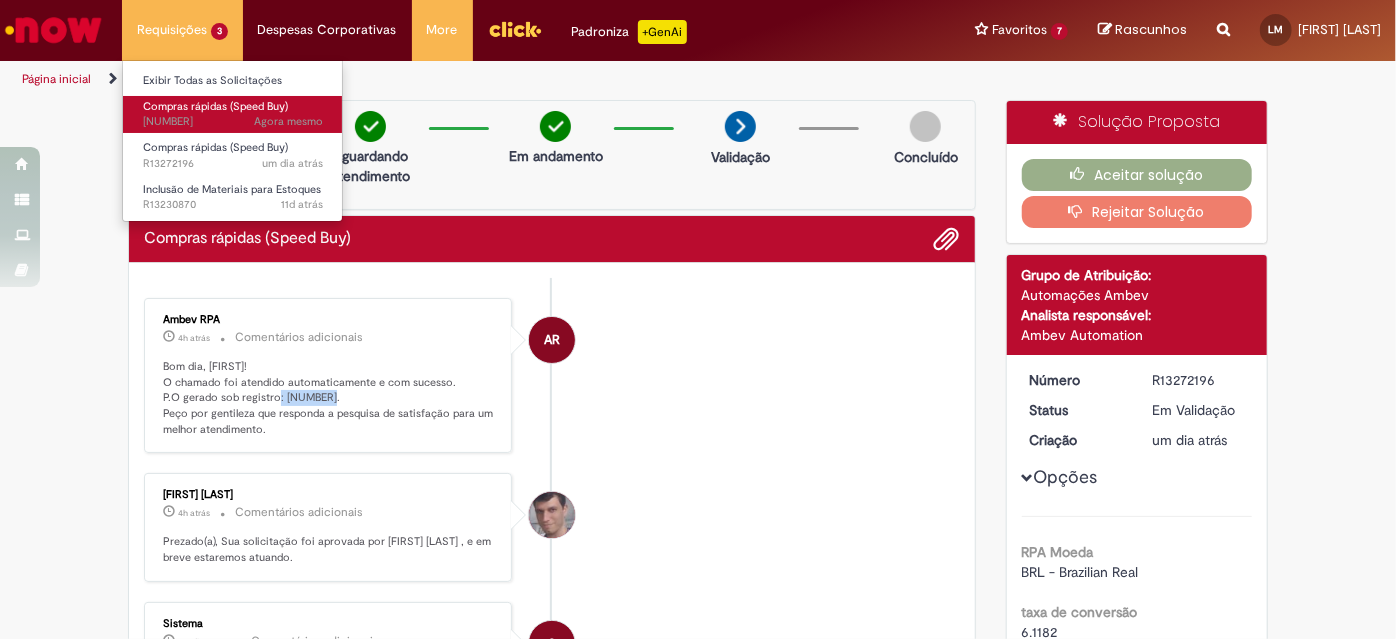 click on "Compras rápidas (Speed Buy)" at bounding box center [215, 106] 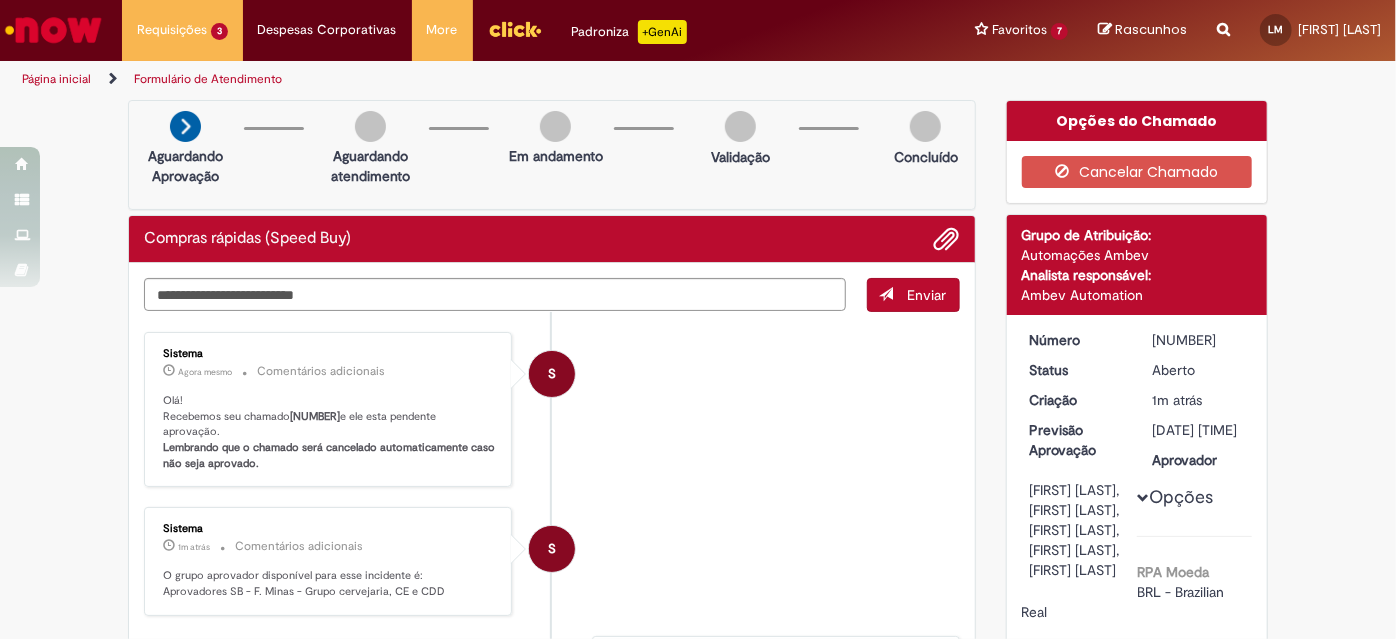 drag, startPoint x: 286, startPoint y: 300, endPoint x: 338, endPoint y: 412, distance: 123.482796 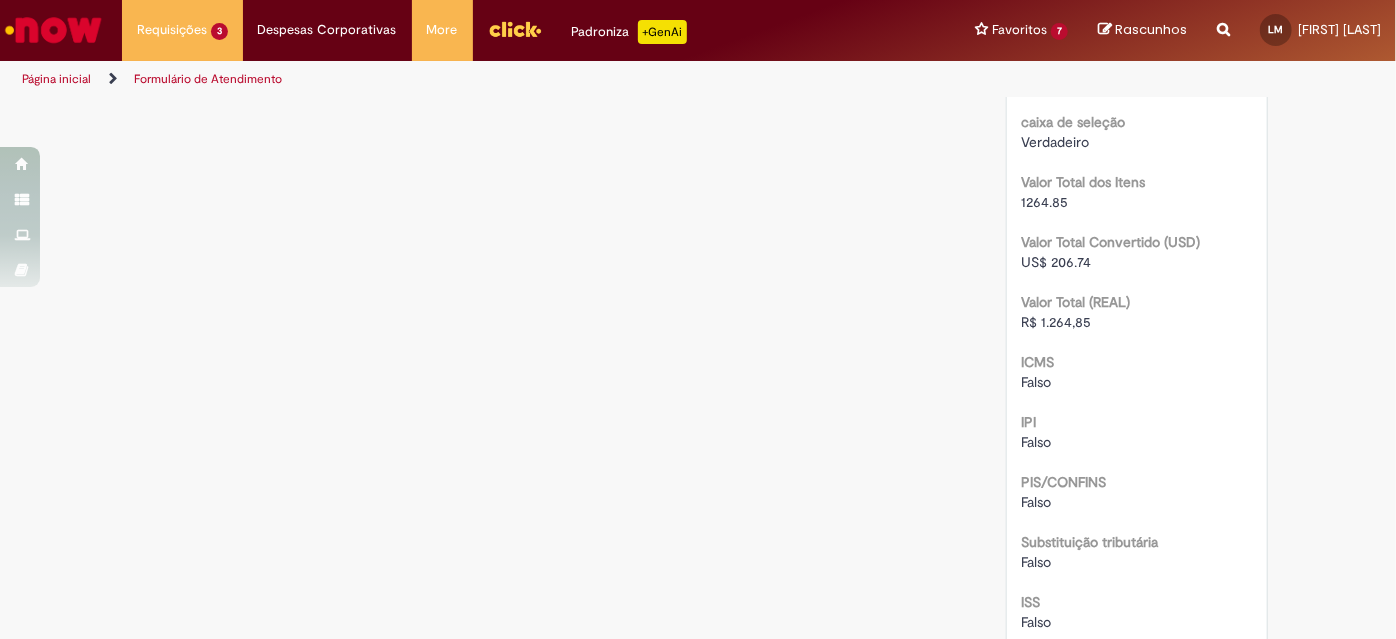 scroll, scrollTop: 2181, scrollLeft: 0, axis: vertical 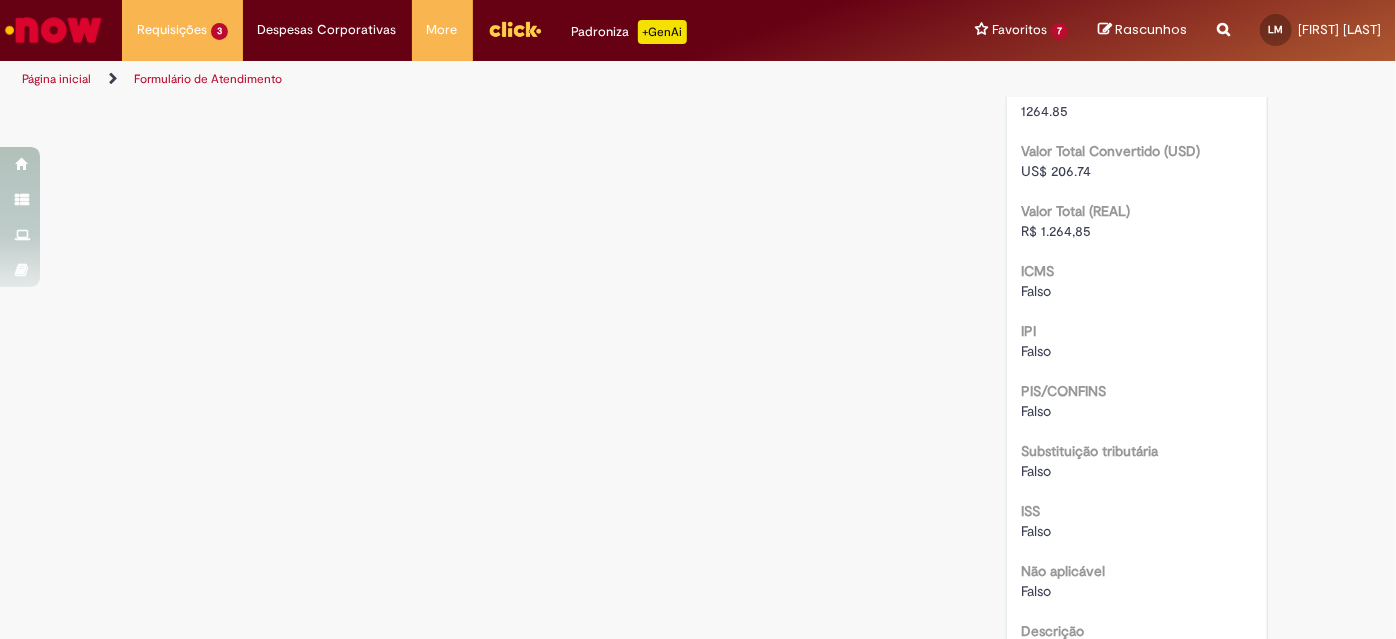 click on "Click to view Lista de Itens" at bounding box center [1106, -9] 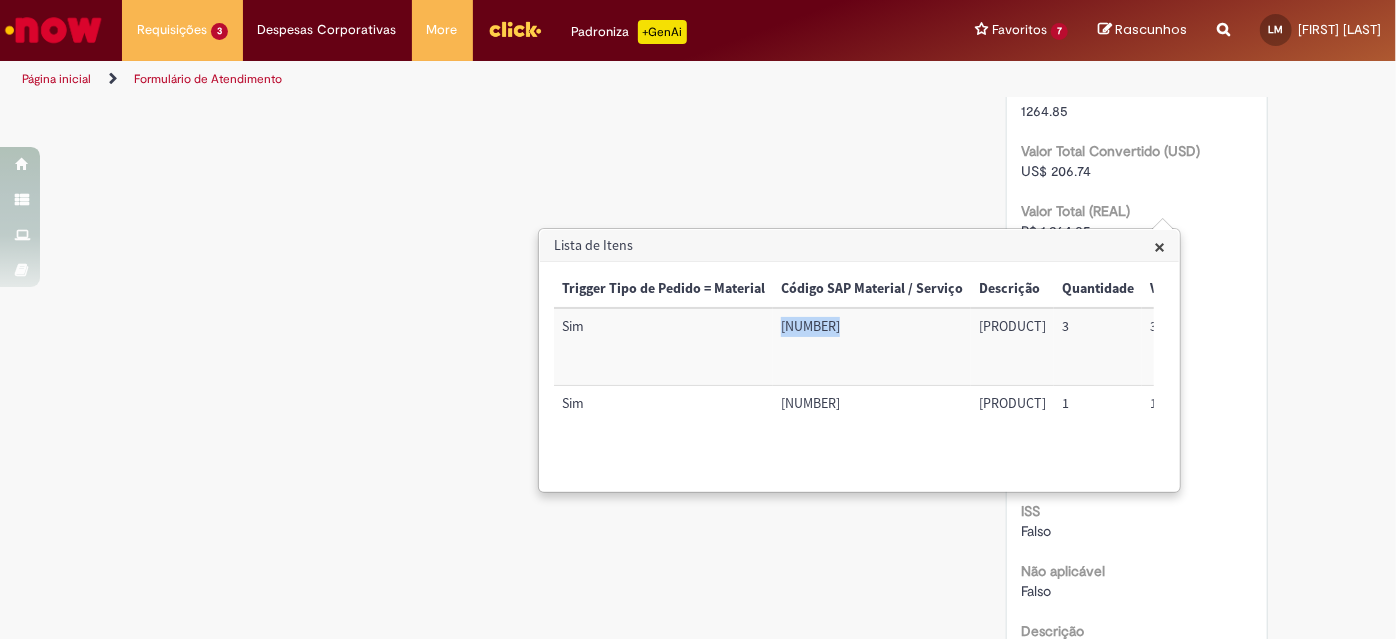 drag, startPoint x: 780, startPoint y: 322, endPoint x: 850, endPoint y: 329, distance: 70.34913 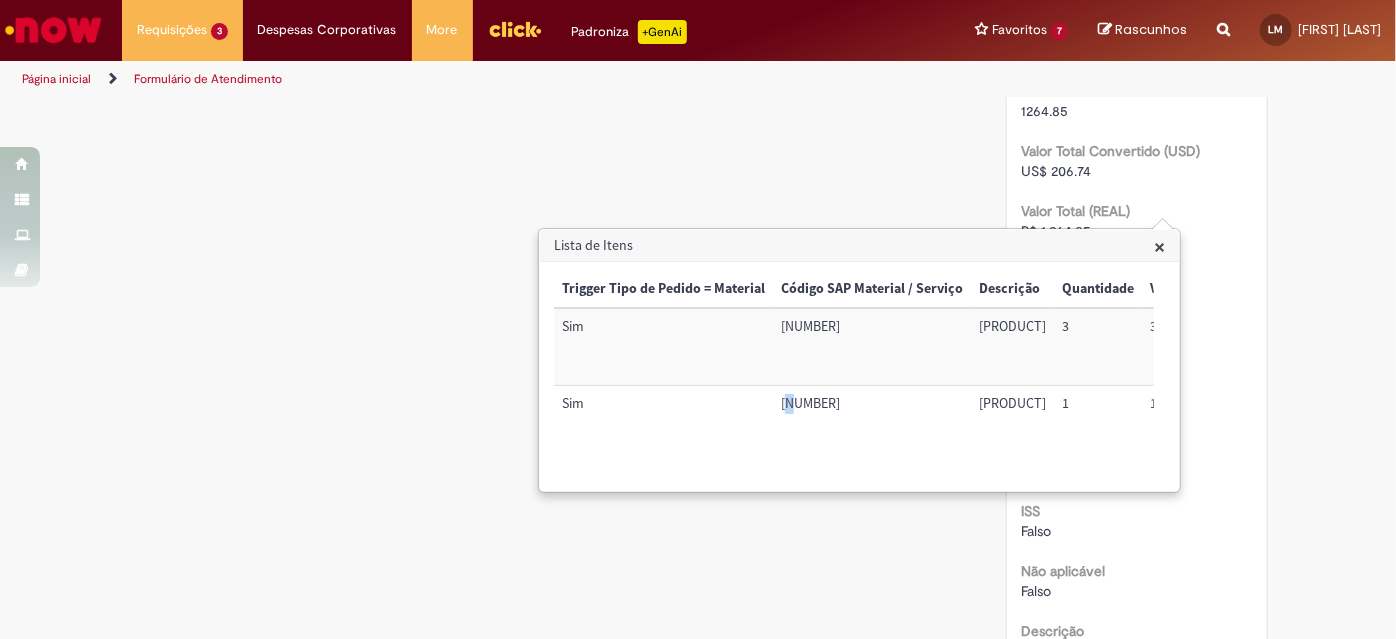 click on "[NUMBER]" at bounding box center (872, 424) 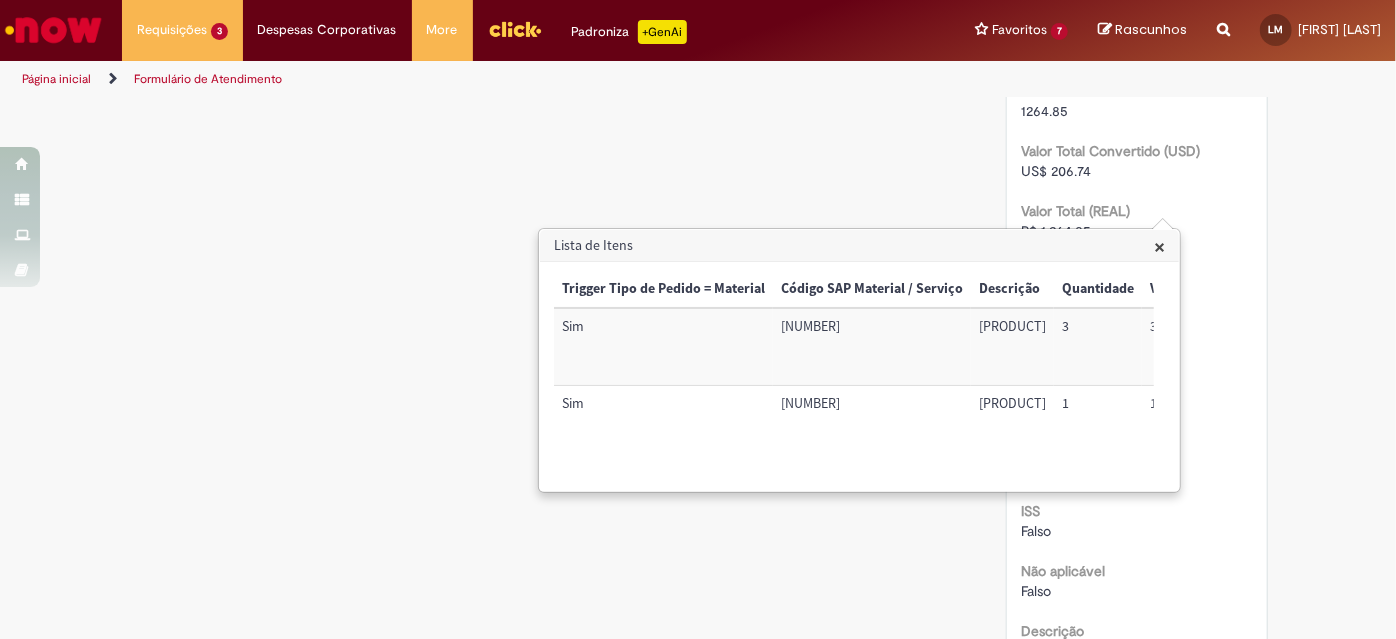 click on "[NUMBER]" at bounding box center (872, 424) 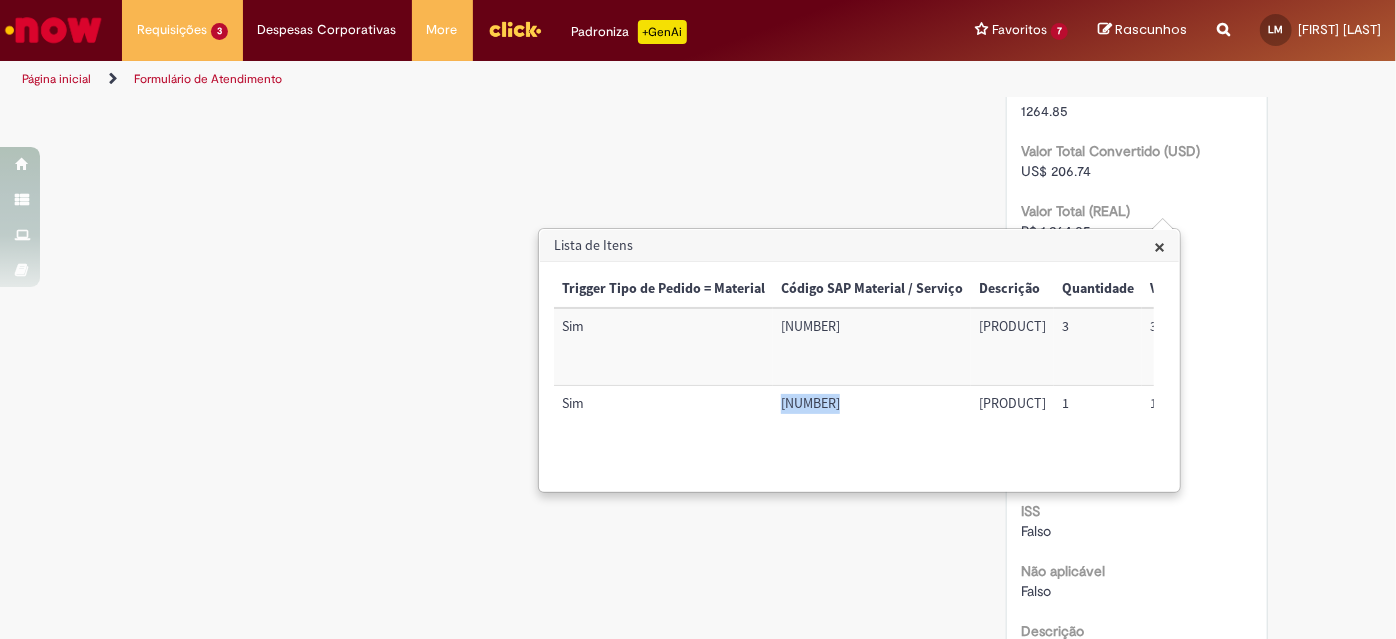 drag, startPoint x: 782, startPoint y: 401, endPoint x: 840, endPoint y: 402, distance: 58.00862 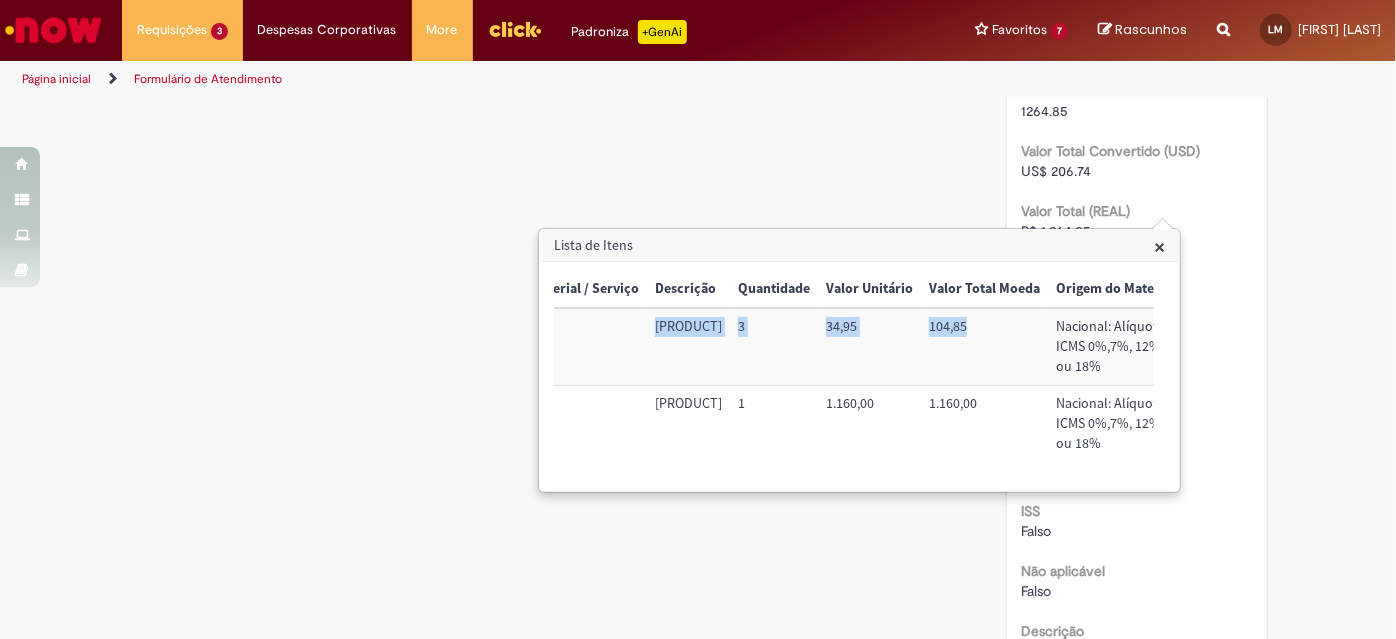 scroll, scrollTop: 0, scrollLeft: 417, axis: horizontal 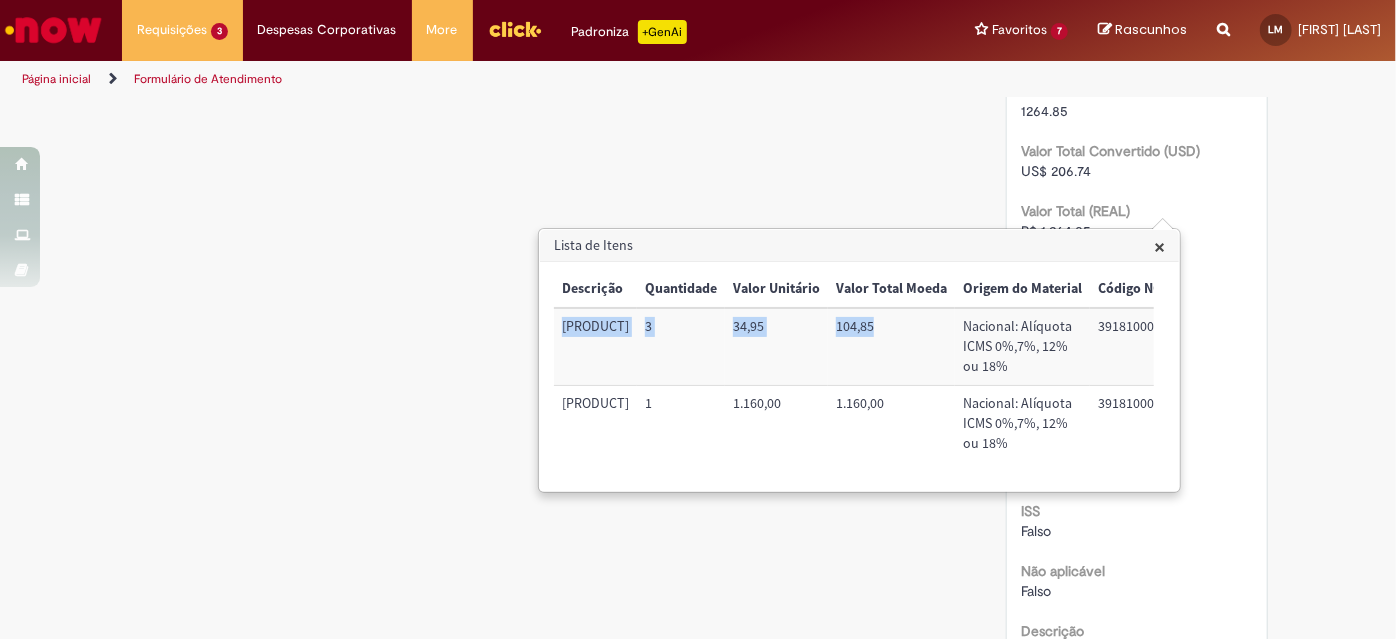 drag, startPoint x: 1020, startPoint y: 328, endPoint x: 749, endPoint y: 356, distance: 272.44266 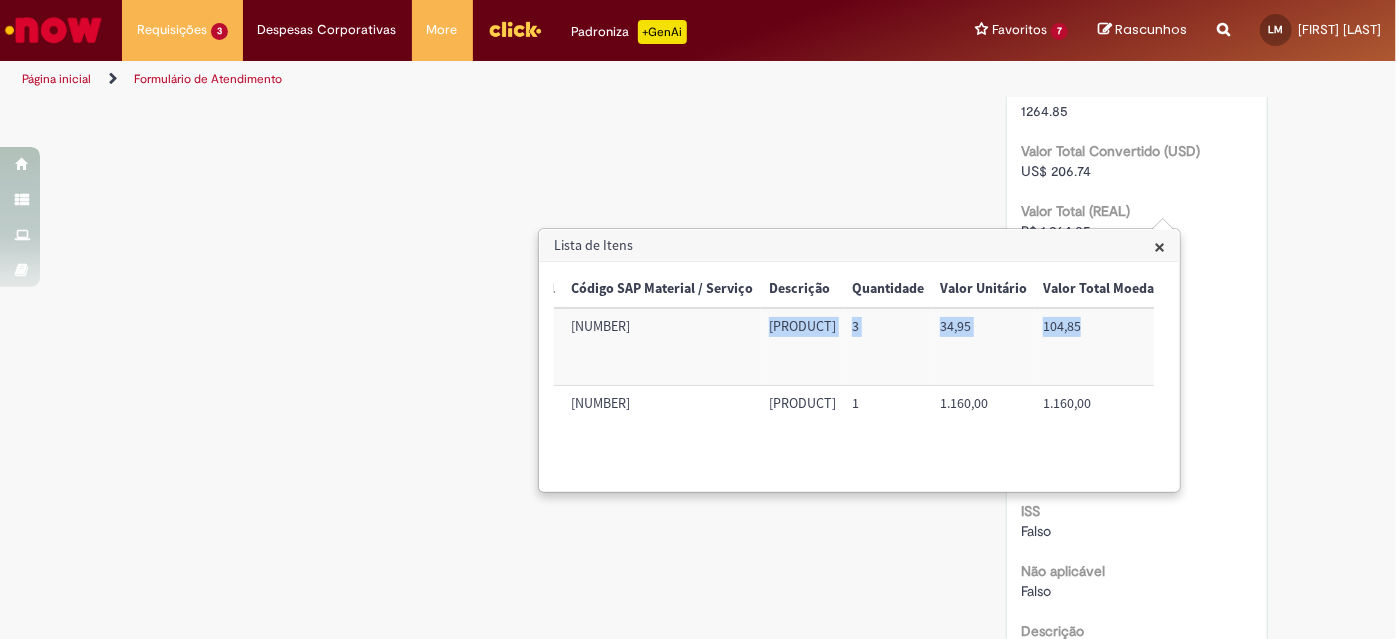 scroll, scrollTop: 0, scrollLeft: 224, axis: horizontal 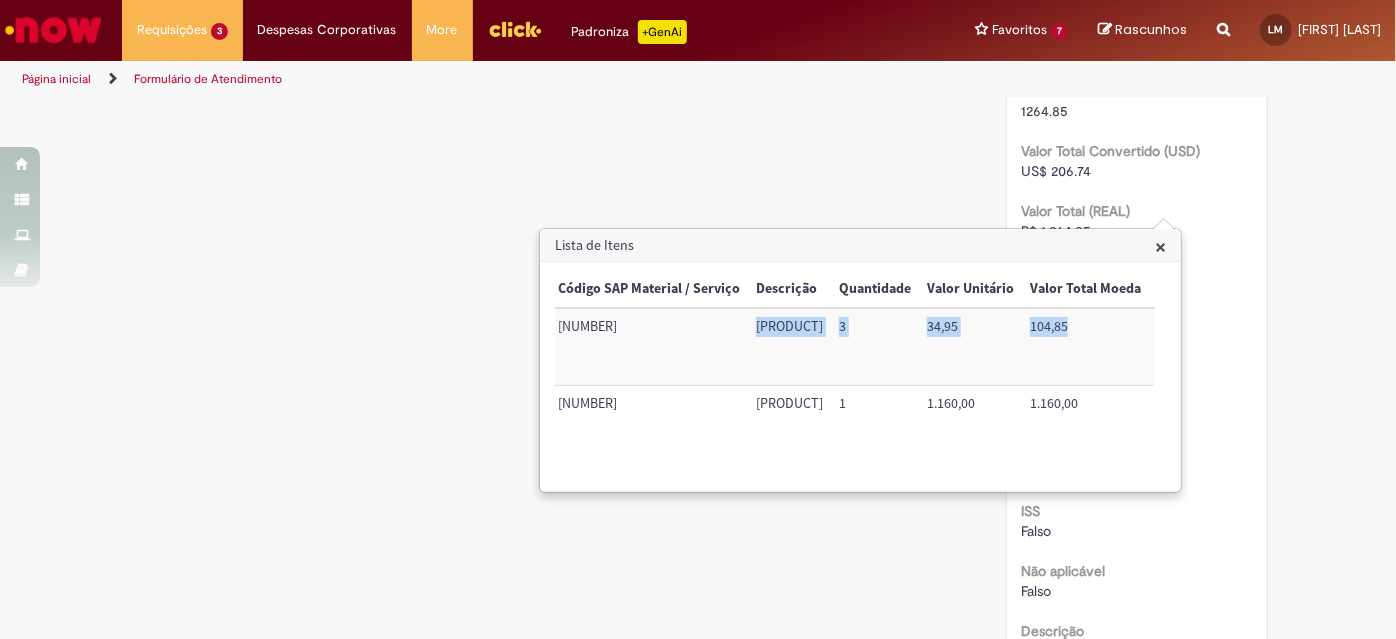 drag, startPoint x: 754, startPoint y: 402, endPoint x: 967, endPoint y: 402, distance: 213 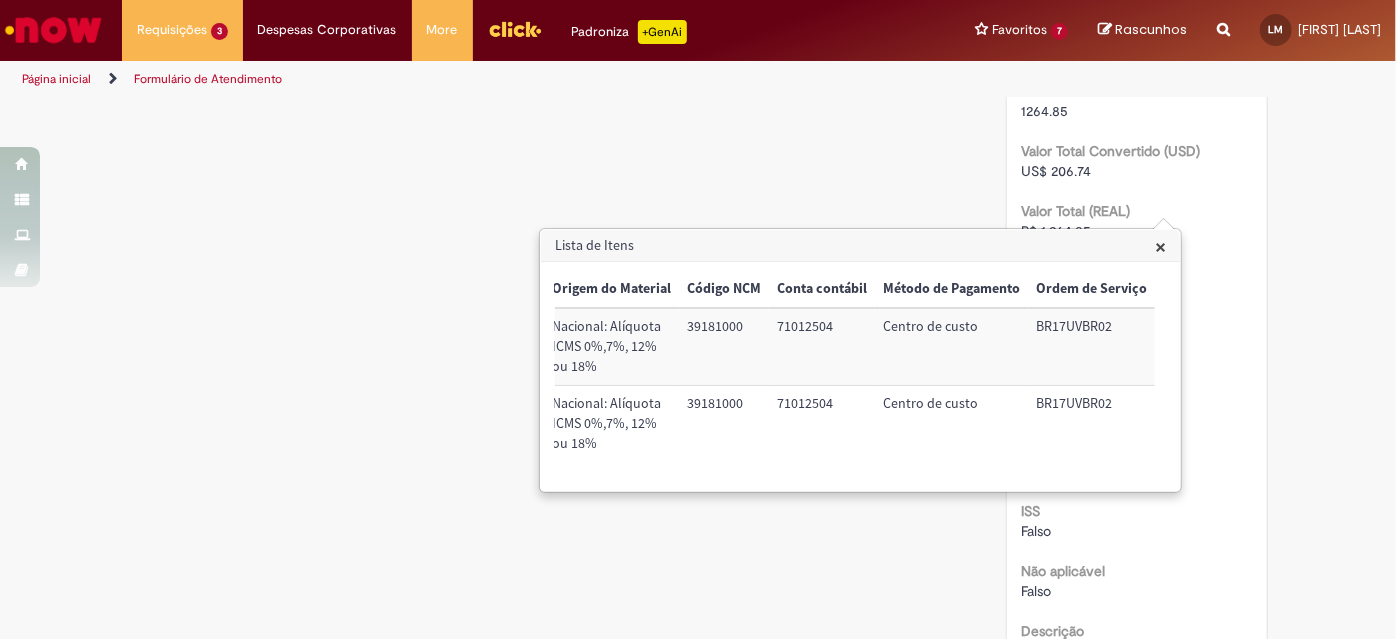 scroll, scrollTop: 0, scrollLeft: 833, axis: horizontal 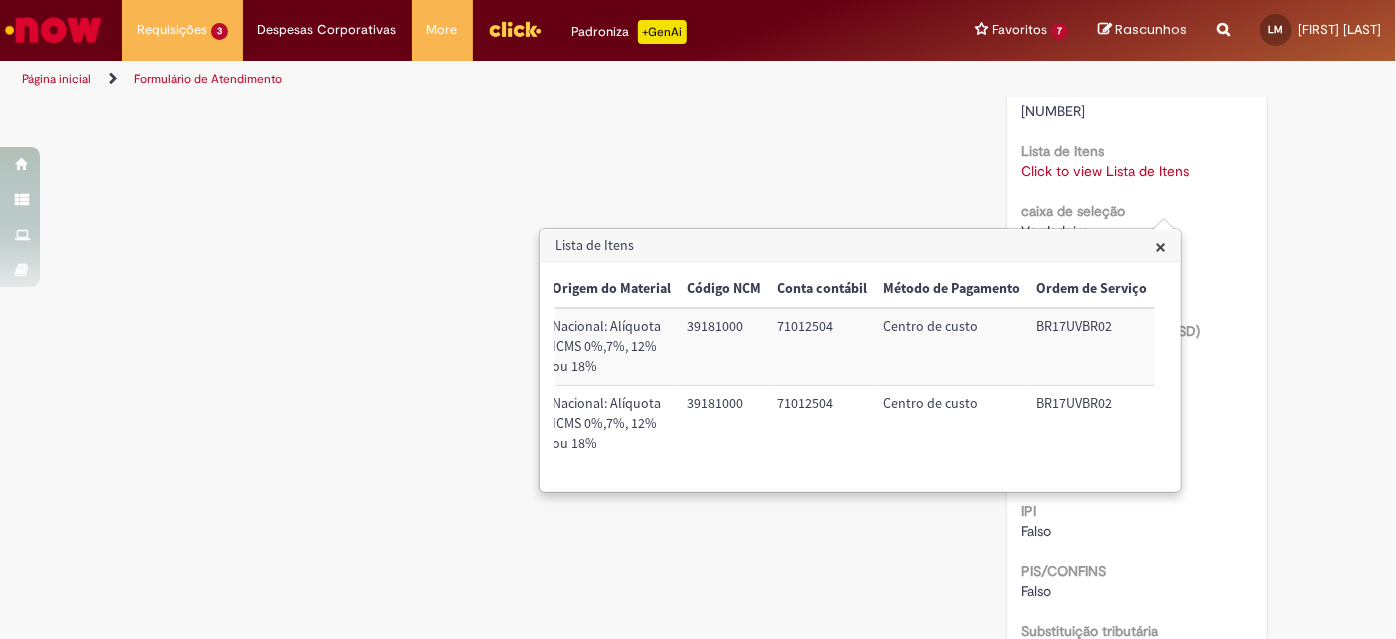 click on "×" at bounding box center [1160, 246] 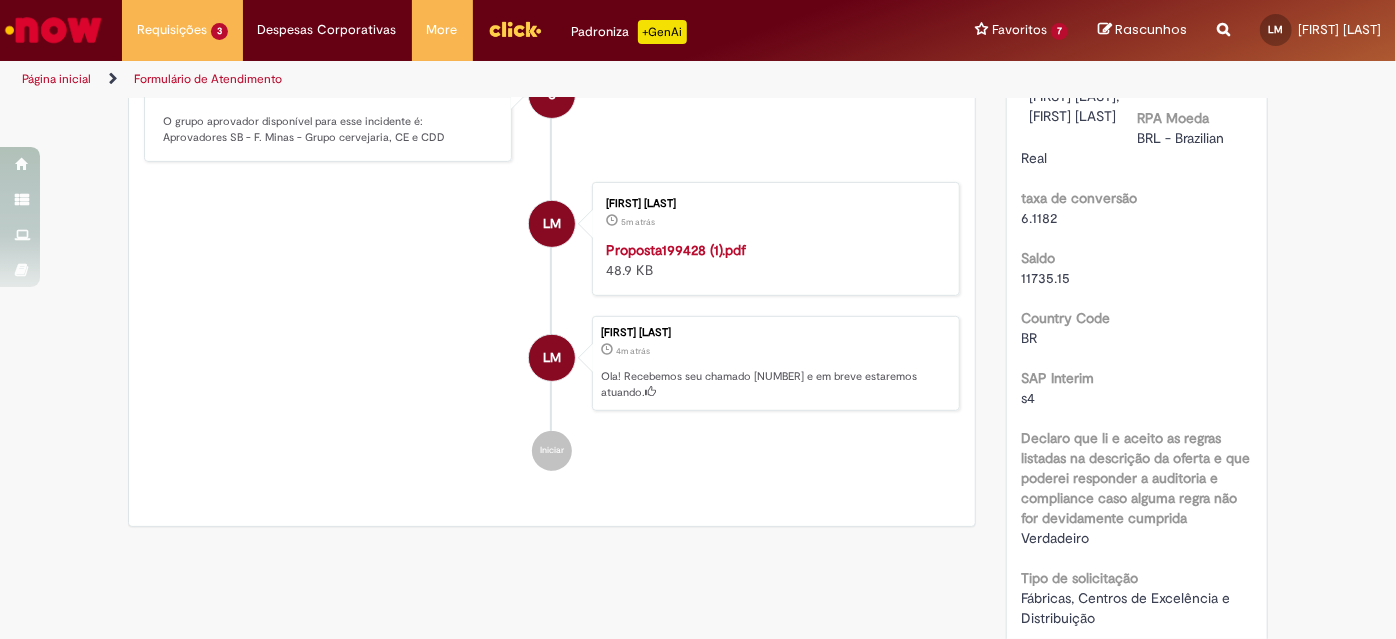 scroll, scrollTop: 0, scrollLeft: 0, axis: both 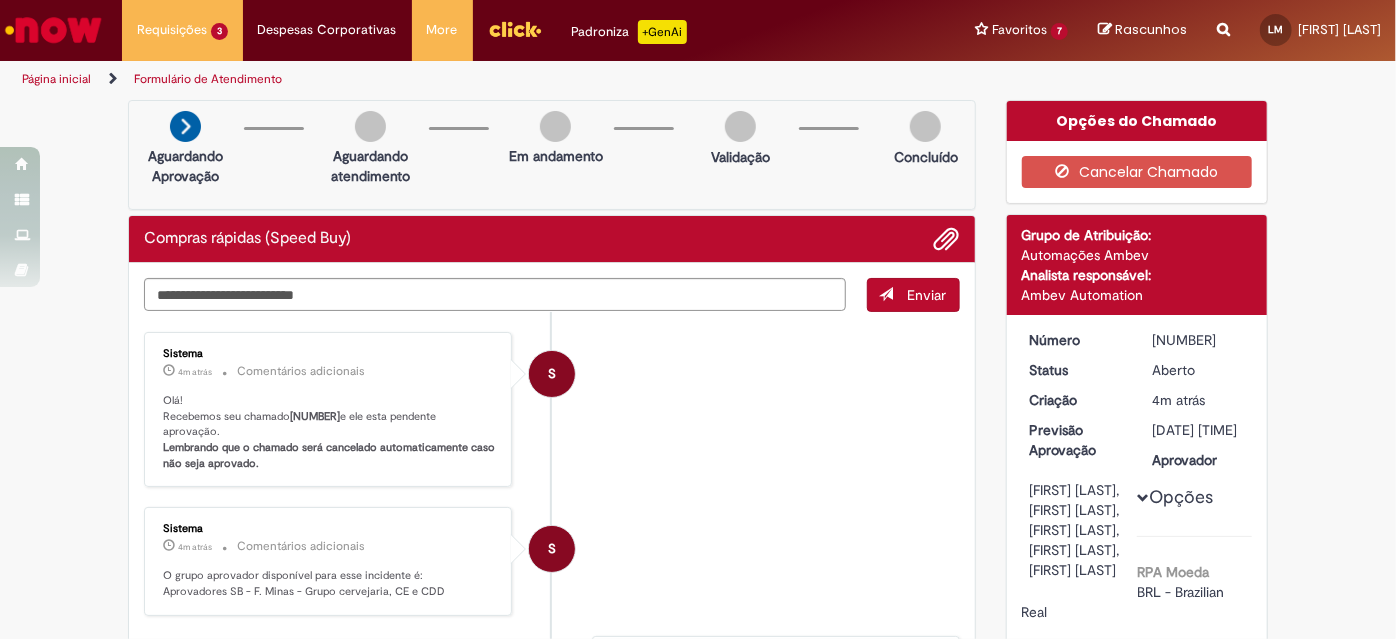 drag, startPoint x: 282, startPoint y: 414, endPoint x: 335, endPoint y: 420, distance: 53.338543 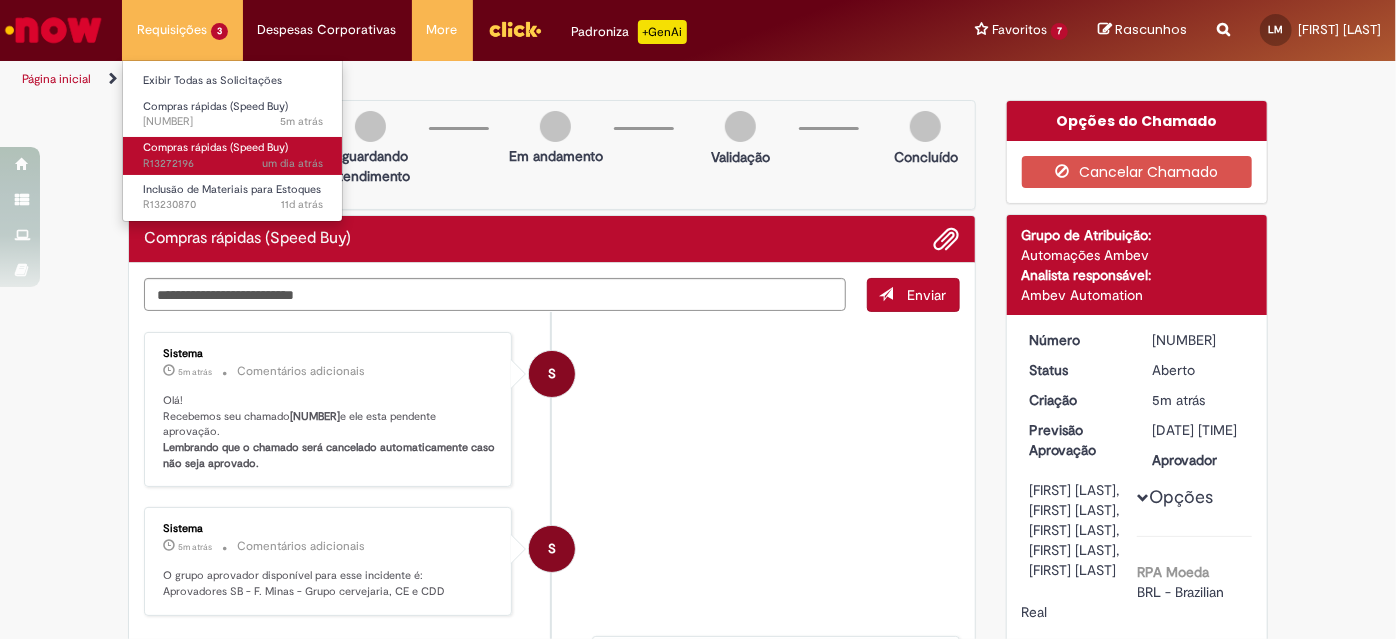 click on "Compras rápidas (Speed Buy)
um dia atrás um dia atrás  R13272196" at bounding box center (233, 155) 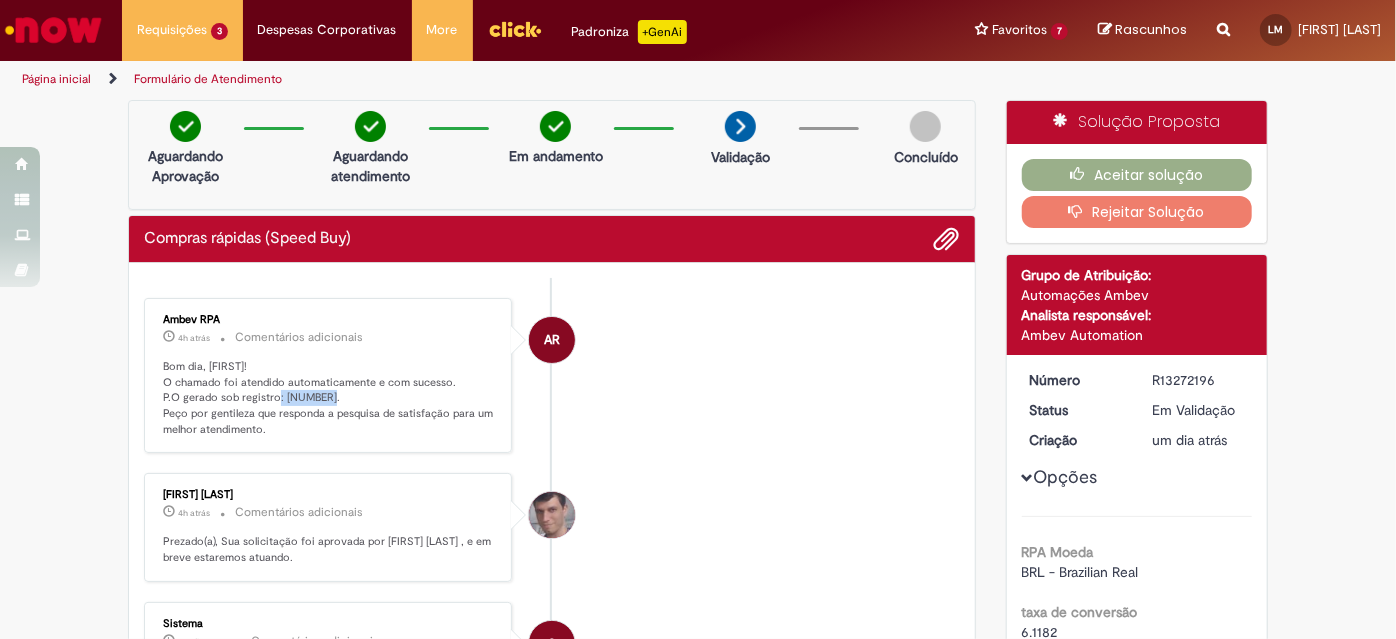 drag, startPoint x: 273, startPoint y: 285, endPoint x: 330, endPoint y: 396, distance: 124.77981 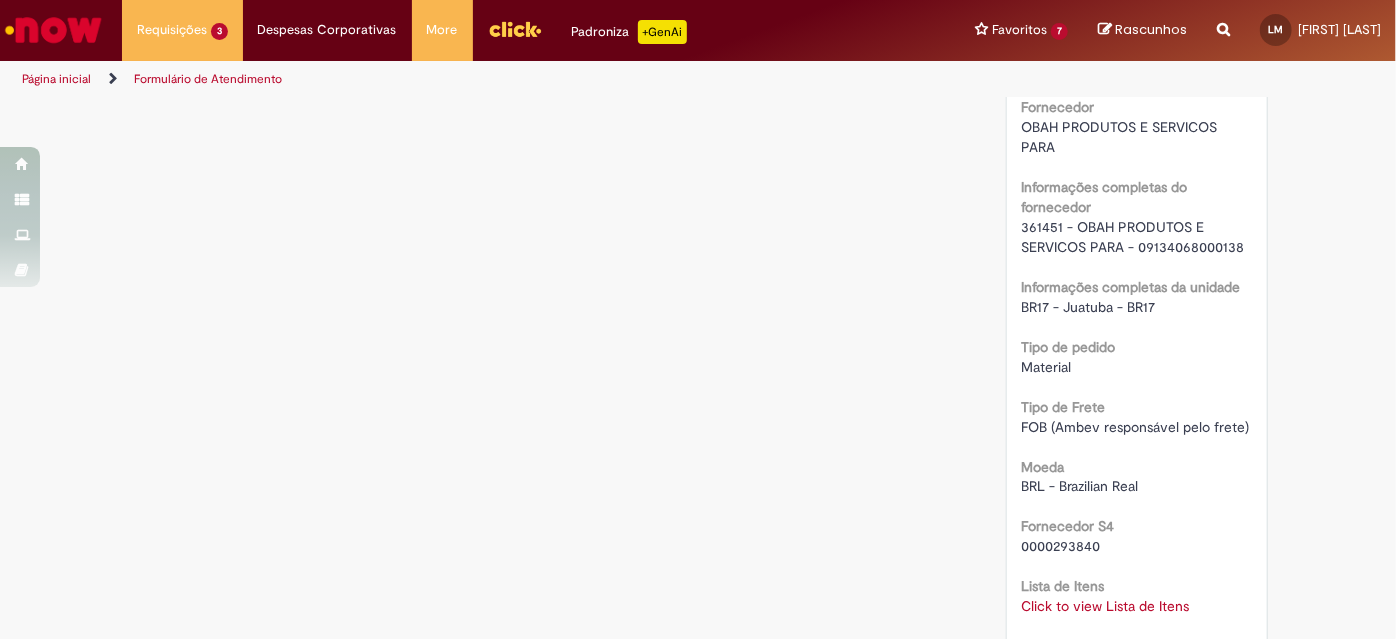scroll, scrollTop: 1818, scrollLeft: 0, axis: vertical 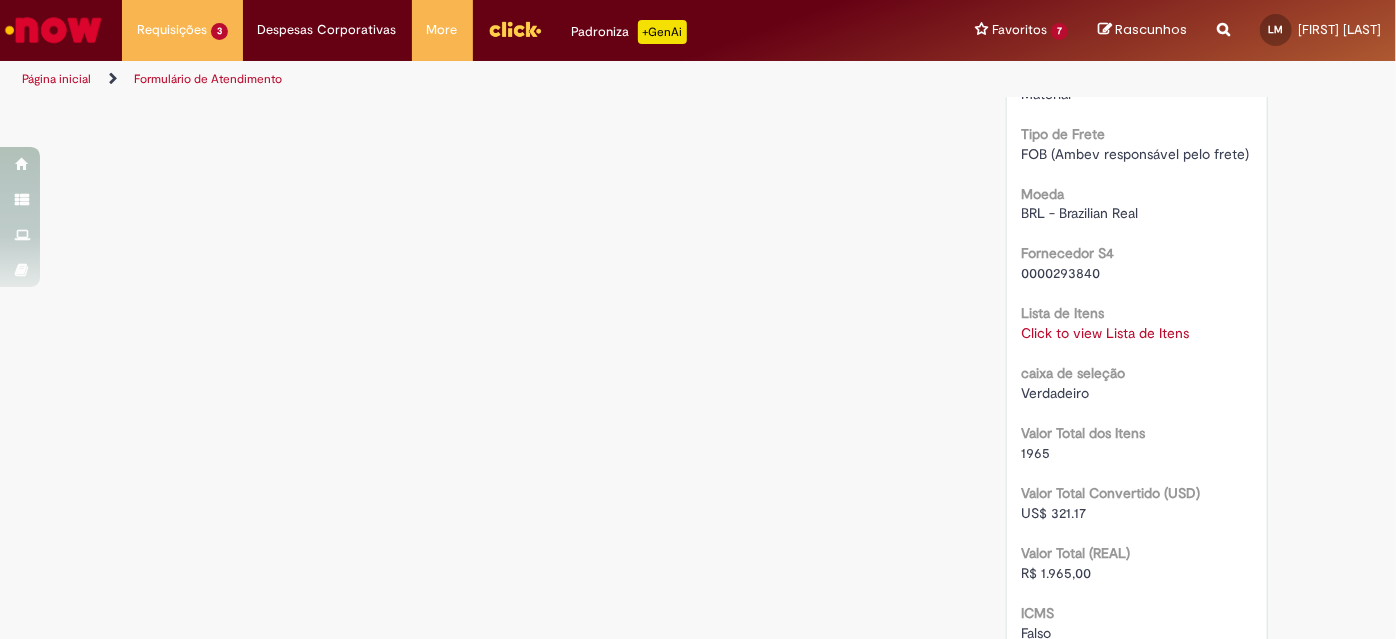 click on "Click to view Lista de Itens" at bounding box center (1106, 334) 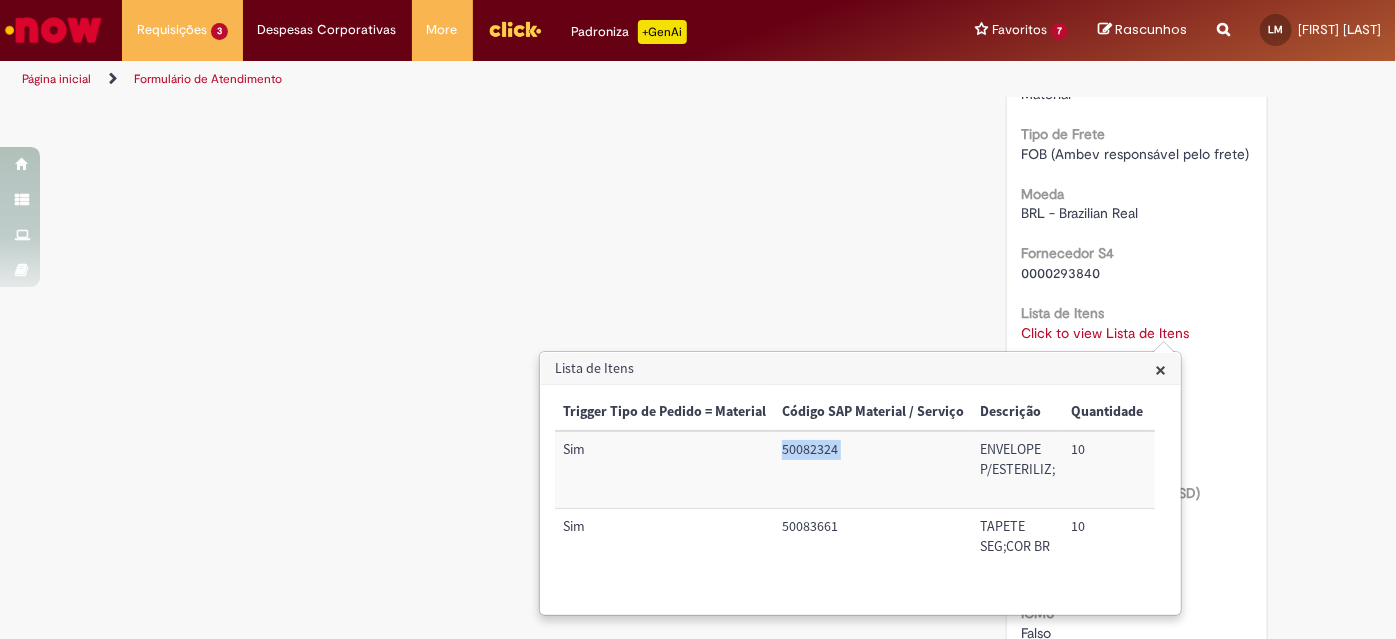 drag, startPoint x: 781, startPoint y: 449, endPoint x: 978, endPoint y: 458, distance: 197.20547 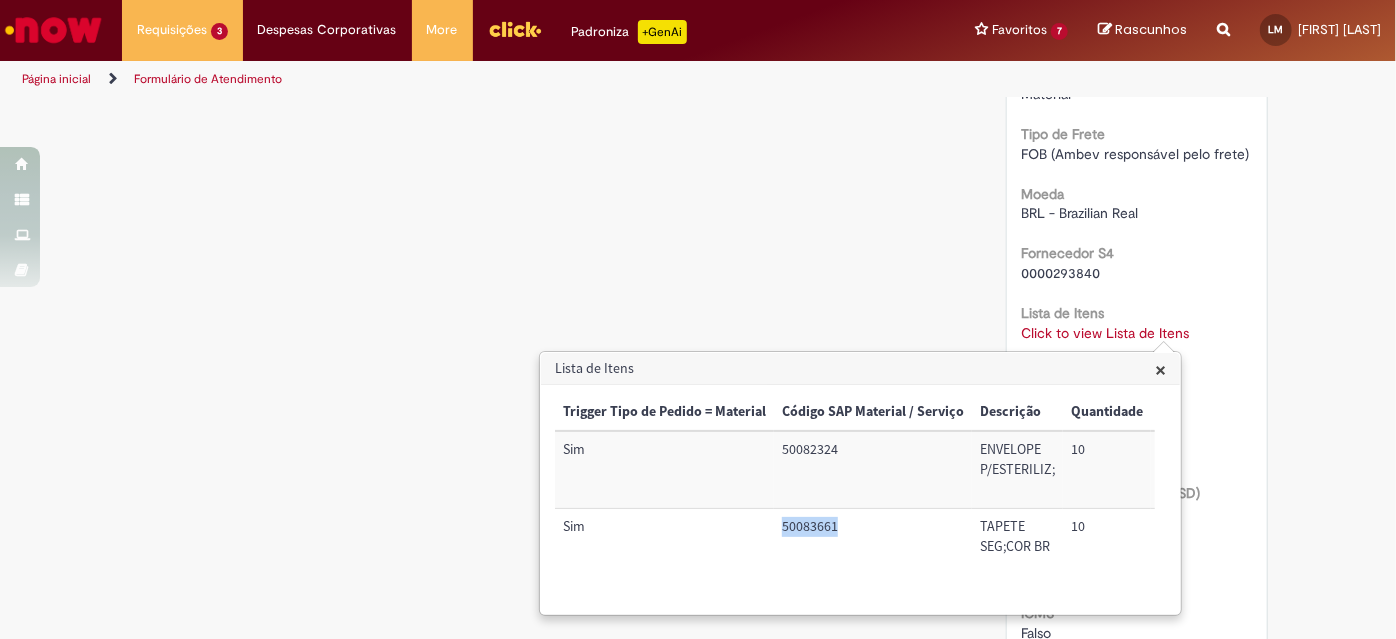 drag, startPoint x: 778, startPoint y: 521, endPoint x: 842, endPoint y: 531, distance: 64.77654 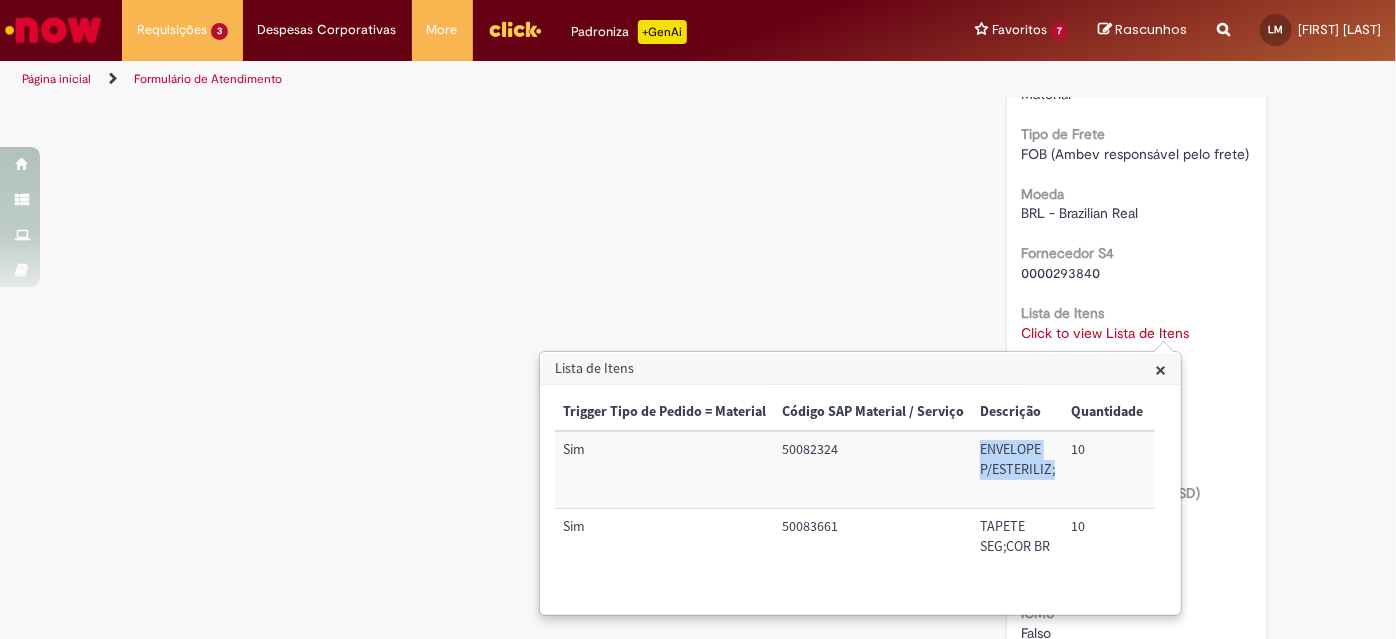 drag, startPoint x: 977, startPoint y: 447, endPoint x: 1057, endPoint y: 478, distance: 85.79627 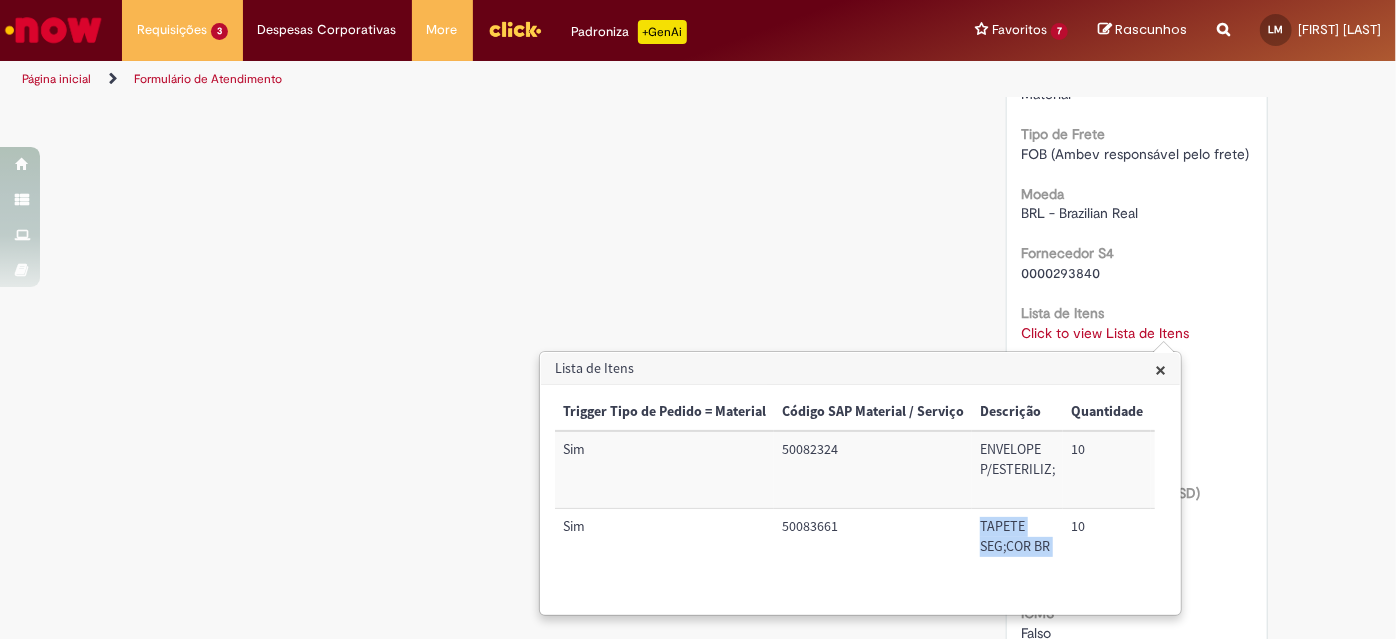 drag, startPoint x: 972, startPoint y: 519, endPoint x: 1066, endPoint y: 562, distance: 103.36827 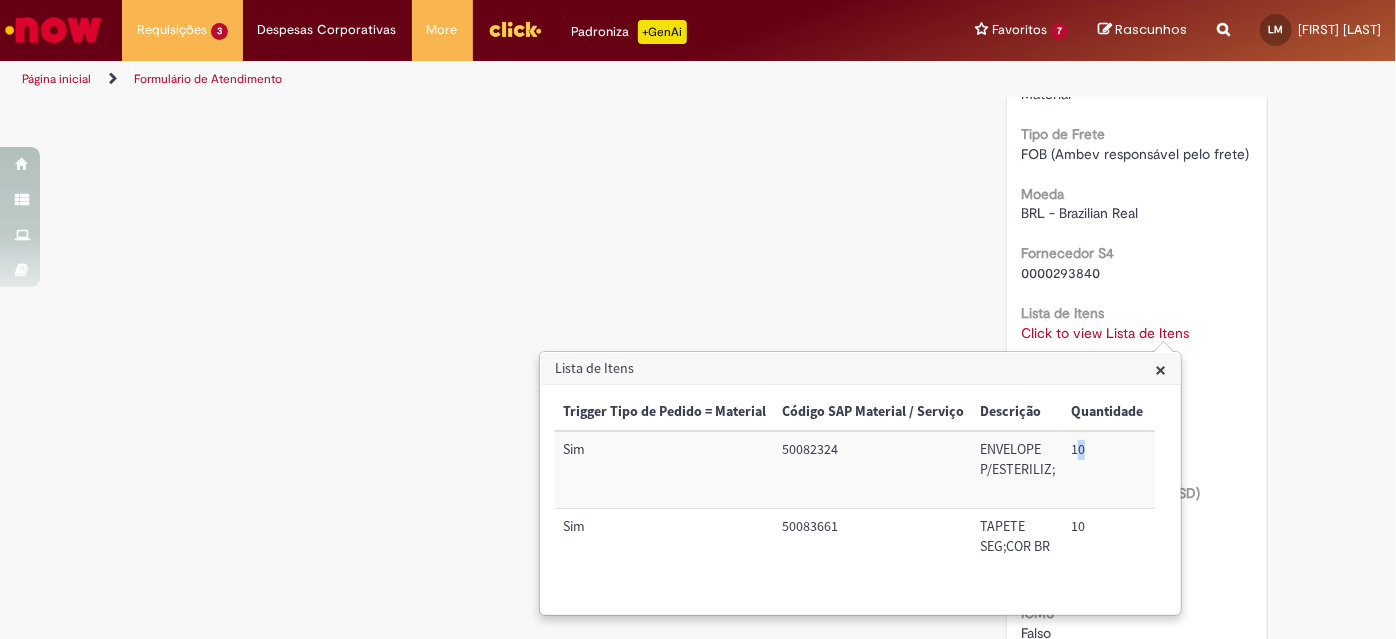 click on "10" at bounding box center (1107, 469) 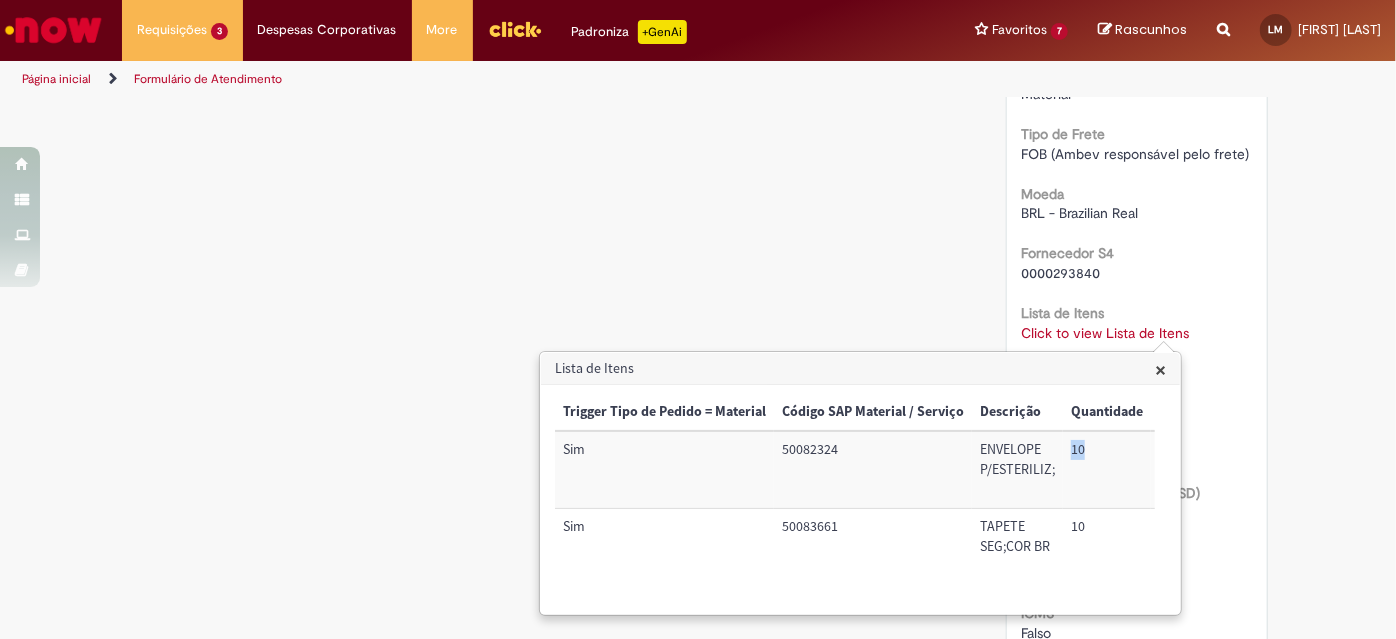 drag, startPoint x: 1065, startPoint y: 451, endPoint x: 1085, endPoint y: 448, distance: 20.22375 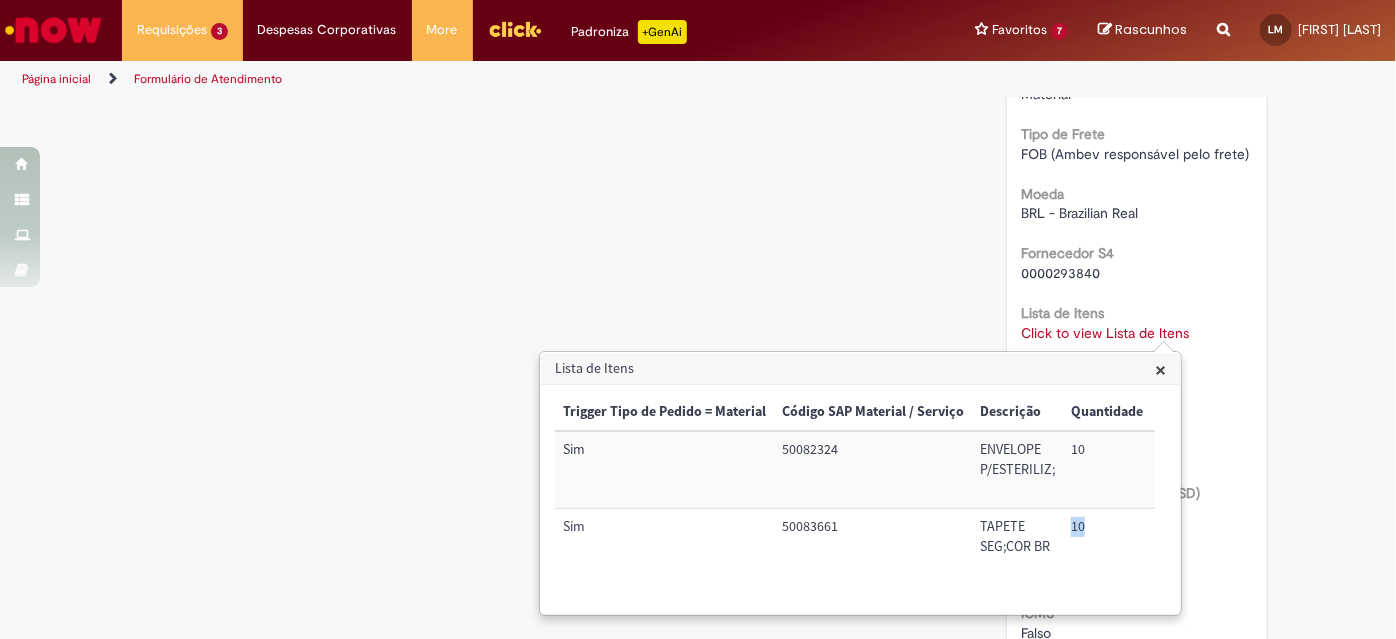drag, startPoint x: 1065, startPoint y: 527, endPoint x: 1085, endPoint y: 527, distance: 20 